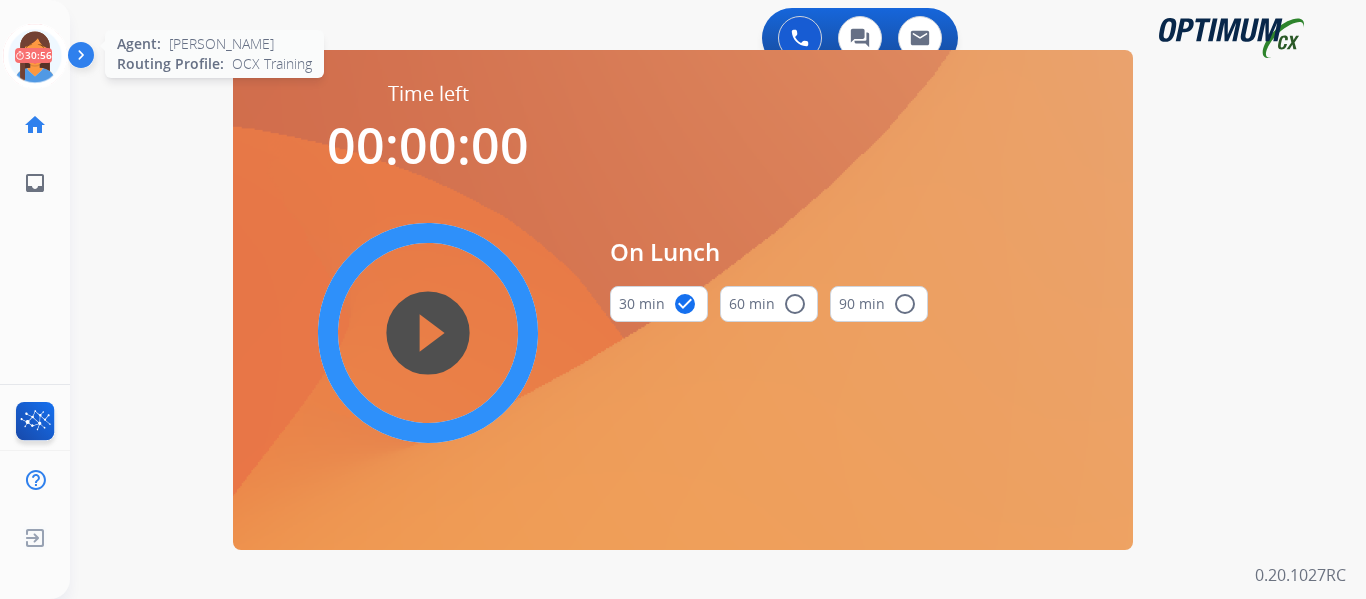scroll, scrollTop: 0, scrollLeft: 0, axis: both 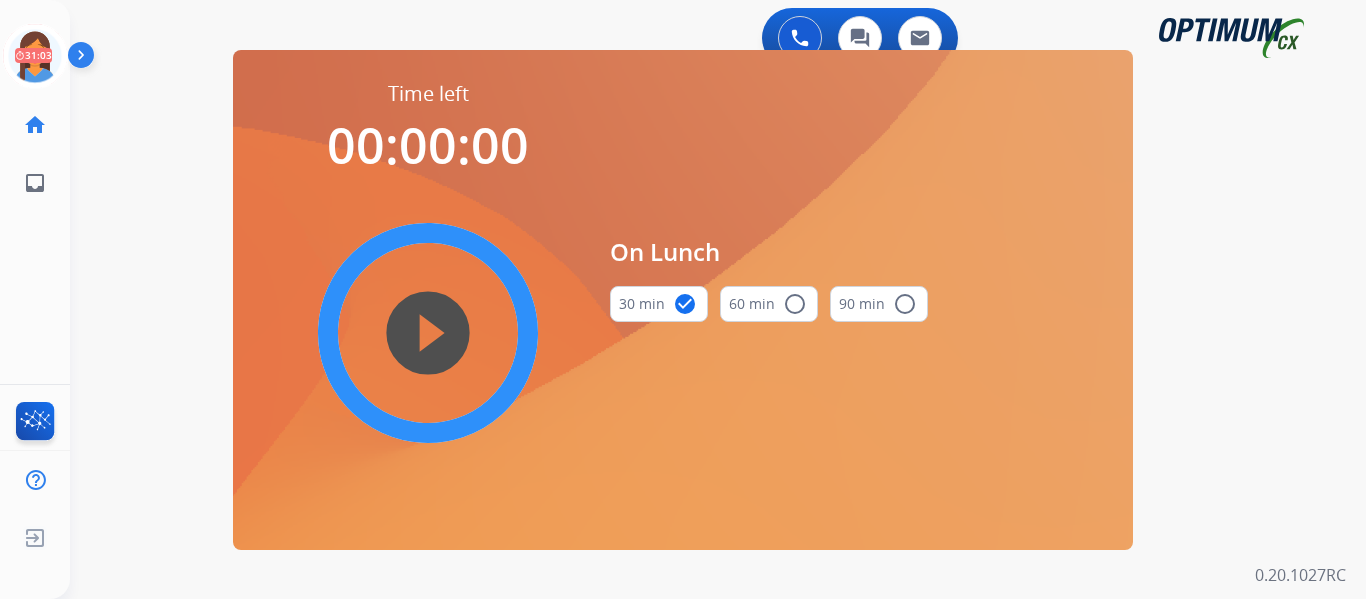 drag, startPoint x: 21, startPoint y: 59, endPoint x: 78, endPoint y: 74, distance: 58.940647 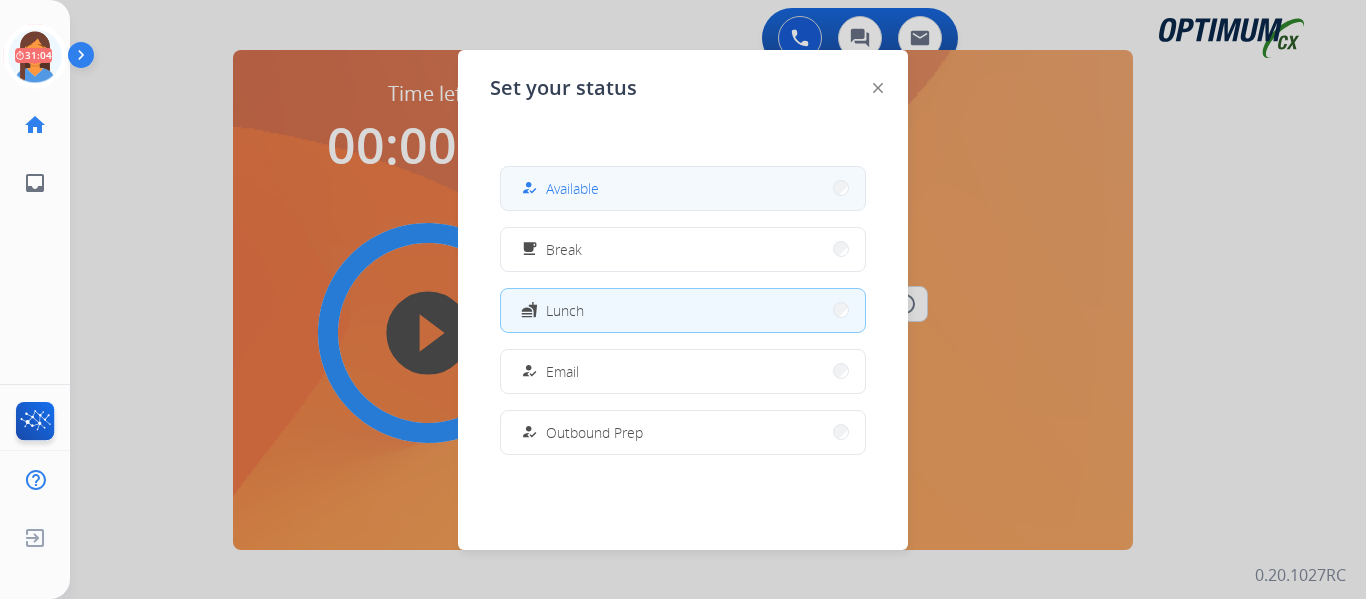 click on "Available" at bounding box center [572, 188] 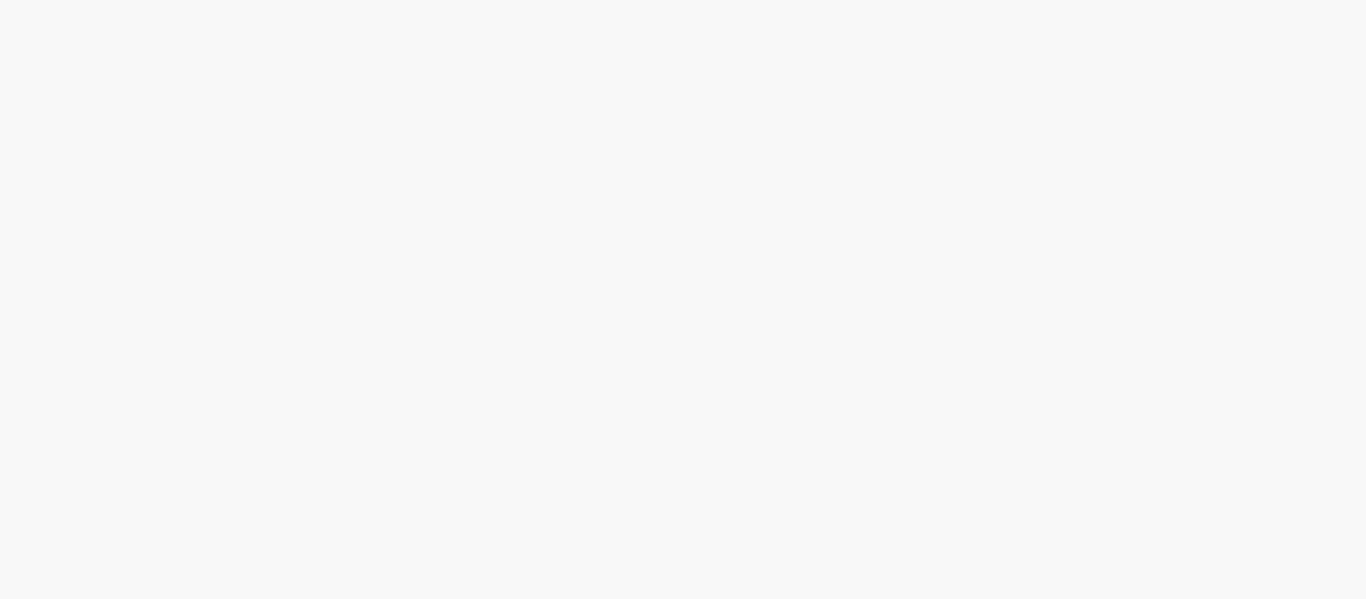 scroll, scrollTop: 0, scrollLeft: 0, axis: both 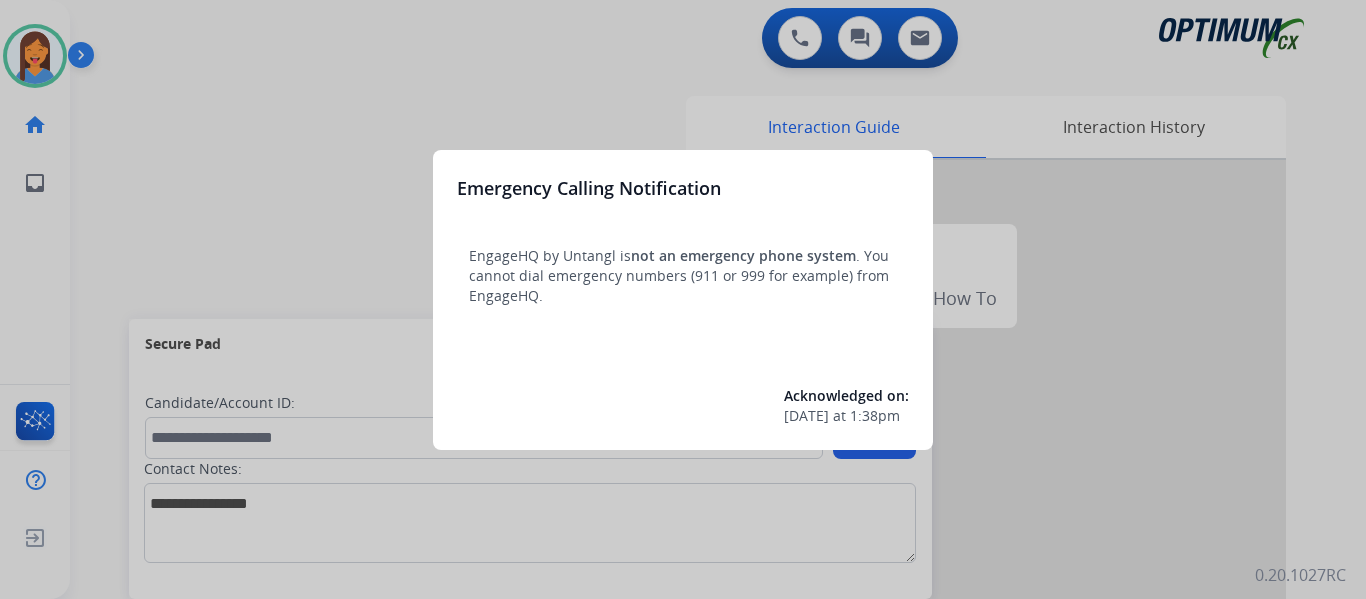 click at bounding box center (683, 299) 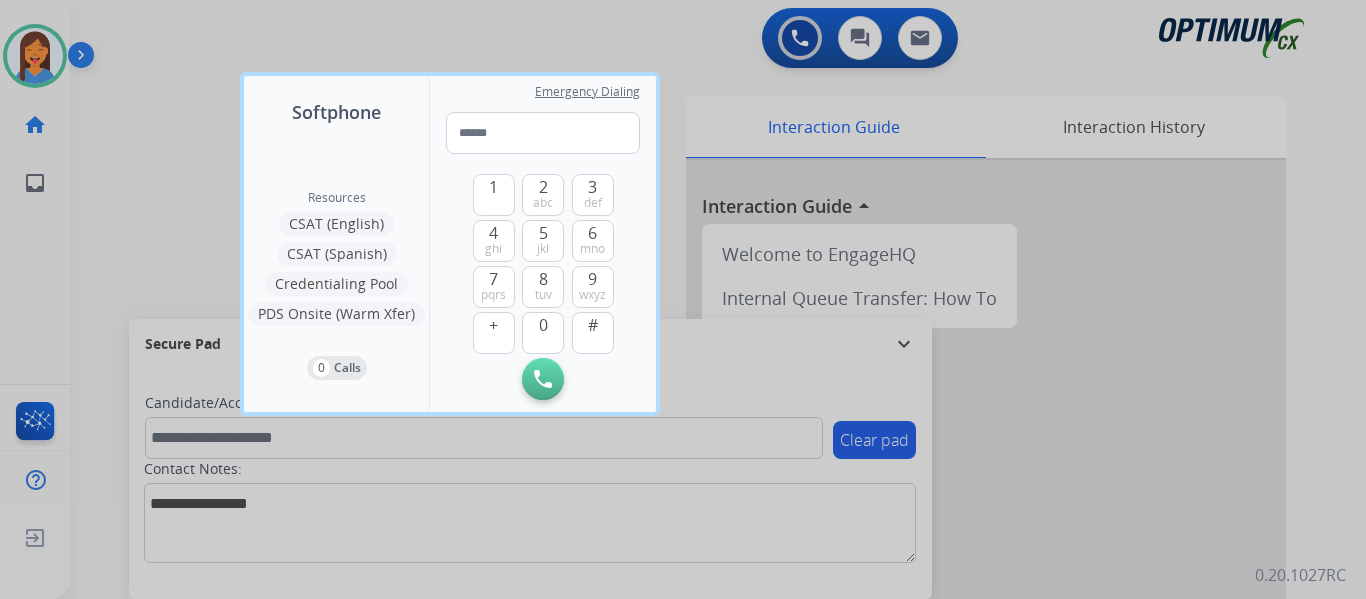 click at bounding box center (683, 299) 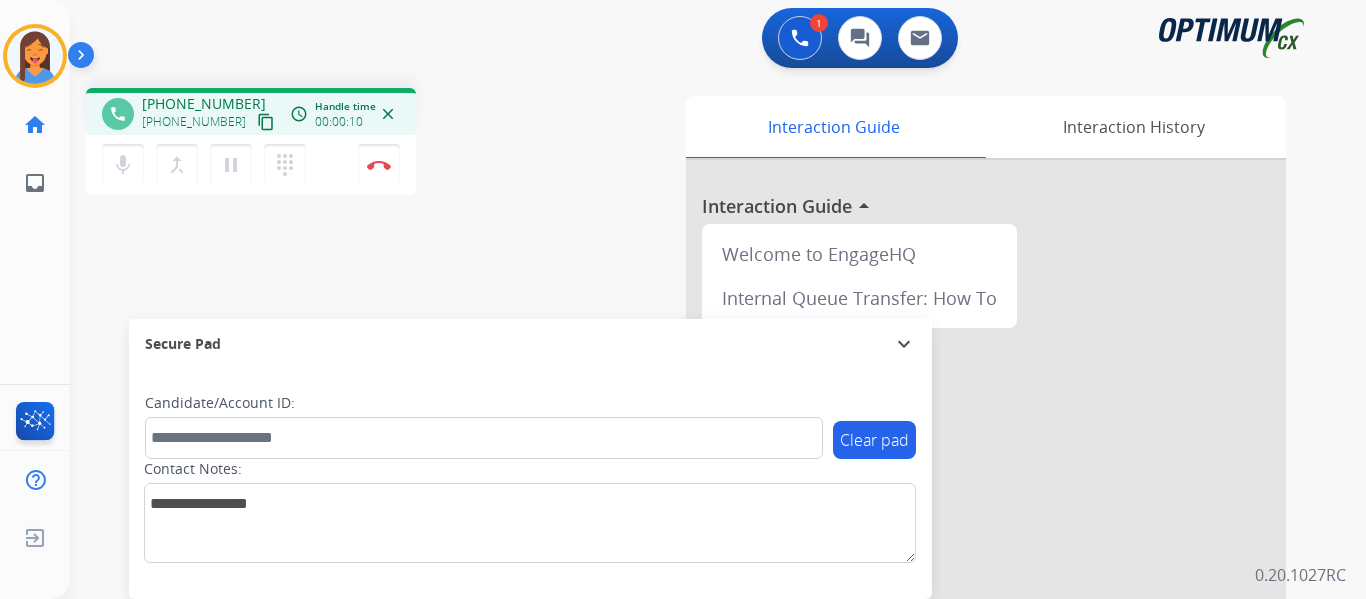 click on "content_copy" at bounding box center [266, 122] 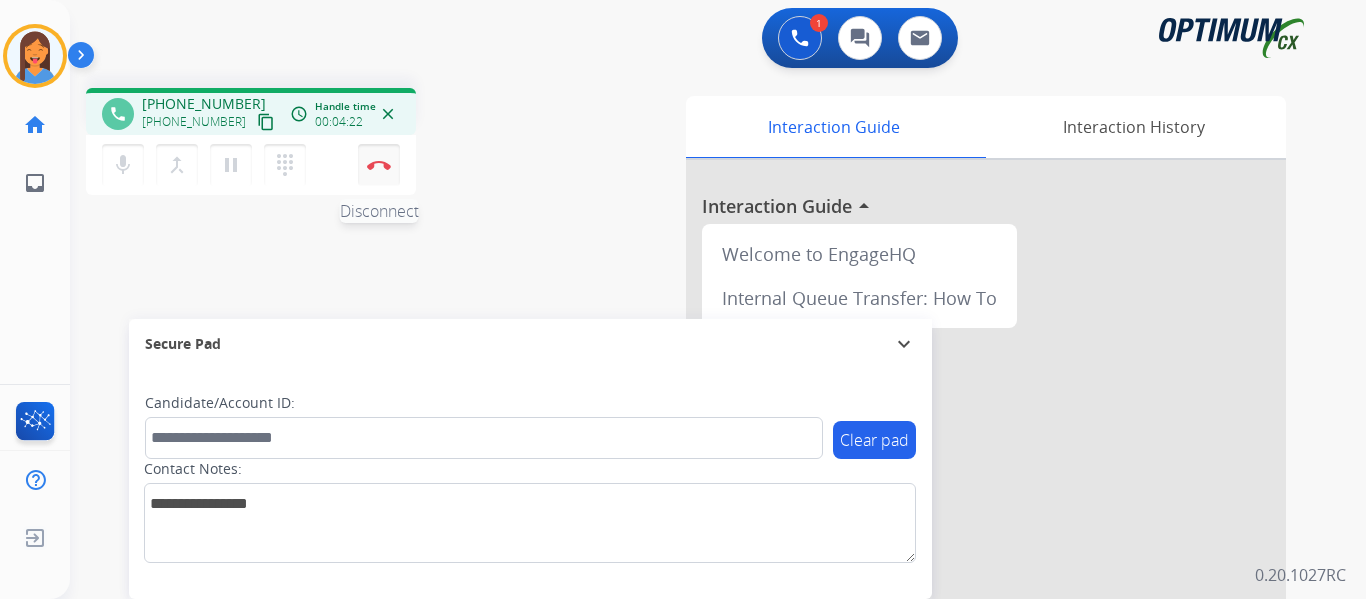 click at bounding box center [379, 165] 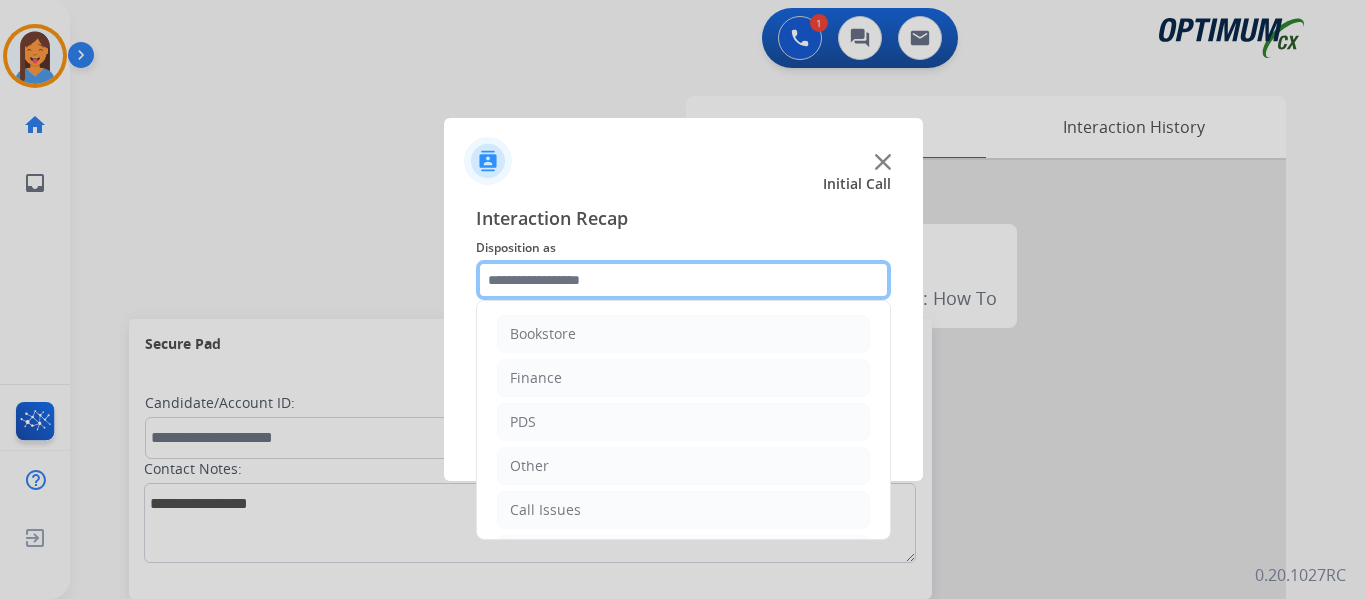 click 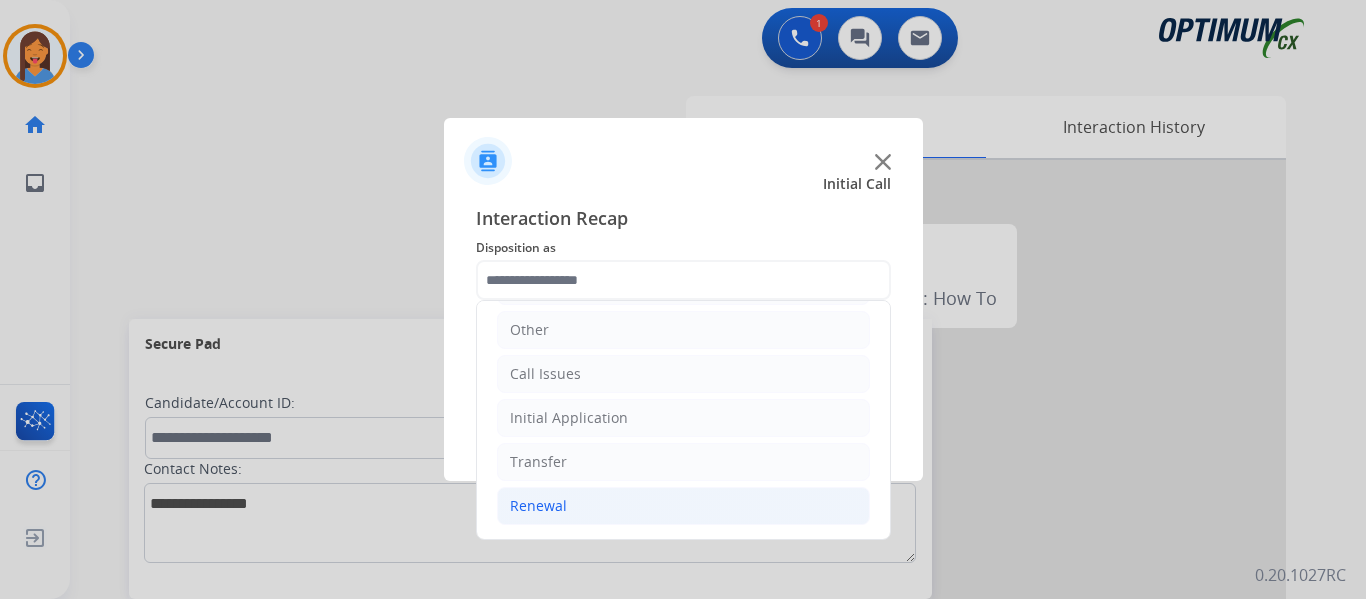 click on "Renewal" 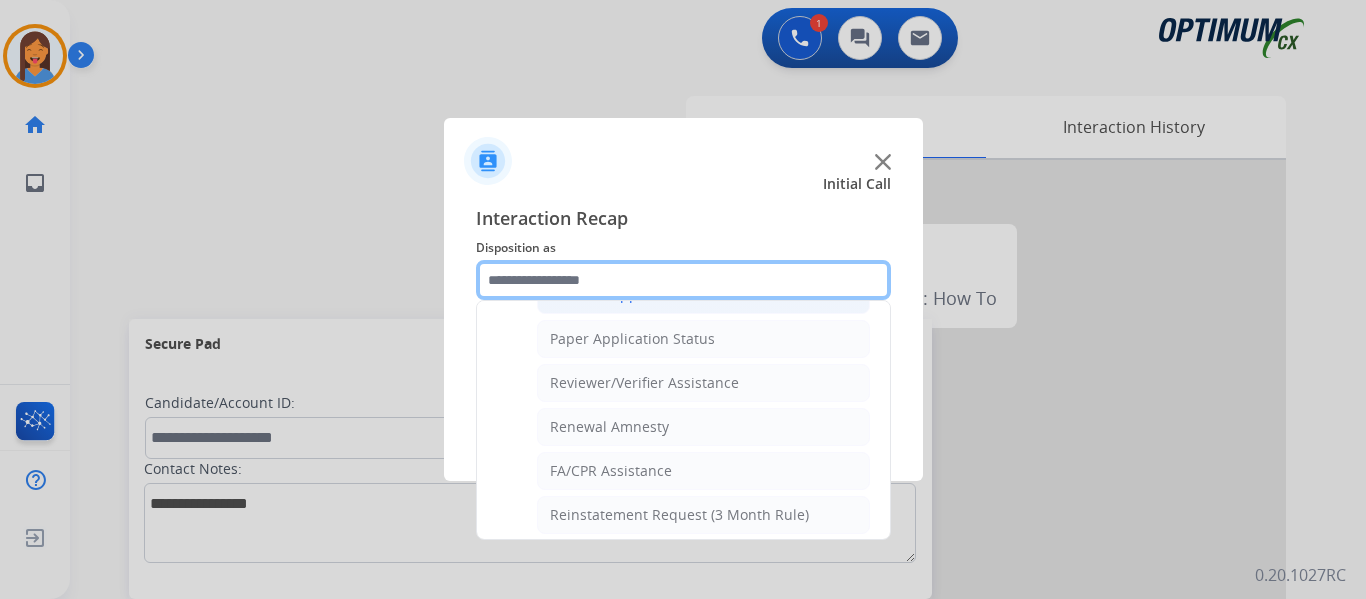 scroll, scrollTop: 736, scrollLeft: 0, axis: vertical 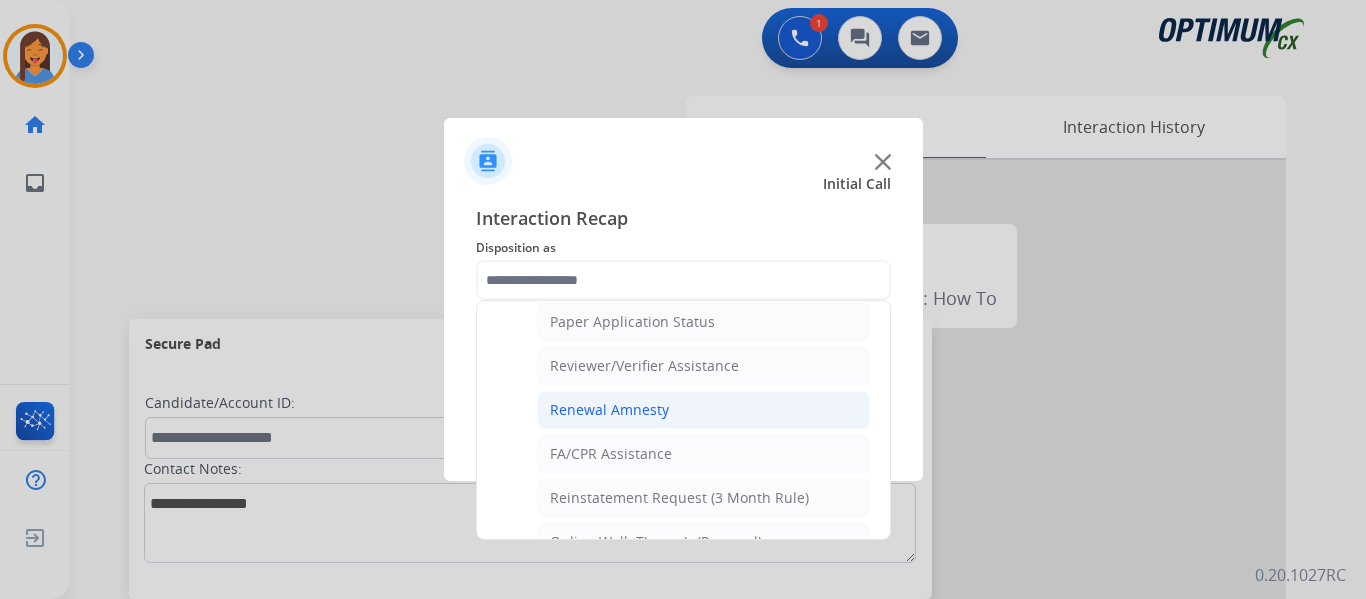click on "Renewal Amnesty" 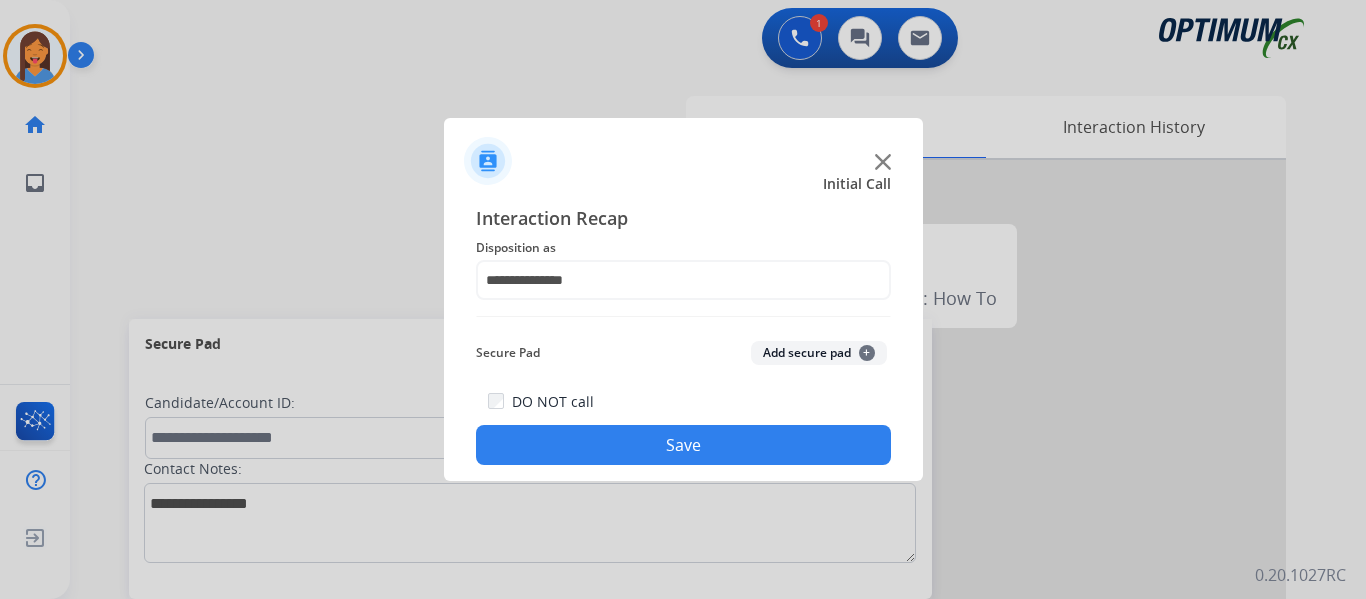 click on "Save" 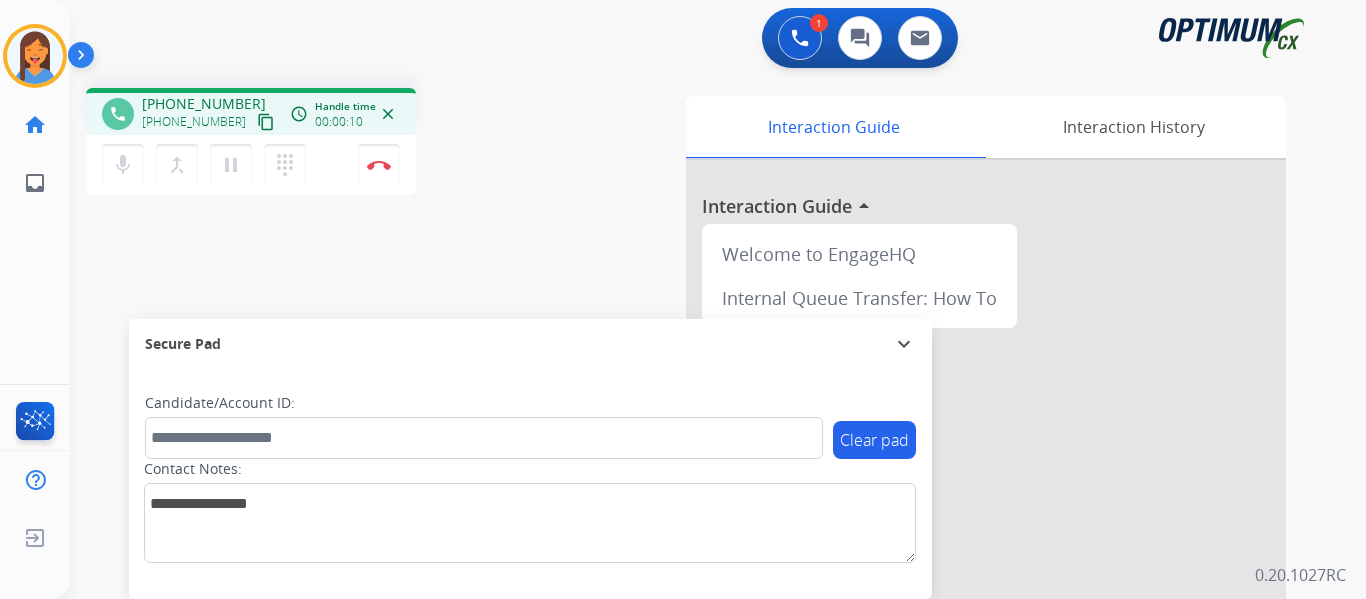 click on "content_copy" at bounding box center [266, 122] 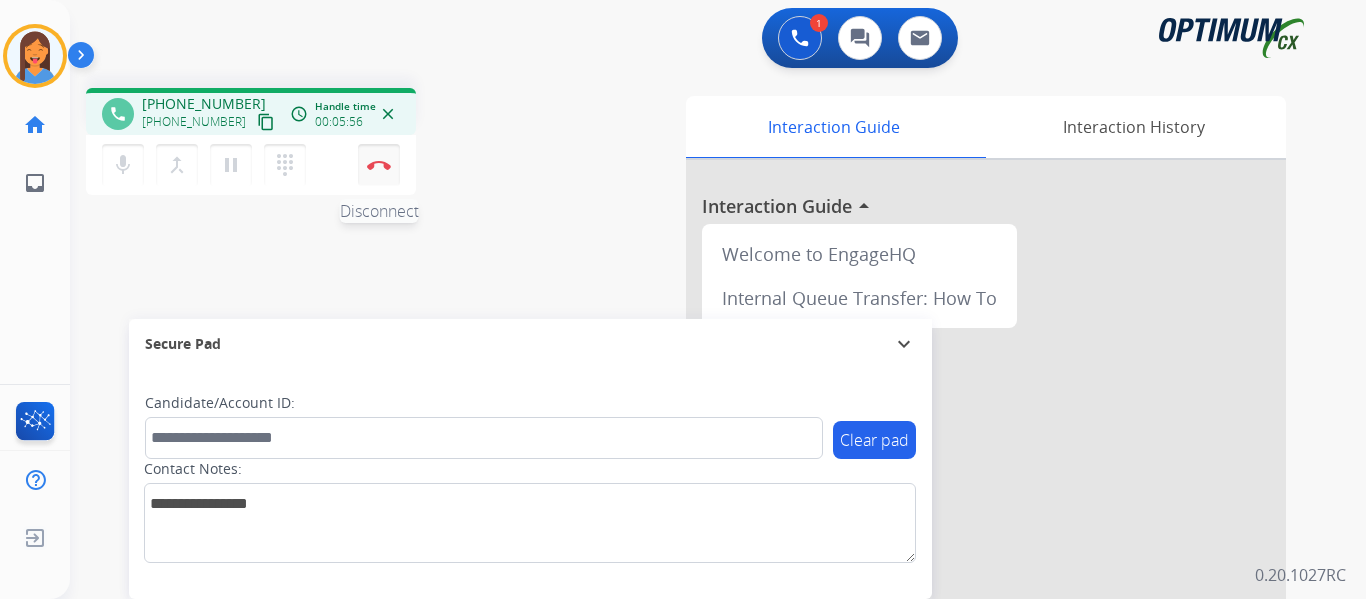 click at bounding box center [379, 165] 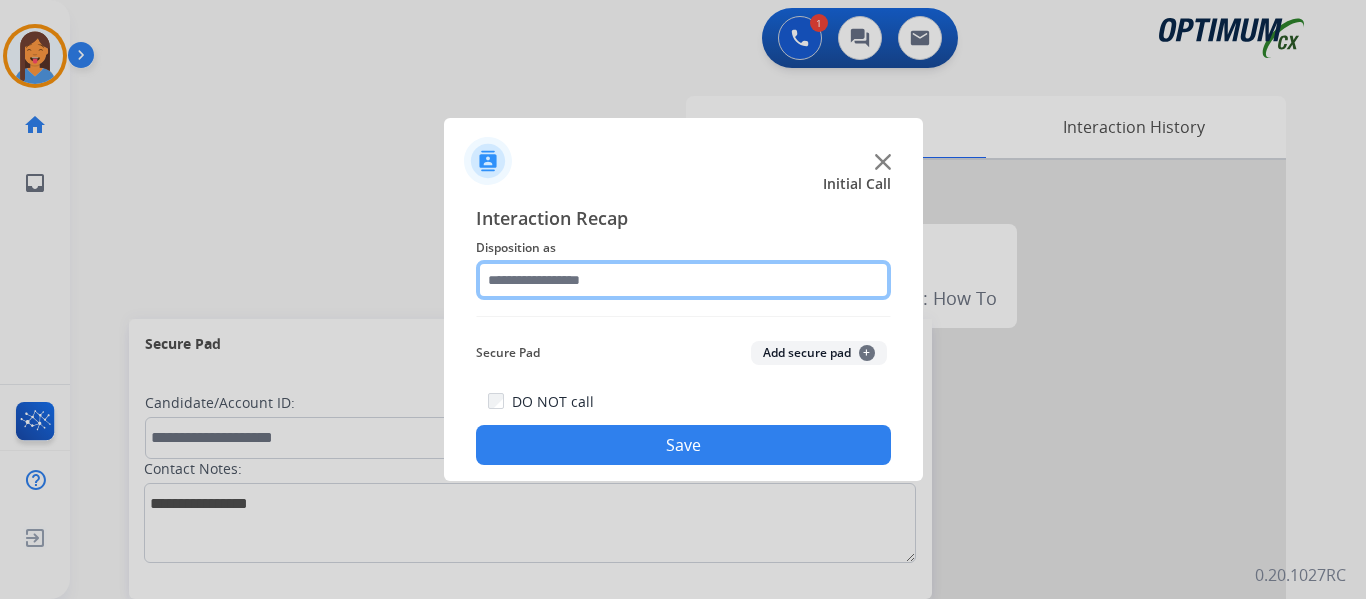 click 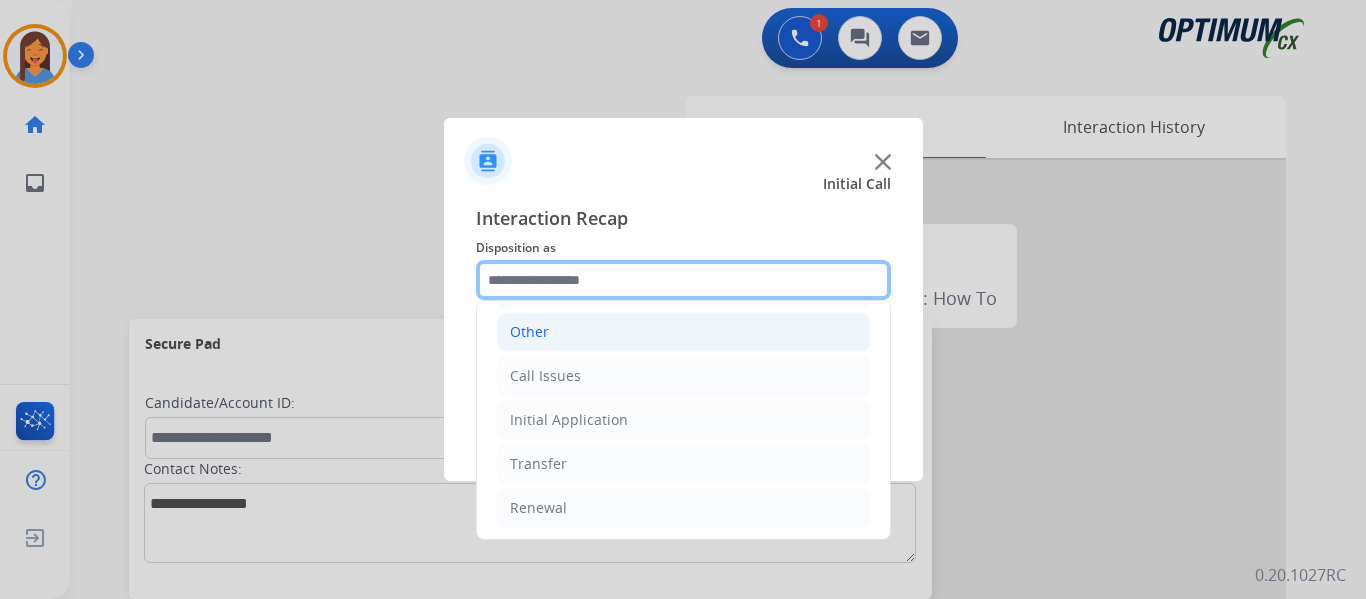 scroll, scrollTop: 136, scrollLeft: 0, axis: vertical 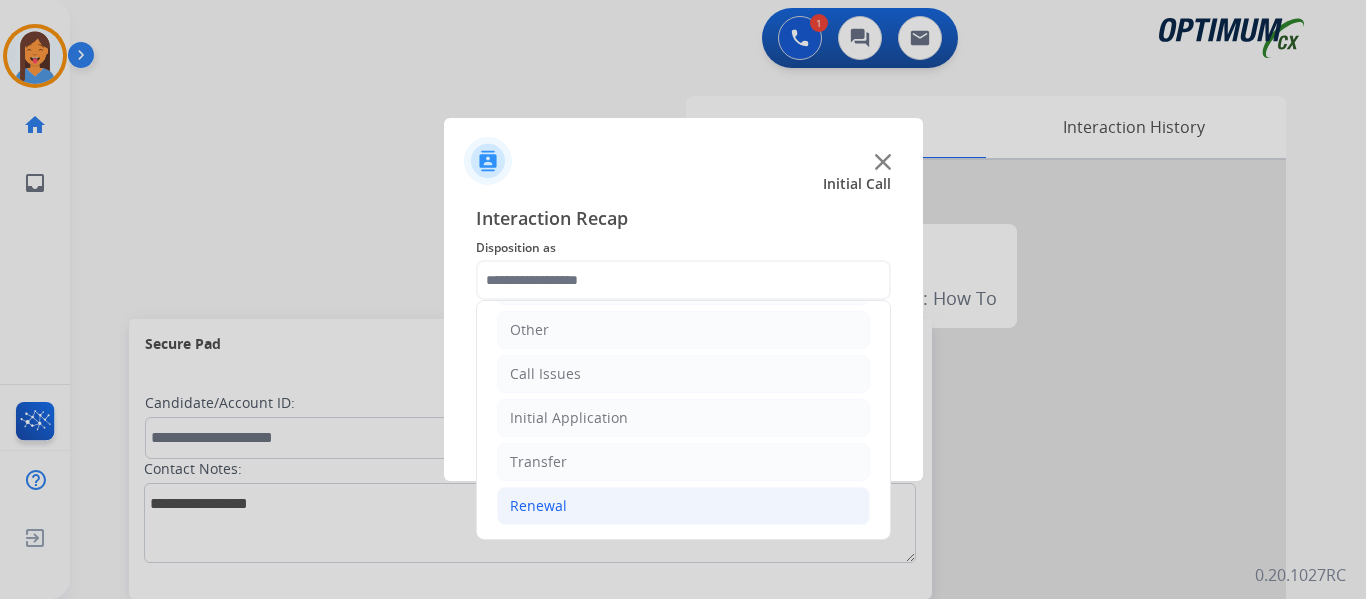click on "Renewal" 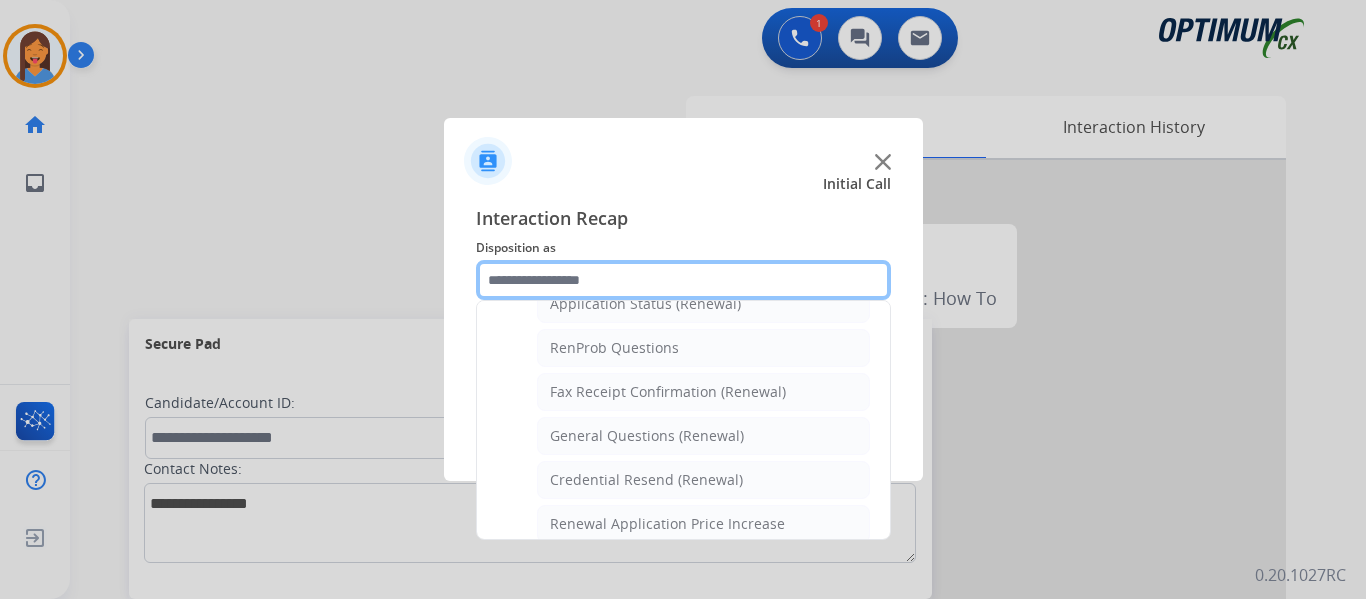 scroll, scrollTop: 536, scrollLeft: 0, axis: vertical 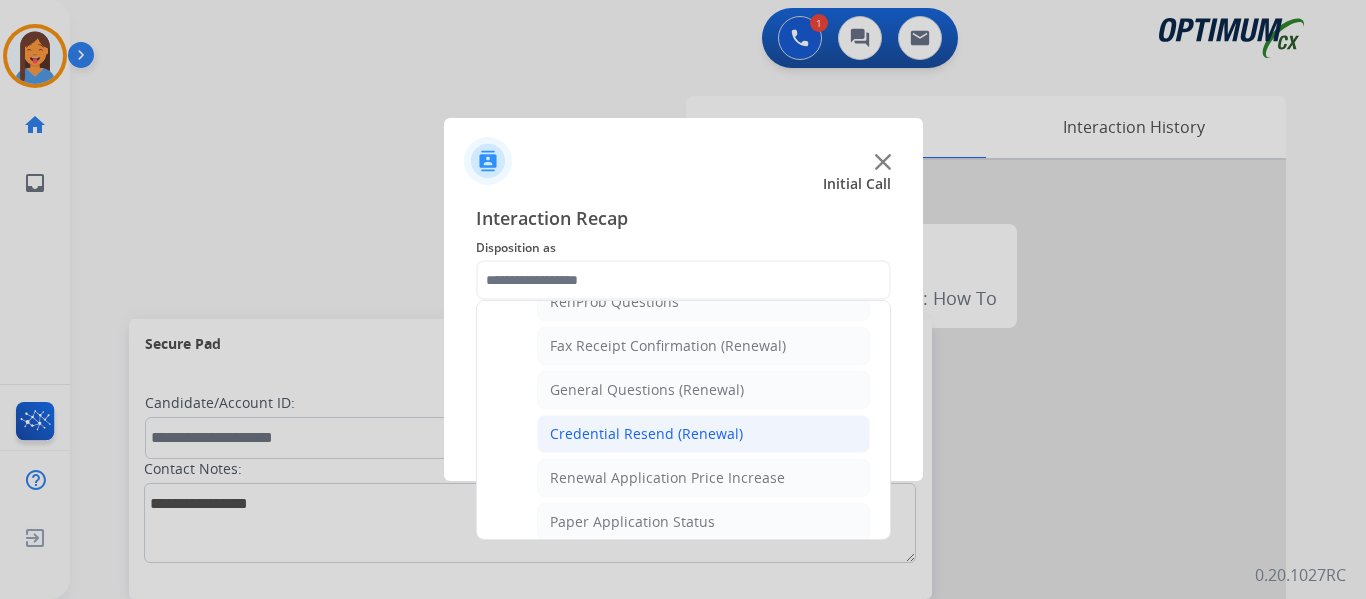 click on "Credential Resend (Renewal)" 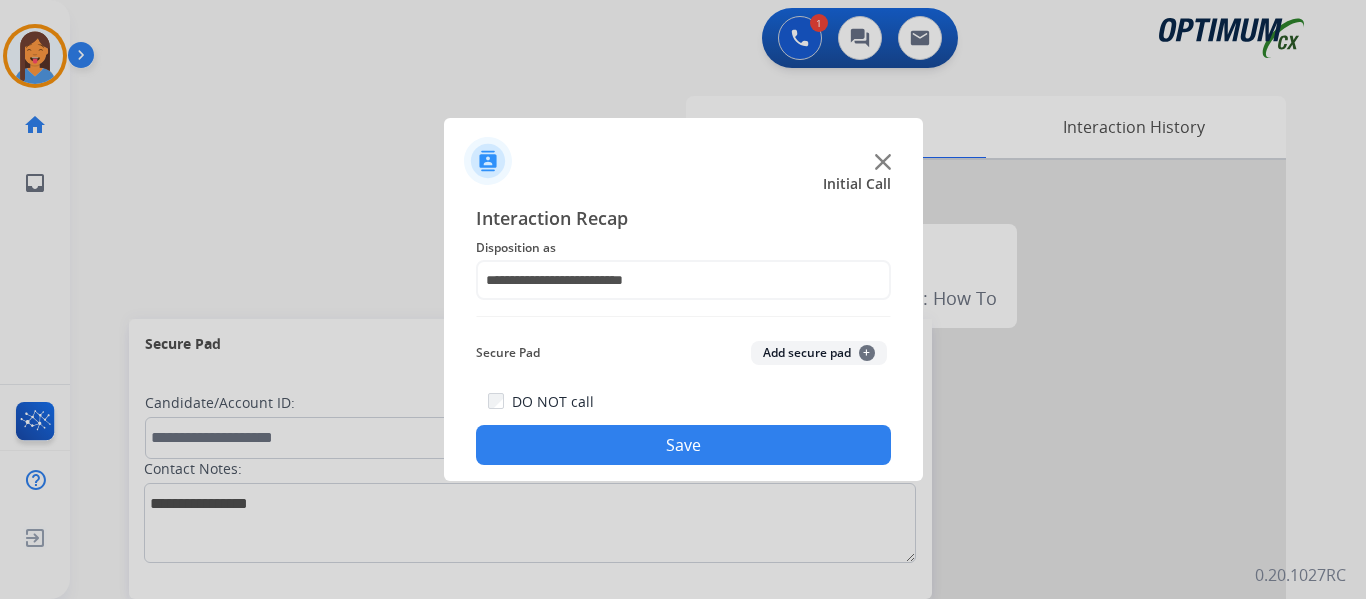 click on "Save" 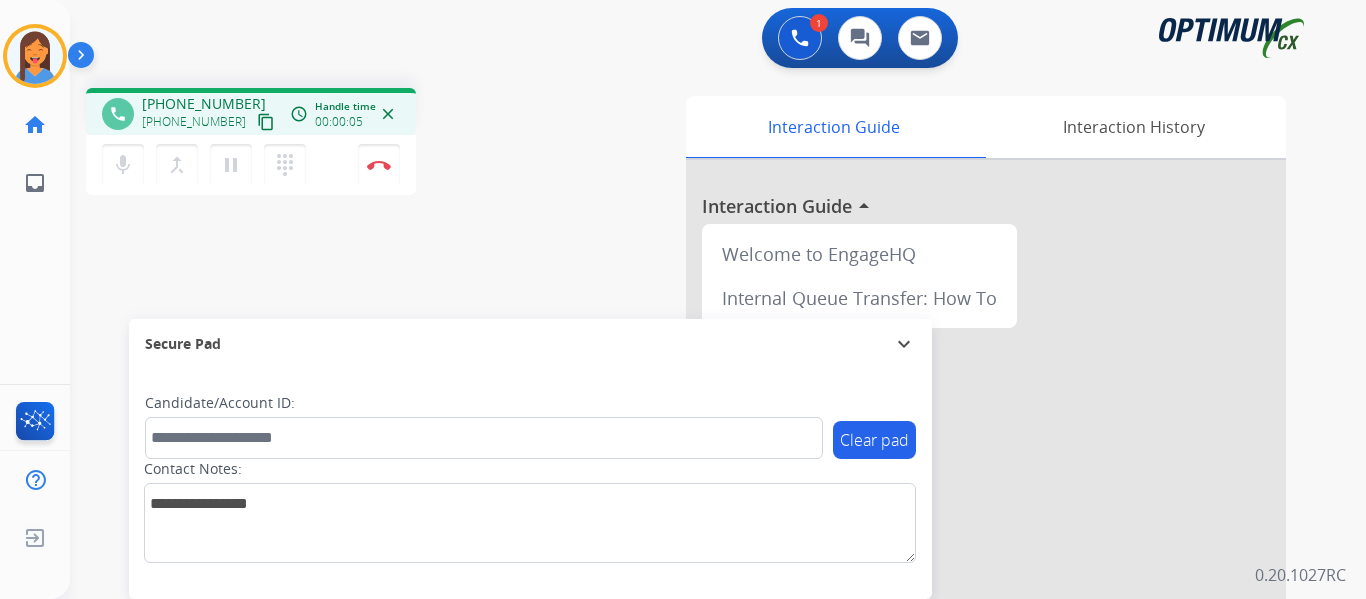 drag, startPoint x: 244, startPoint y: 119, endPoint x: 253, endPoint y: 127, distance: 12.0415945 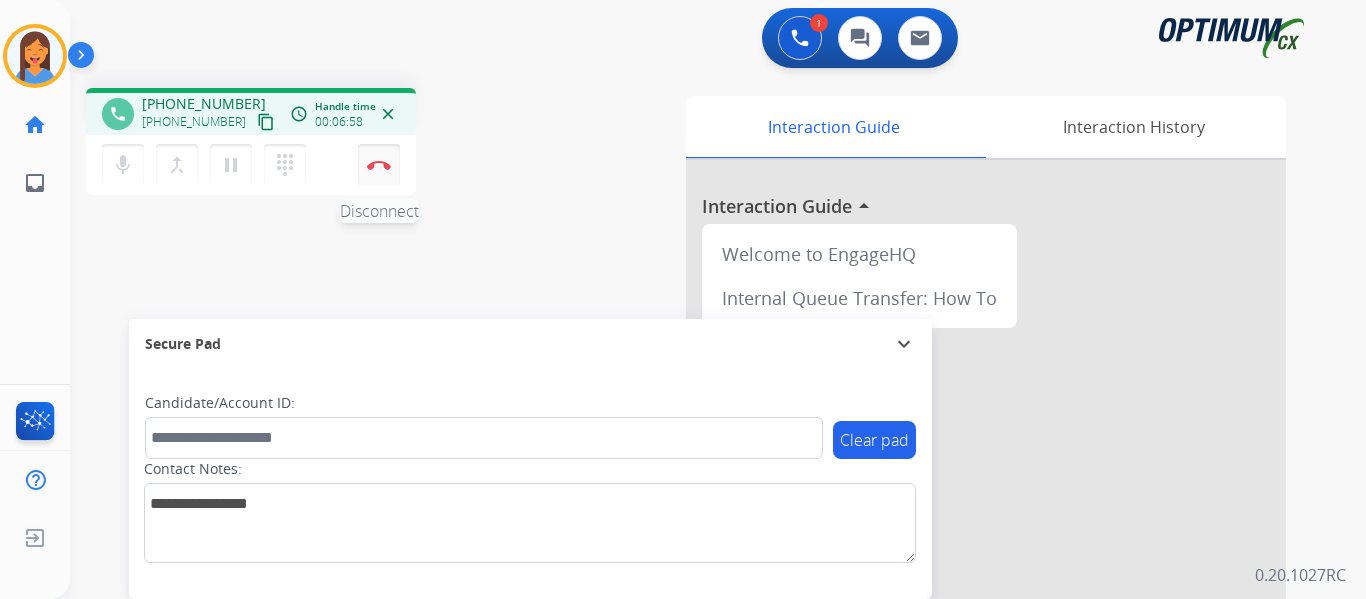 click on "Disconnect" at bounding box center (379, 165) 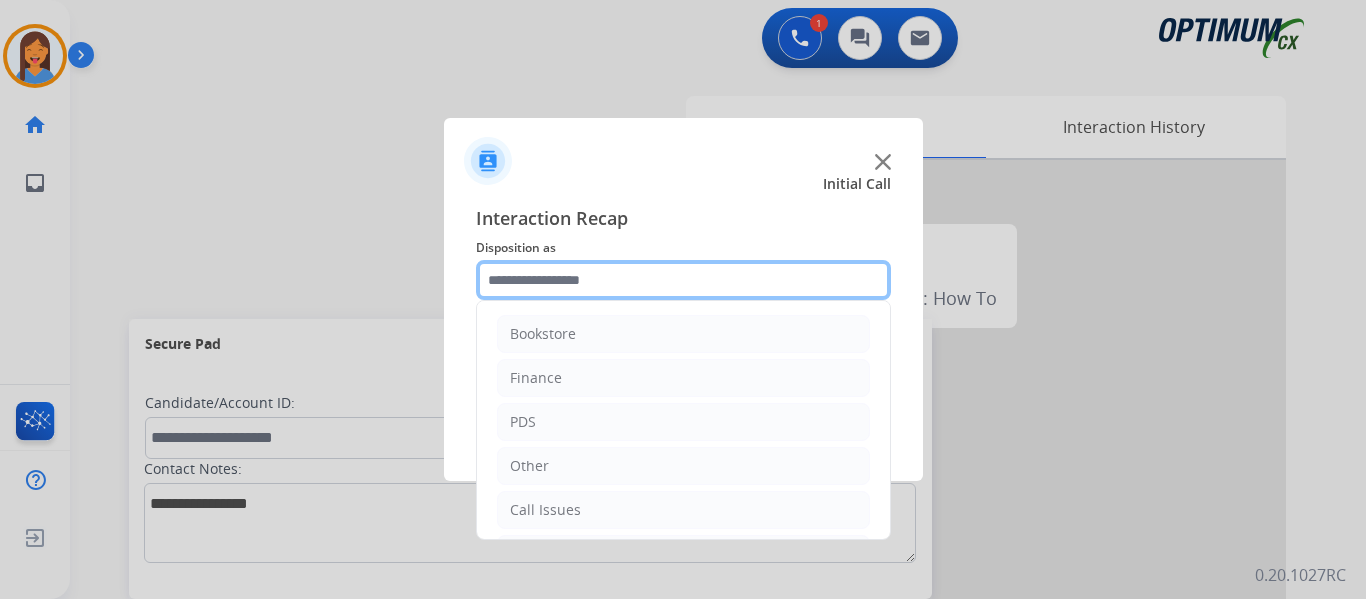click 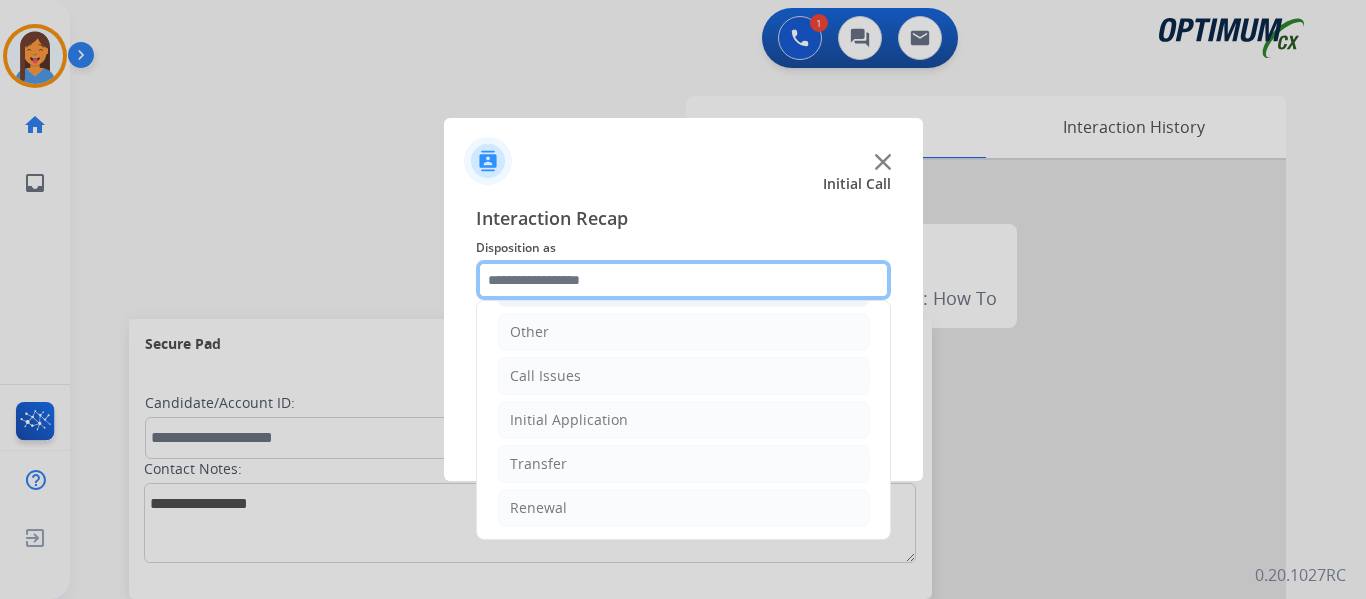scroll, scrollTop: 136, scrollLeft: 0, axis: vertical 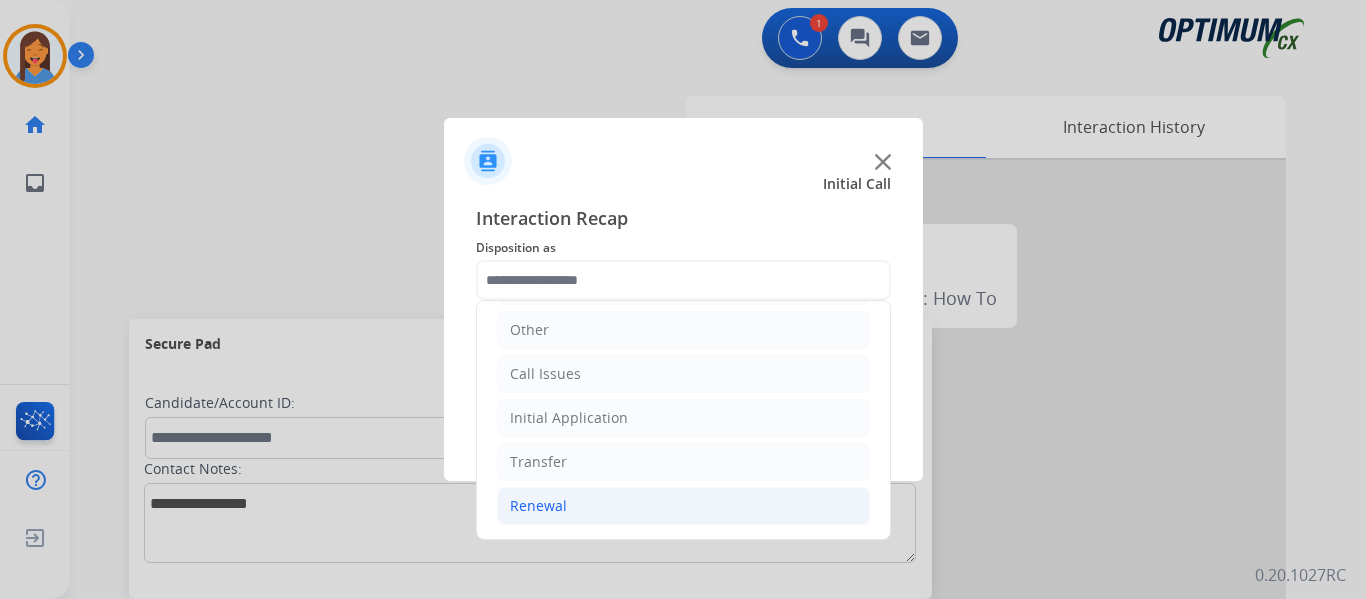 click on "Renewal" 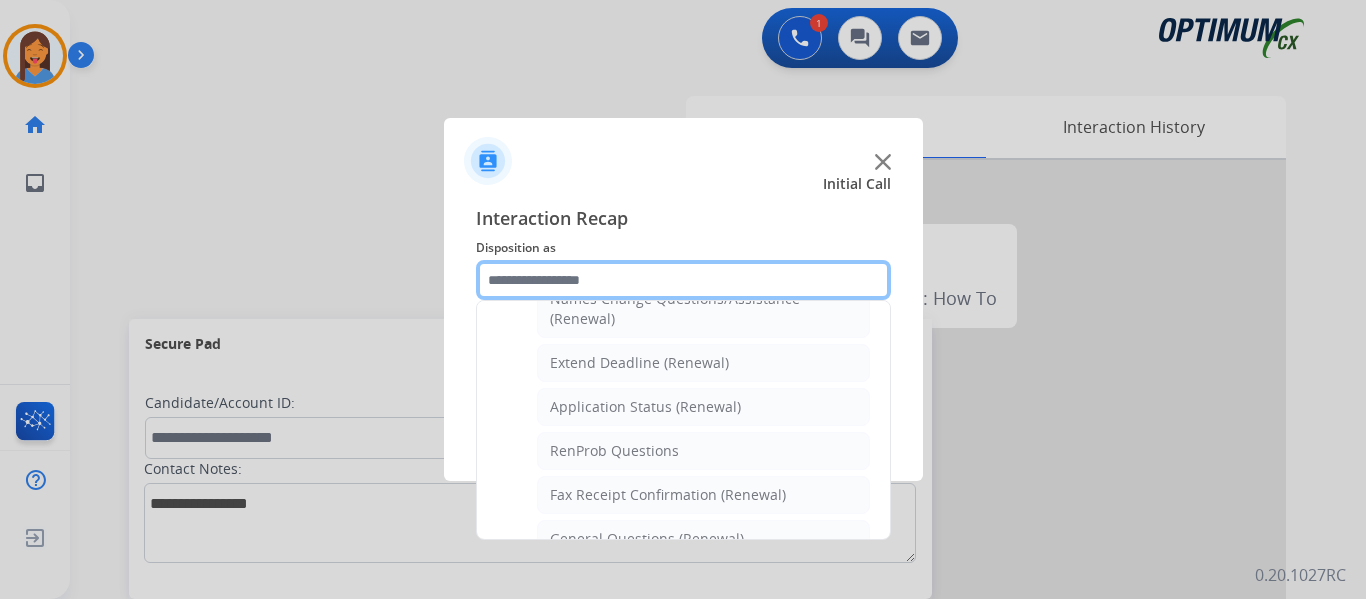 scroll, scrollTop: 536, scrollLeft: 0, axis: vertical 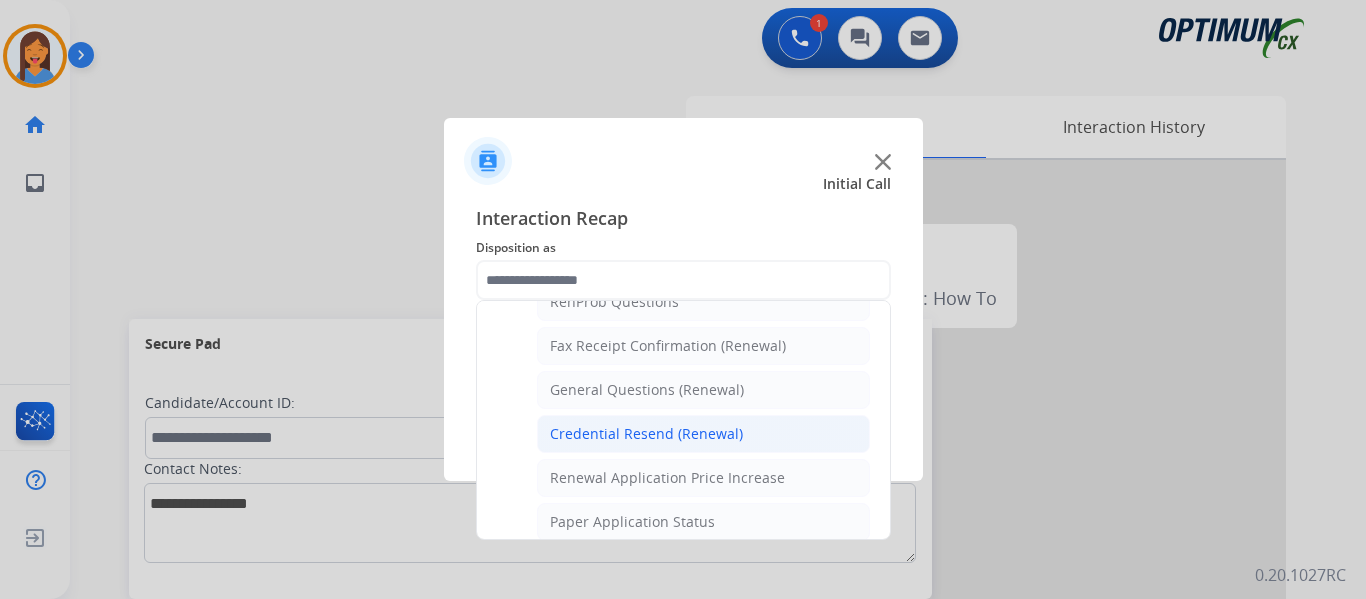 click on "Credential Resend (Renewal)" 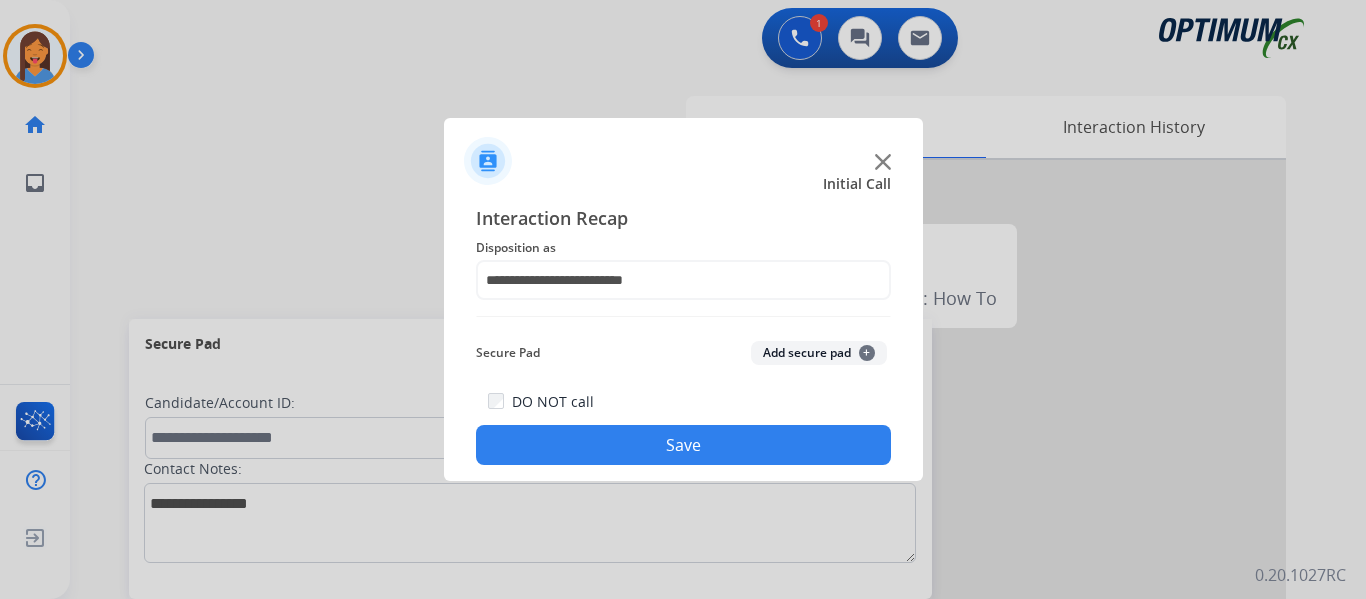 click on "Save" 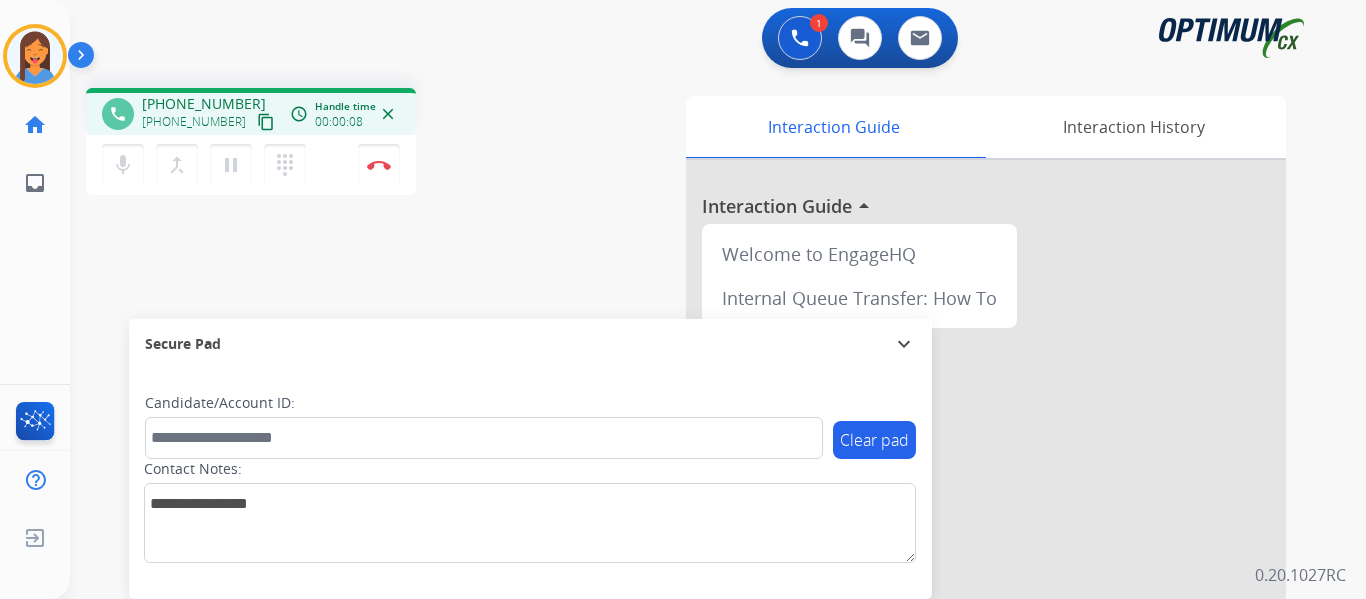 click on "content_copy" at bounding box center [266, 122] 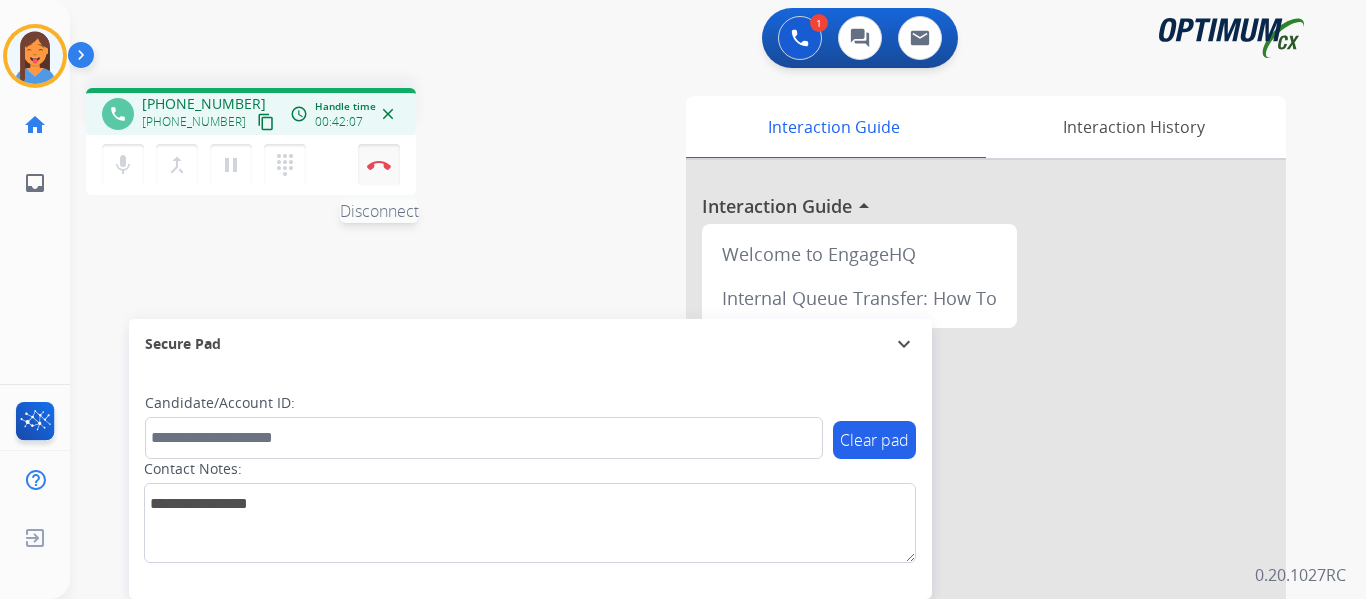 click on "Disconnect" at bounding box center (379, 165) 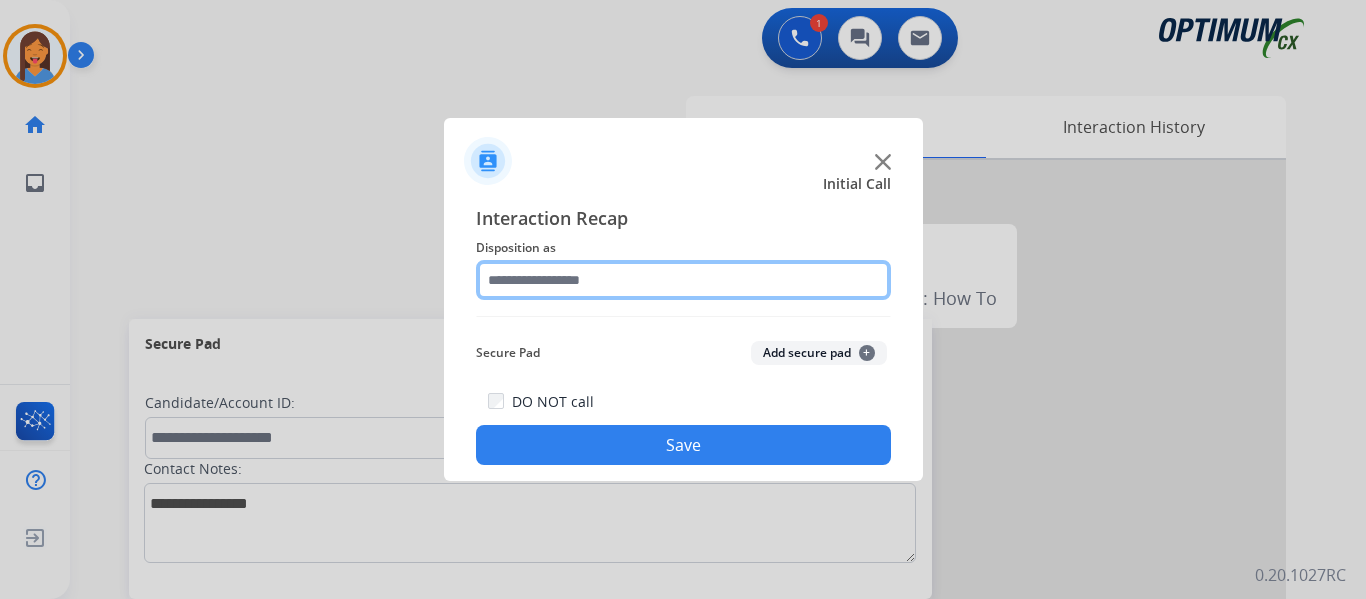 click 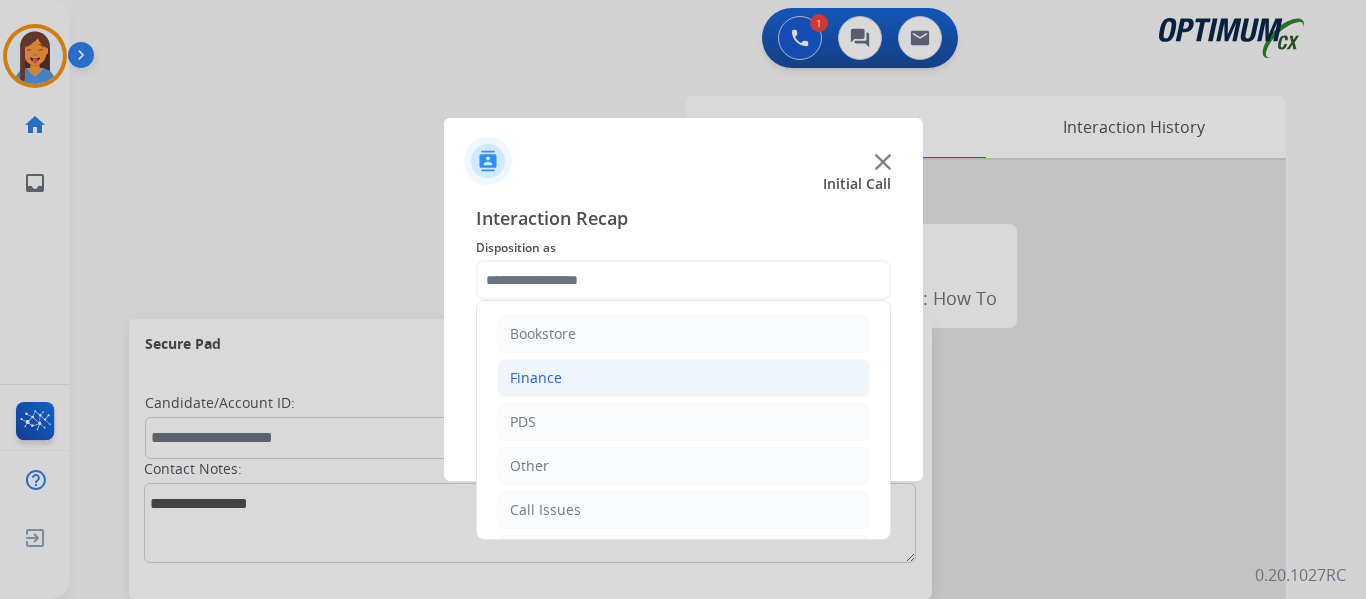 click on "Finance" 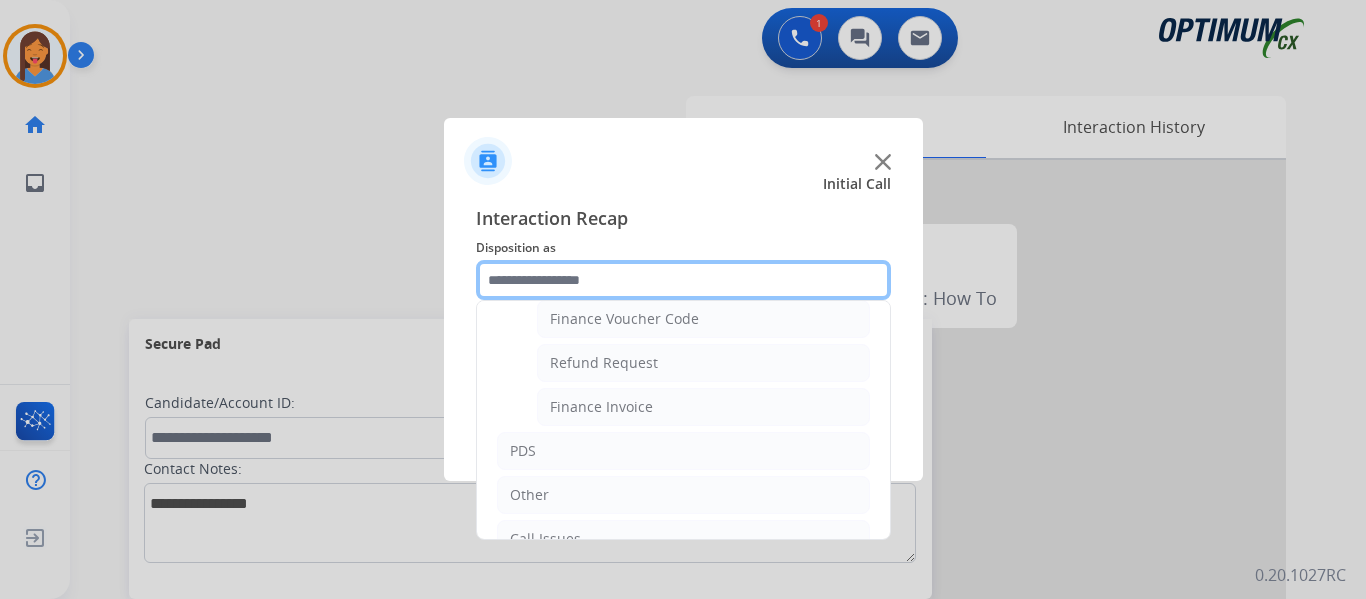 scroll, scrollTop: 200, scrollLeft: 0, axis: vertical 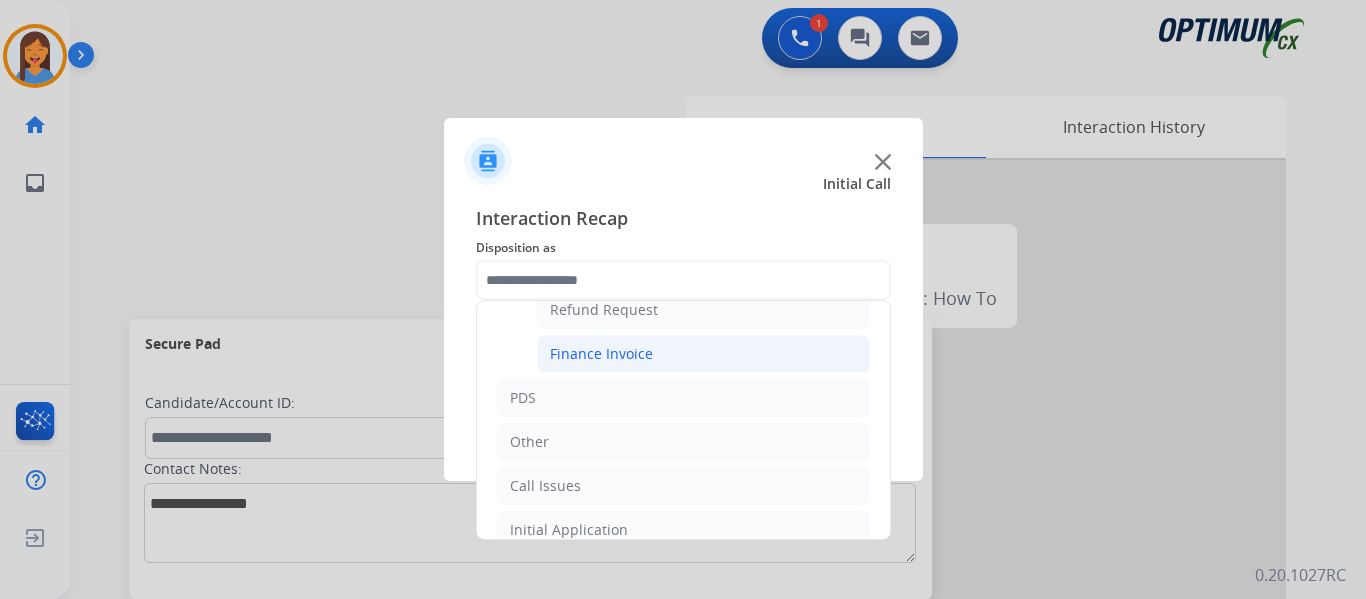 click on "Finance Invoice" 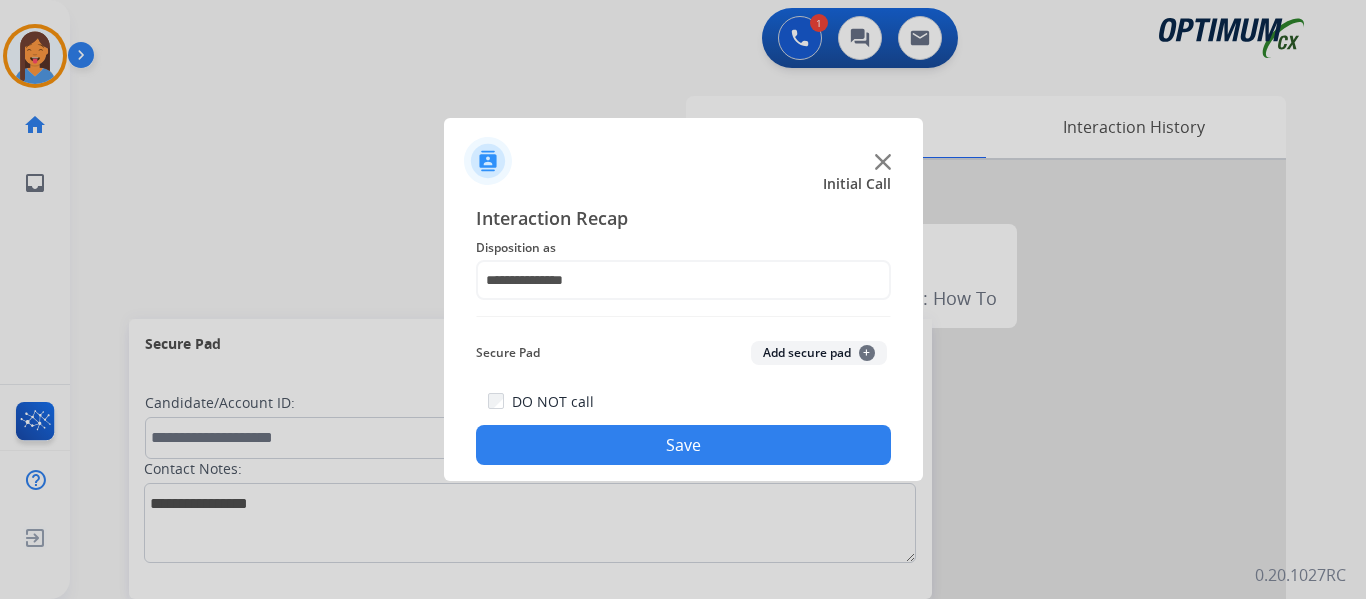 click on "Save" 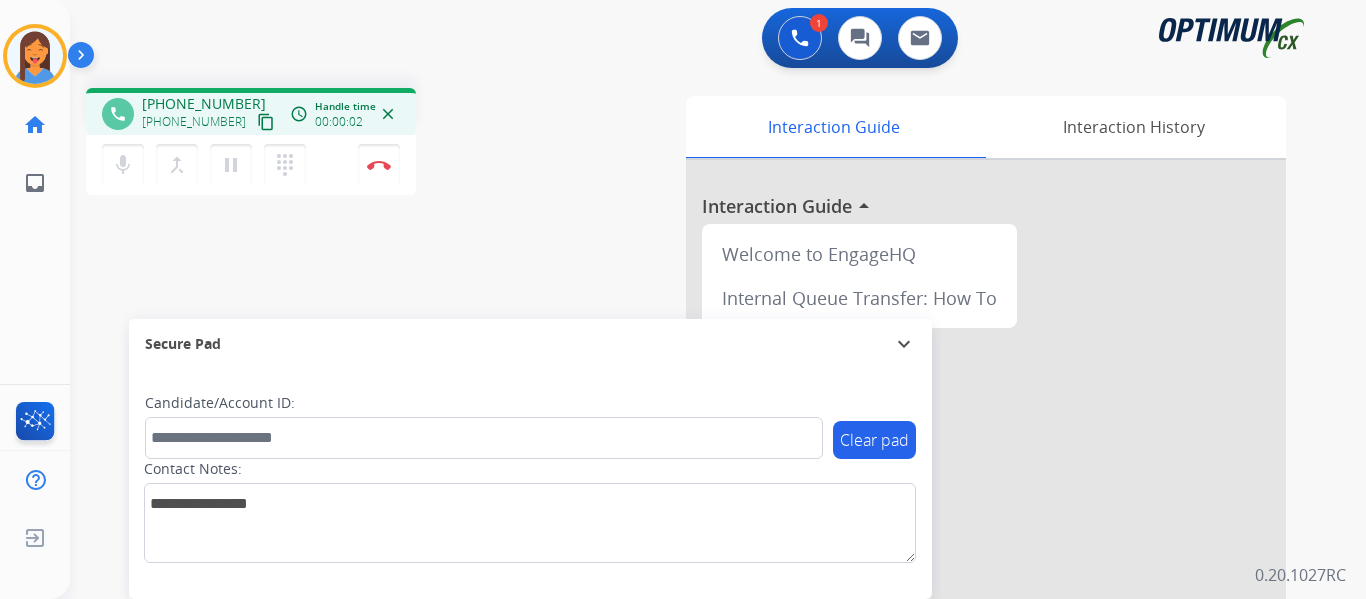 click on "content_copy" at bounding box center (266, 122) 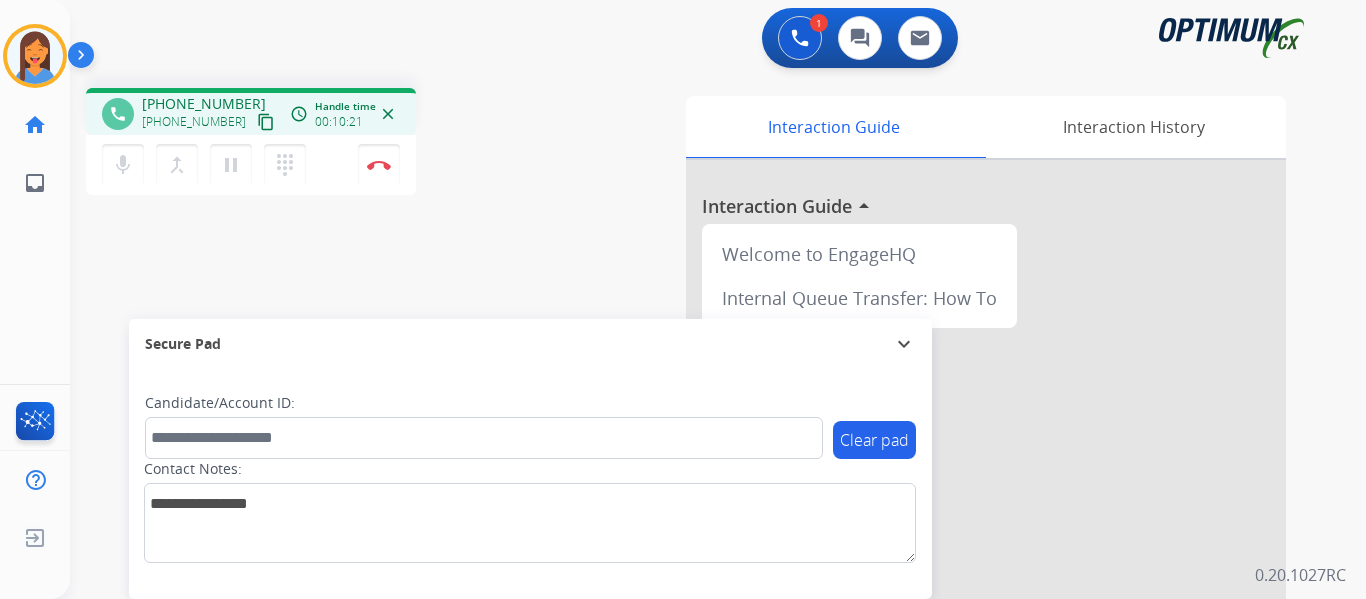 click on "Interaction Guide   Interaction History  Interaction Guide arrow_drop_up  Welcome to EngageHQ   Internal Queue Transfer: How To" at bounding box center (937, 501) 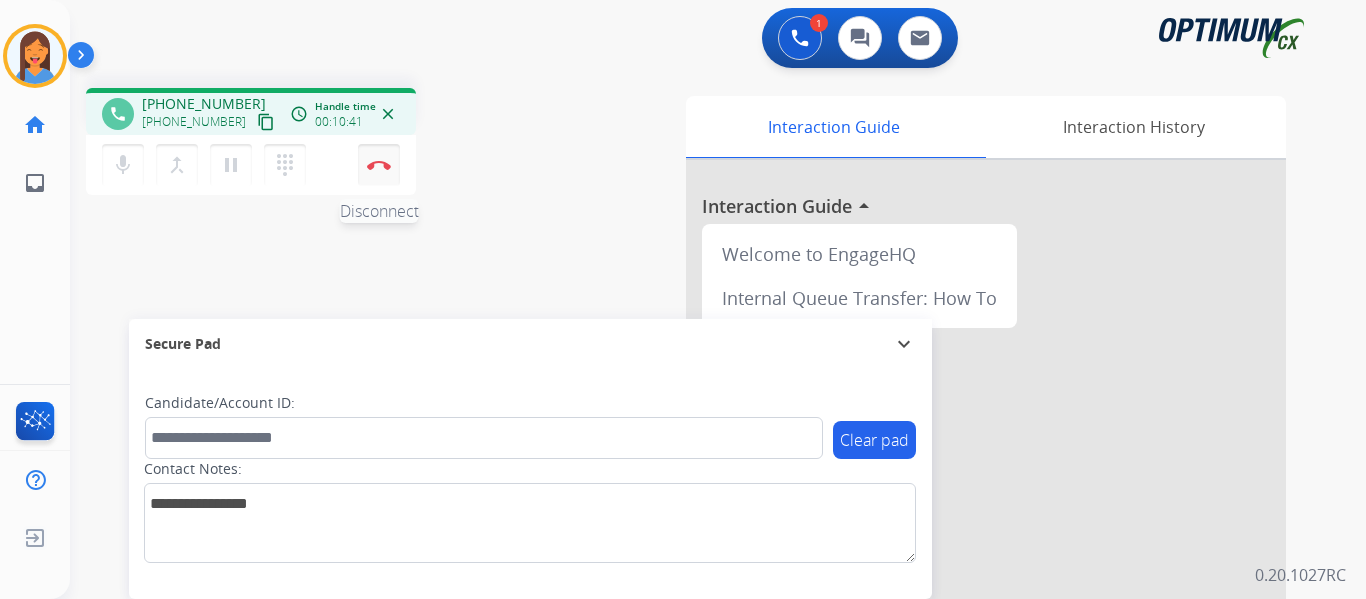 click on "Disconnect" at bounding box center (379, 165) 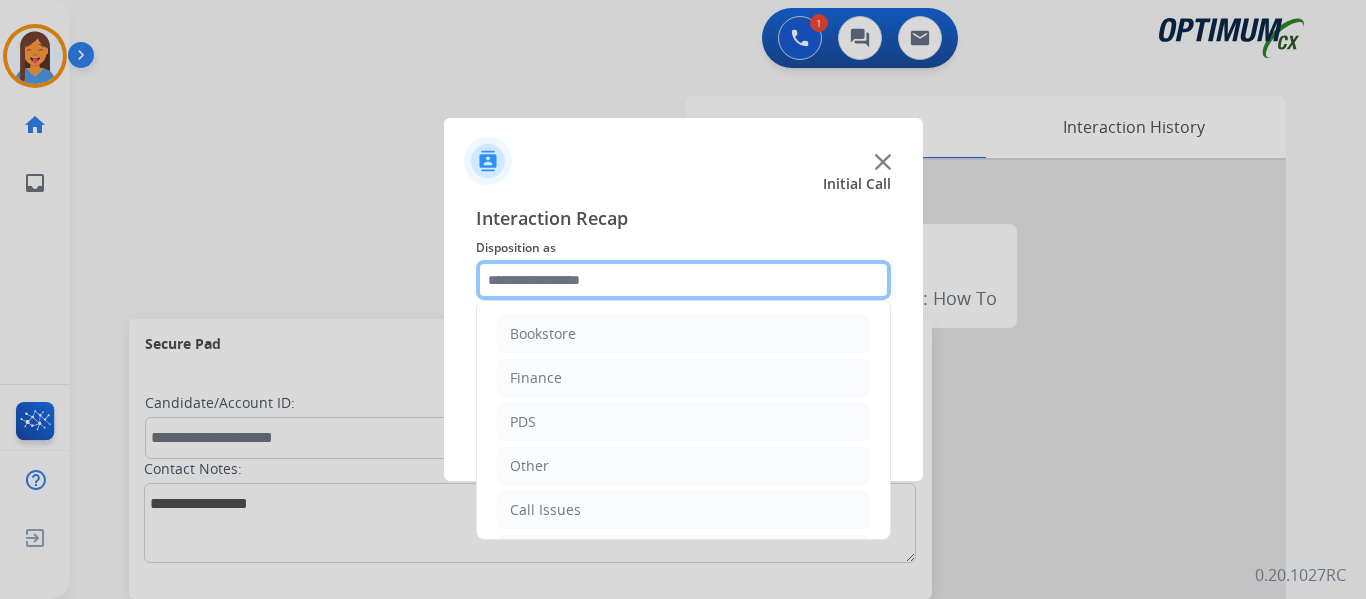 click 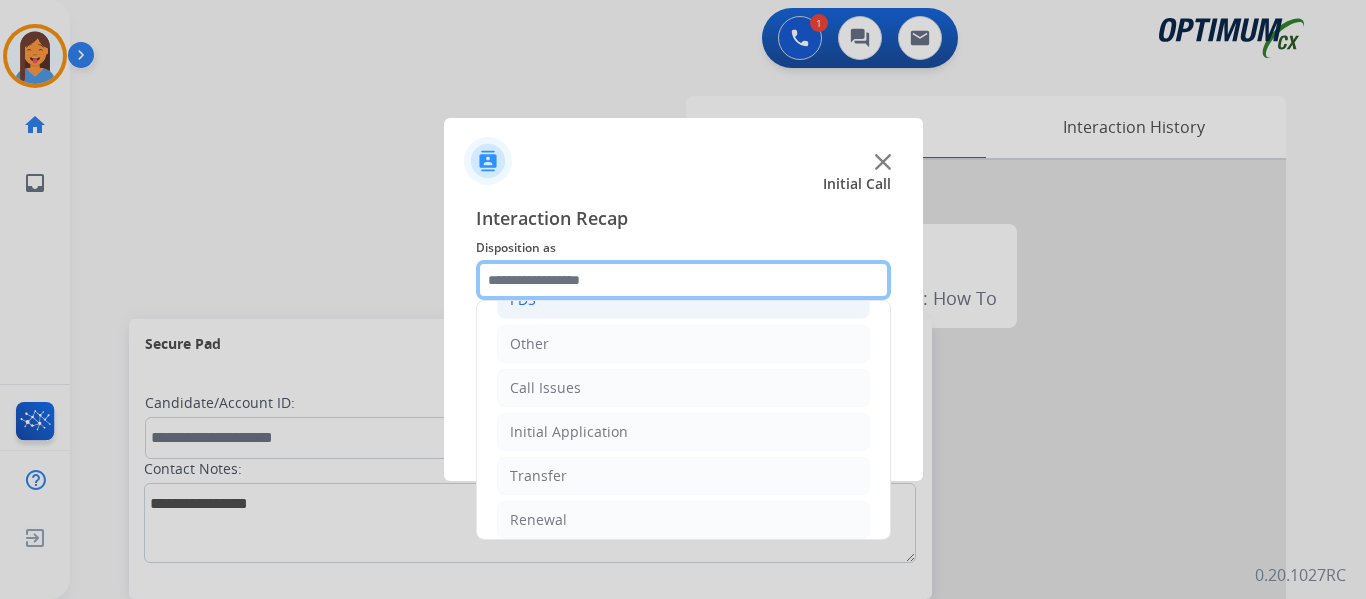 scroll, scrollTop: 136, scrollLeft: 0, axis: vertical 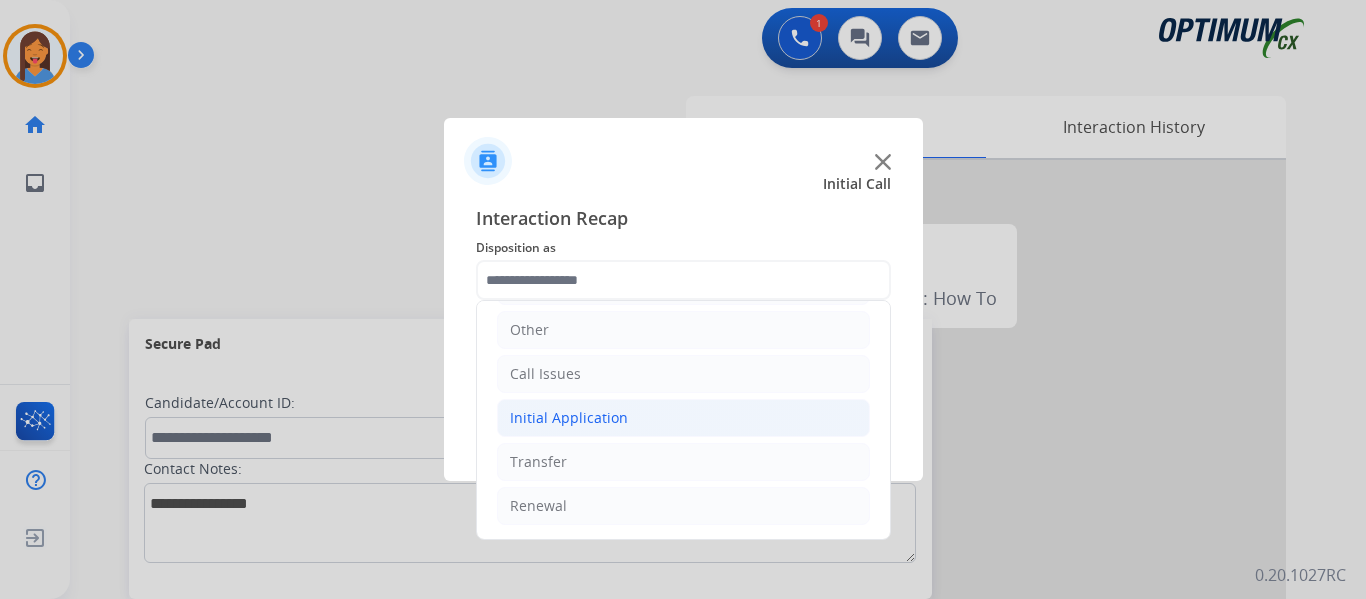 click on "Initial Application" 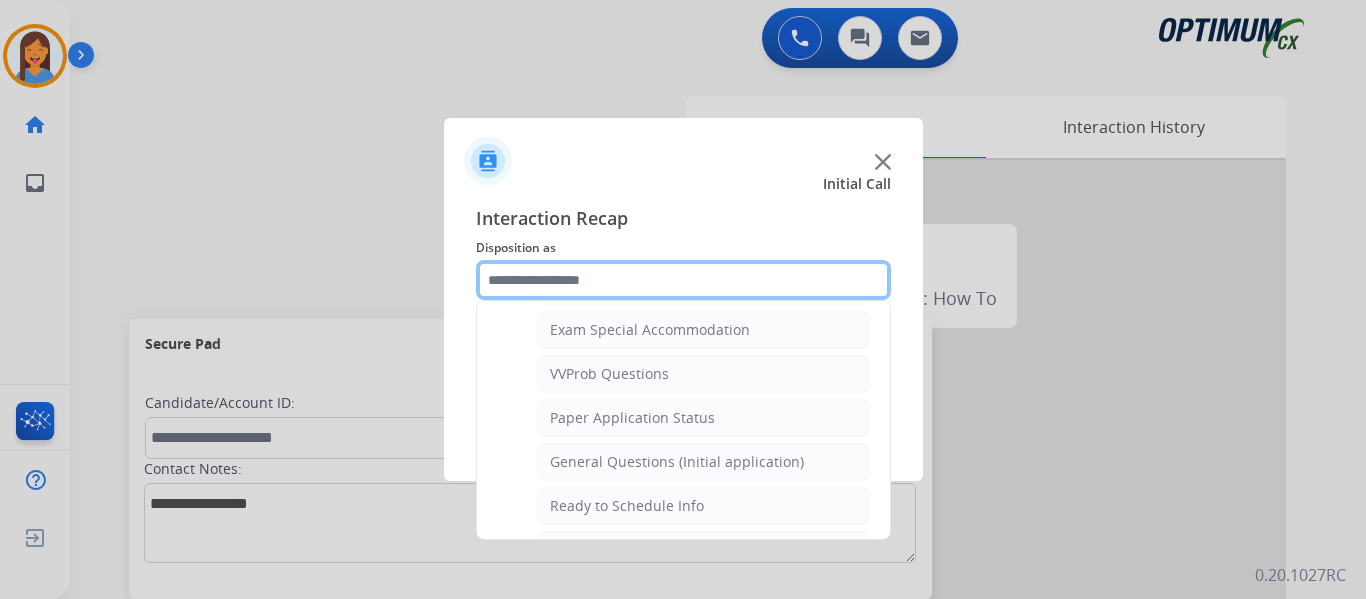 scroll, scrollTop: 1136, scrollLeft: 0, axis: vertical 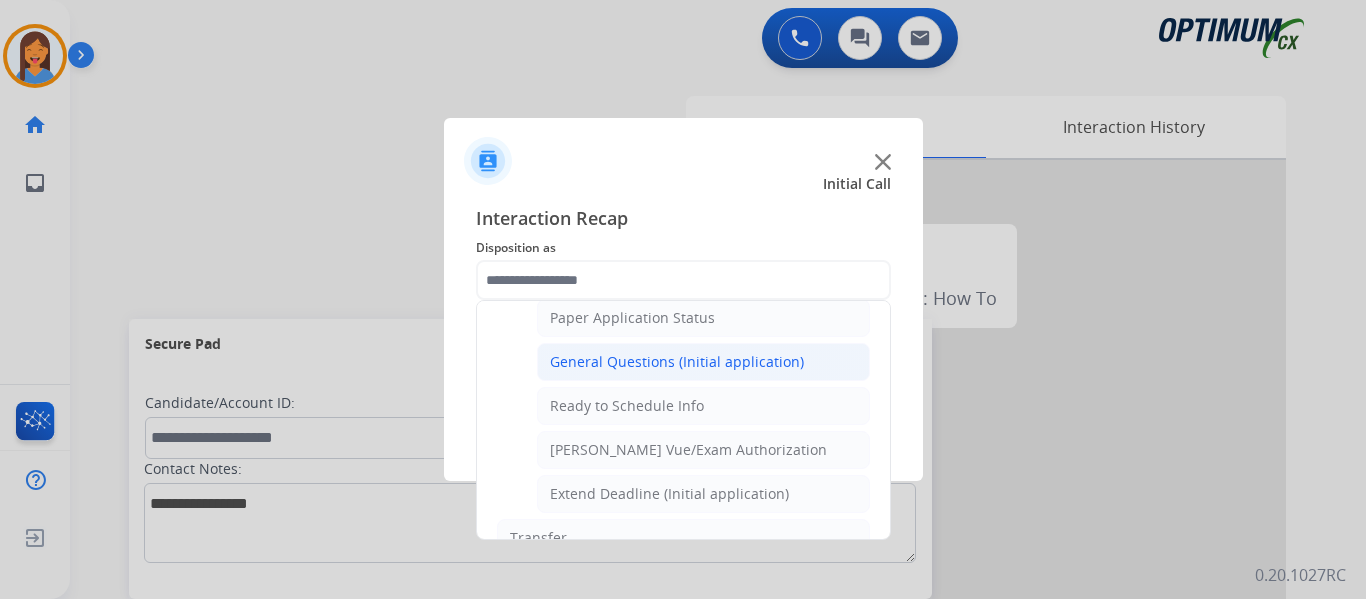 click on "General Questions (Initial application)" 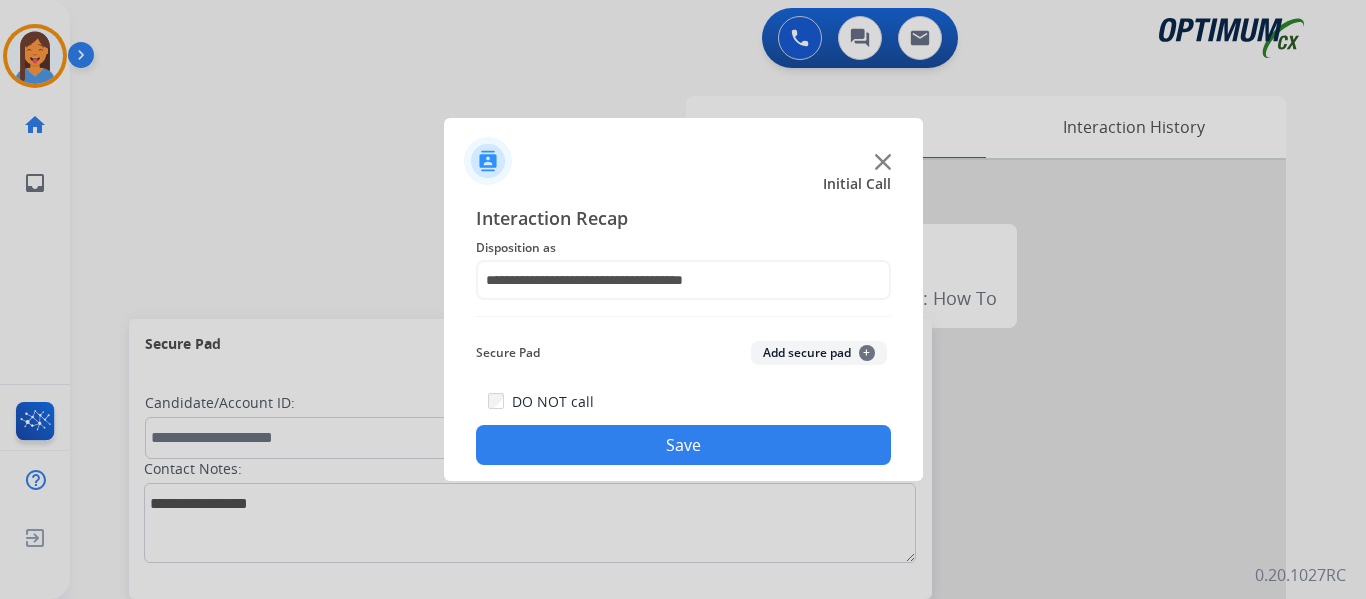 click on "Save" 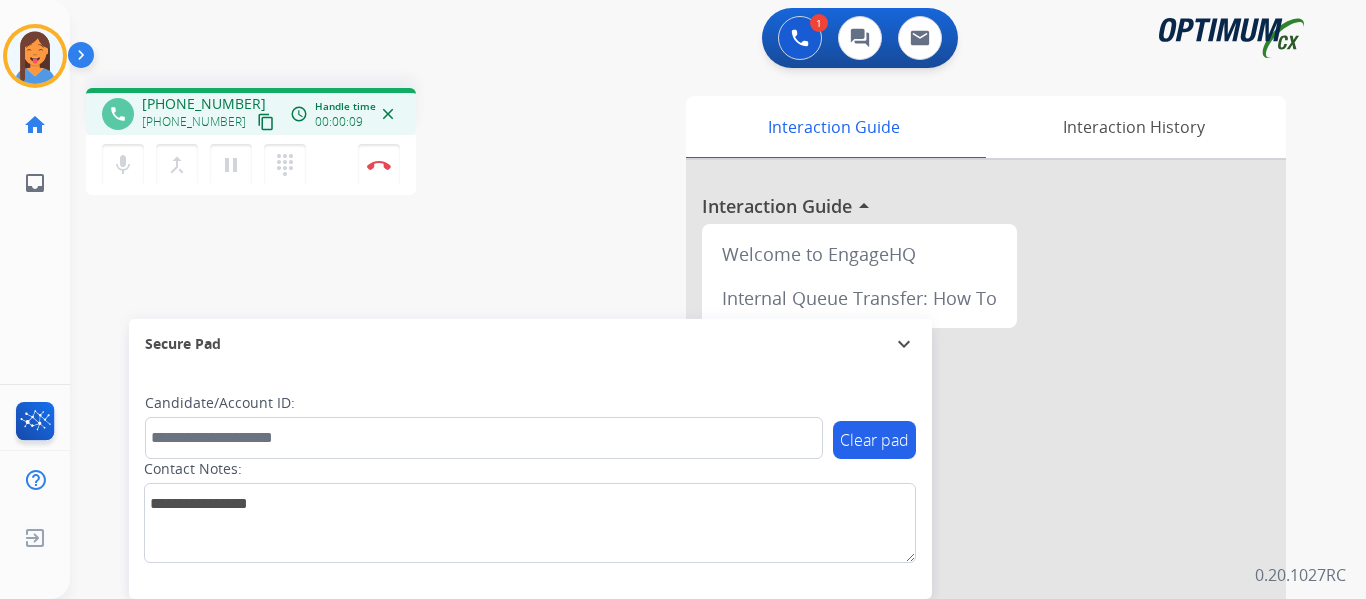 click on "content_copy" at bounding box center (266, 122) 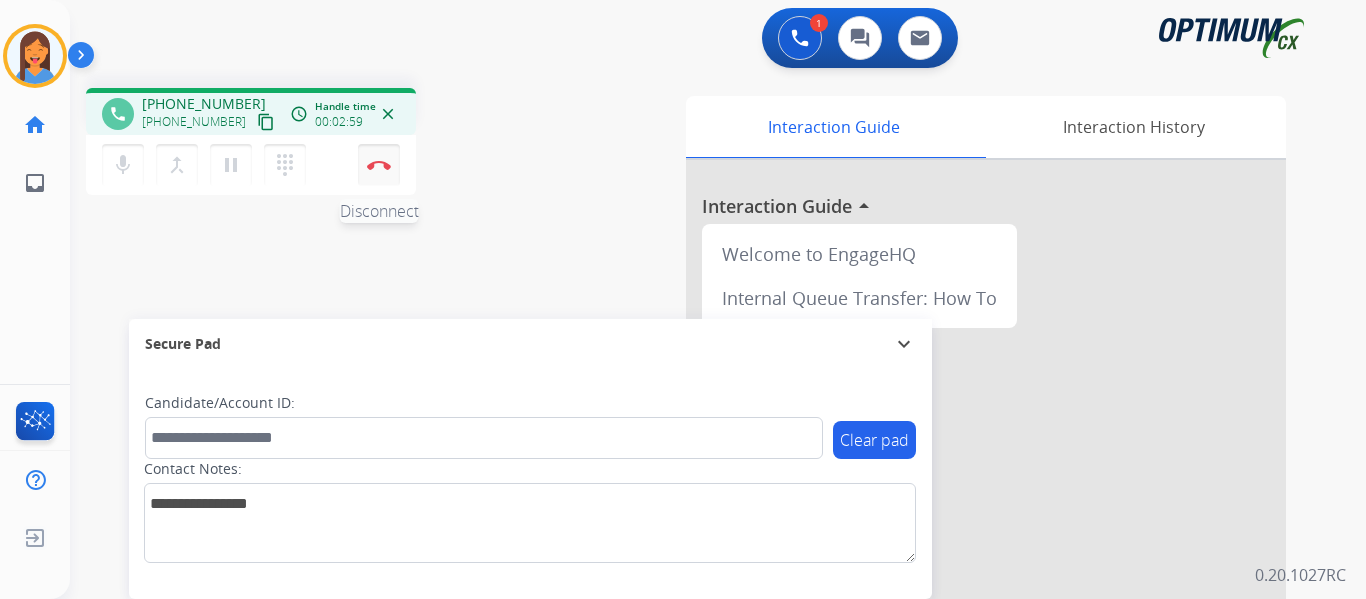 click on "Disconnect" at bounding box center [379, 165] 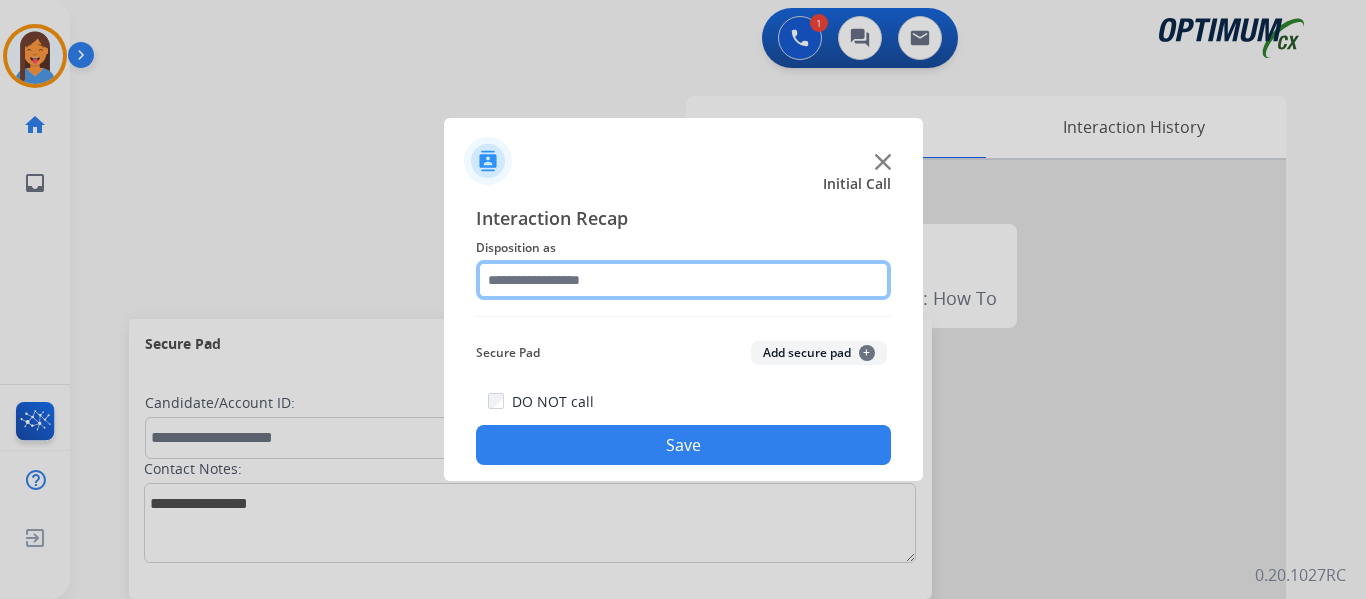 click 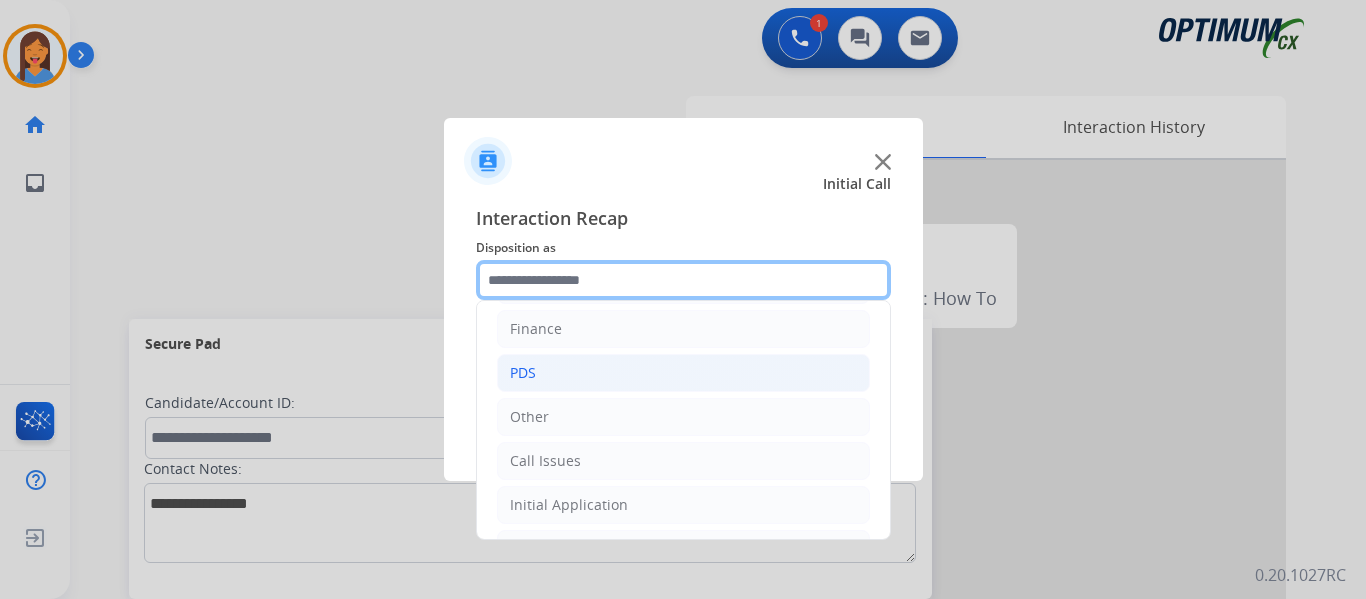 scroll, scrollTop: 136, scrollLeft: 0, axis: vertical 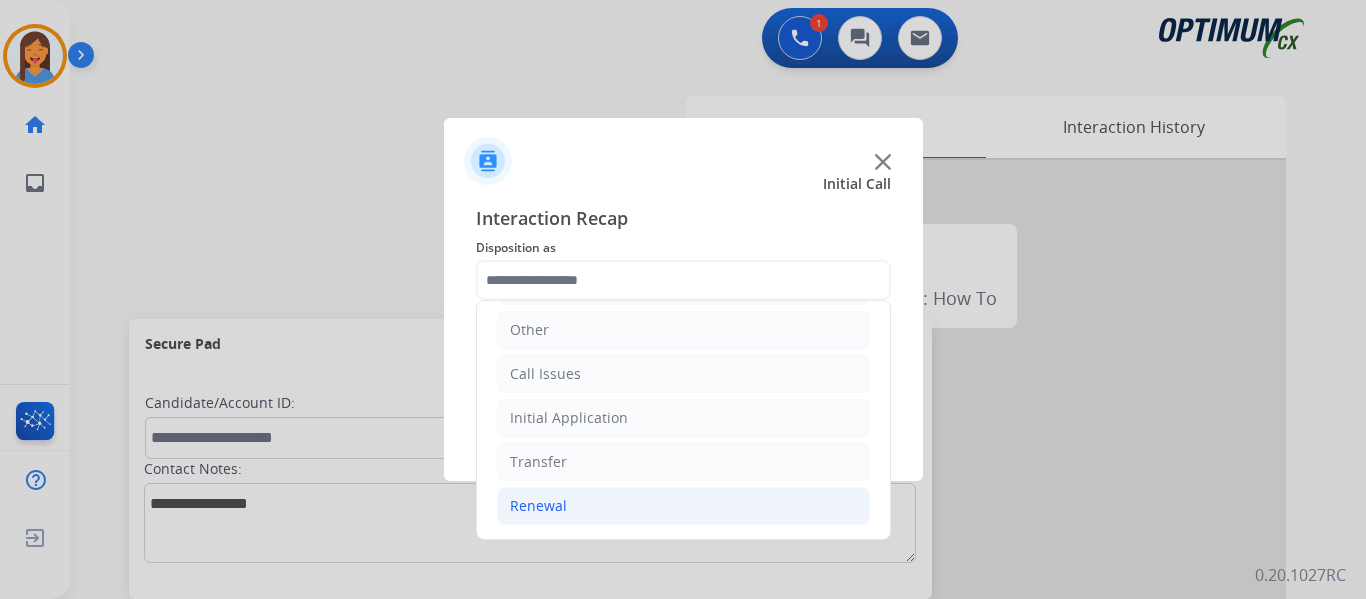 click on "Renewal" 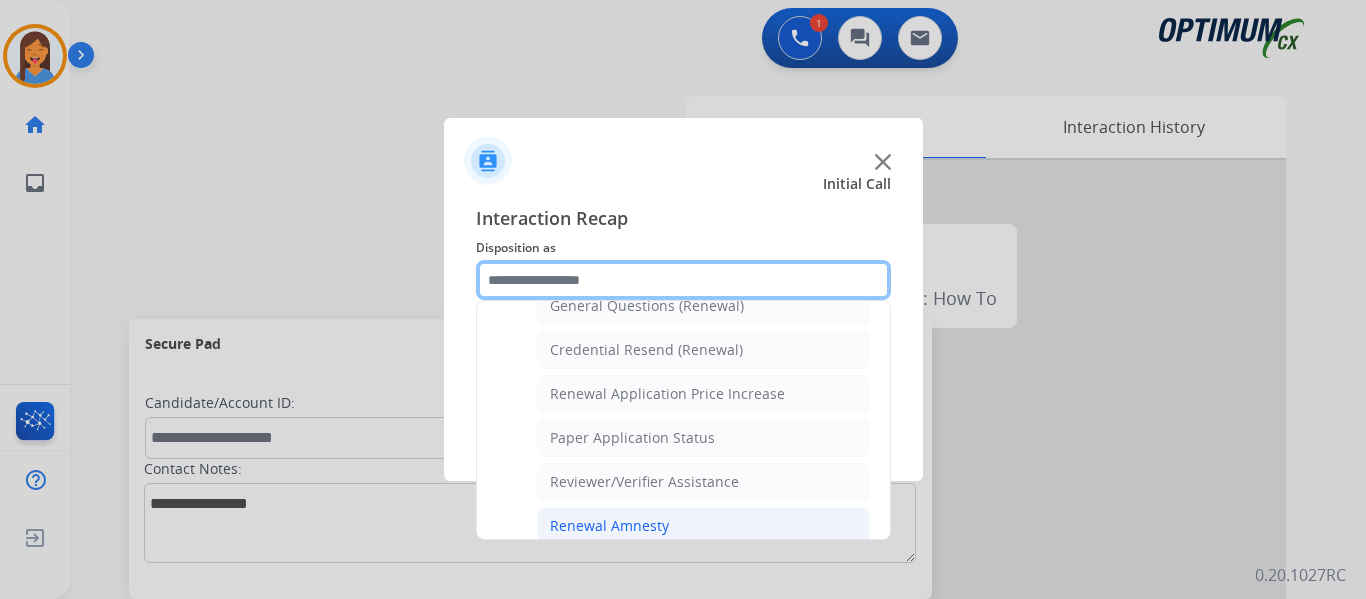 scroll, scrollTop: 572, scrollLeft: 0, axis: vertical 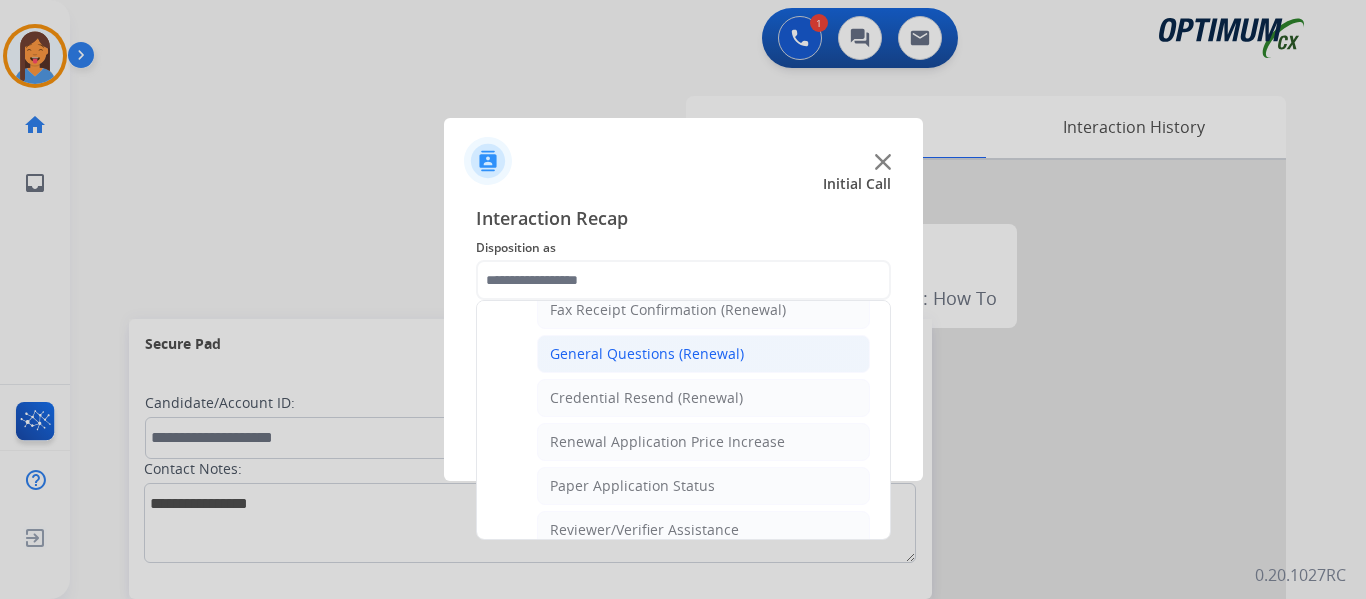 click on "General Questions (Renewal)" 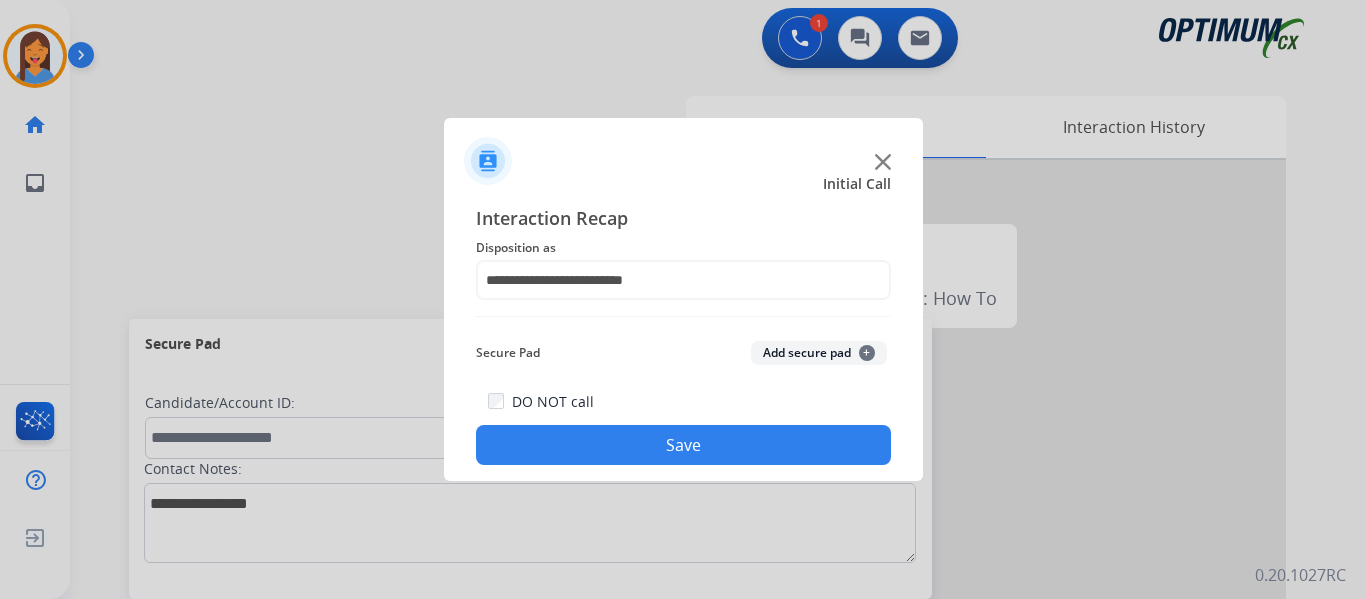 click on "Save" 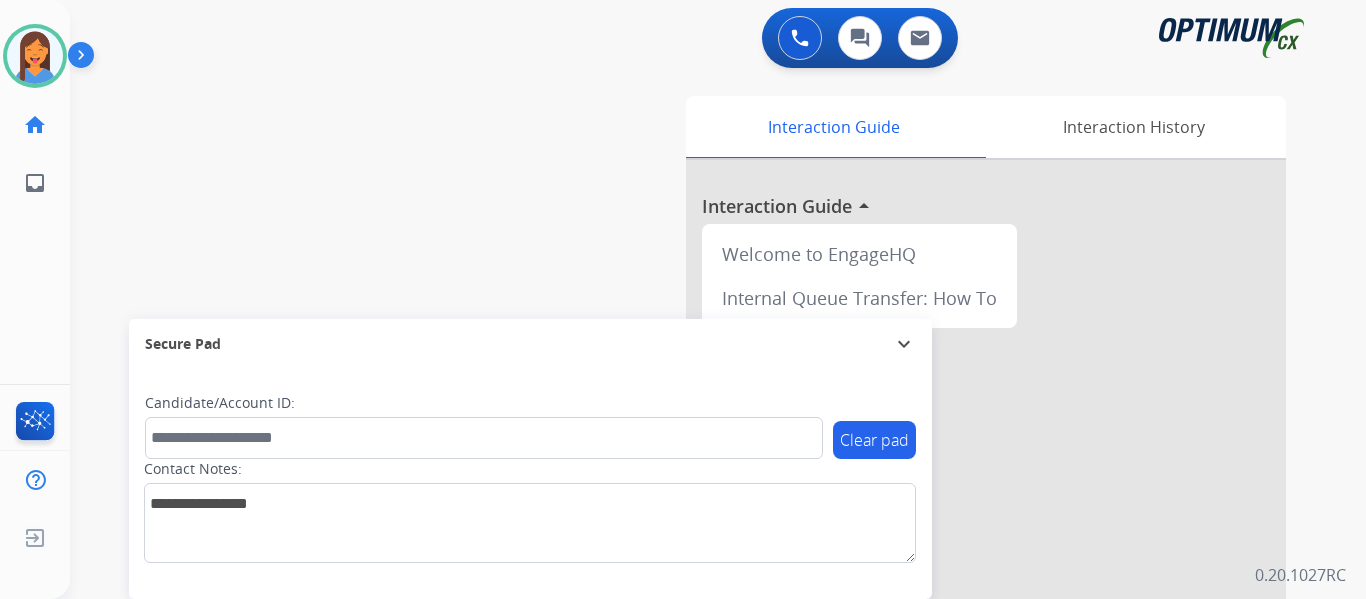 click on "swap_horiz Break voice bridge close_fullscreen Connect 3-Way Call merge_type Separate 3-Way Call  Interaction Guide   Interaction History  Interaction Guide arrow_drop_up  Welcome to EngageHQ   Internal Queue Transfer: How To  Secure Pad expand_more Clear pad Candidate/Account ID: Contact Notes:" at bounding box center (694, 489) 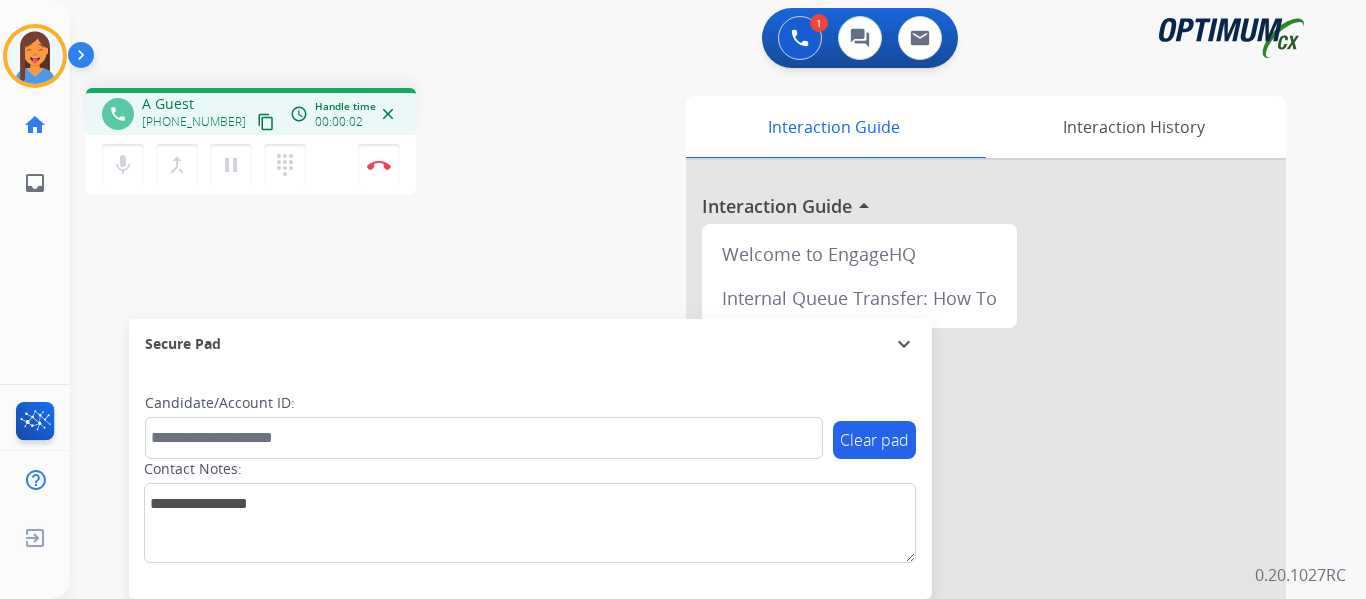 drag, startPoint x: 241, startPoint y: 127, endPoint x: 572, endPoint y: 271, distance: 360.96677 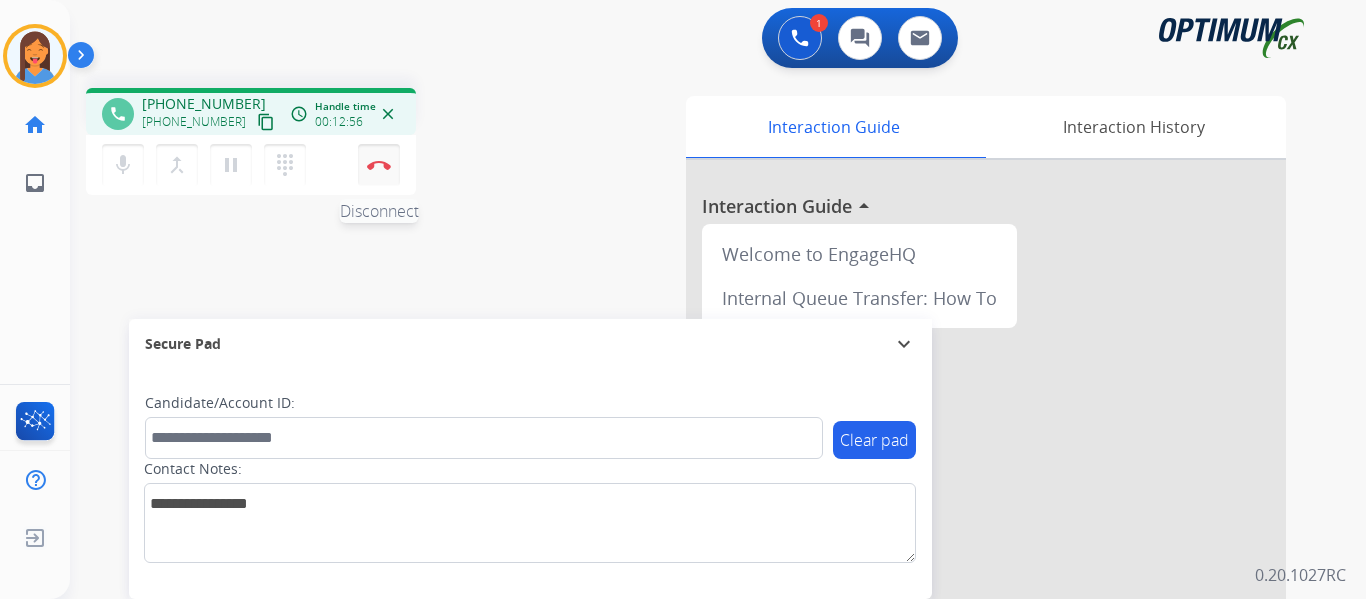 click on "Disconnect" at bounding box center [379, 165] 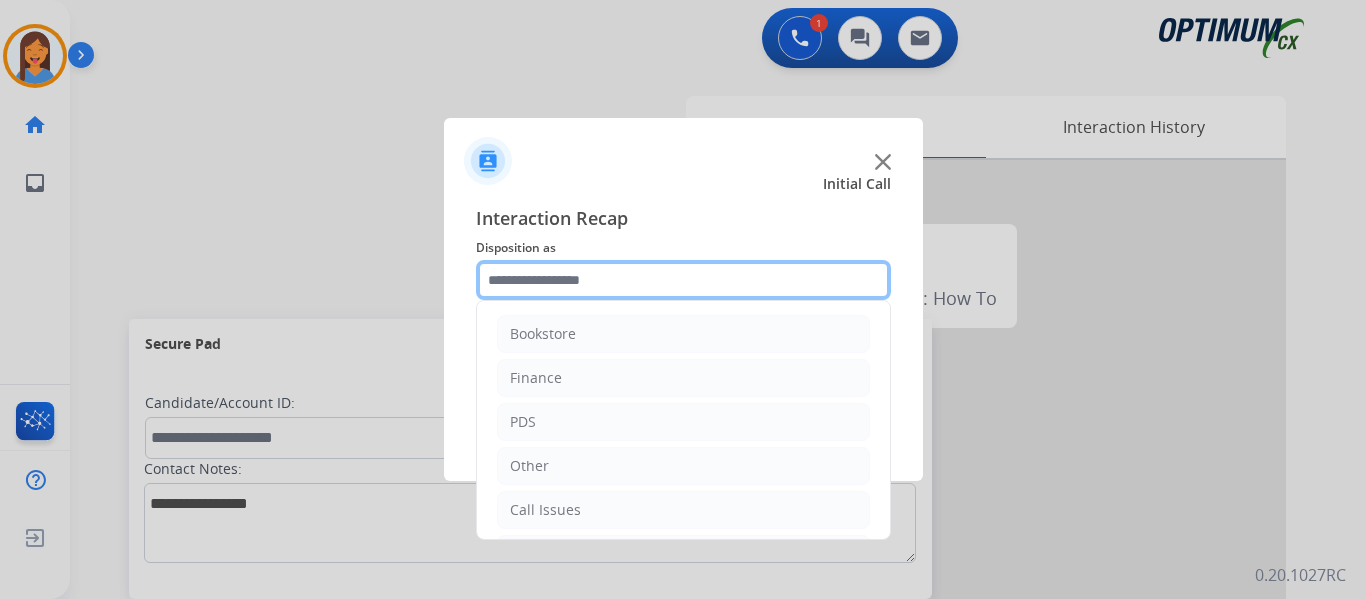 click 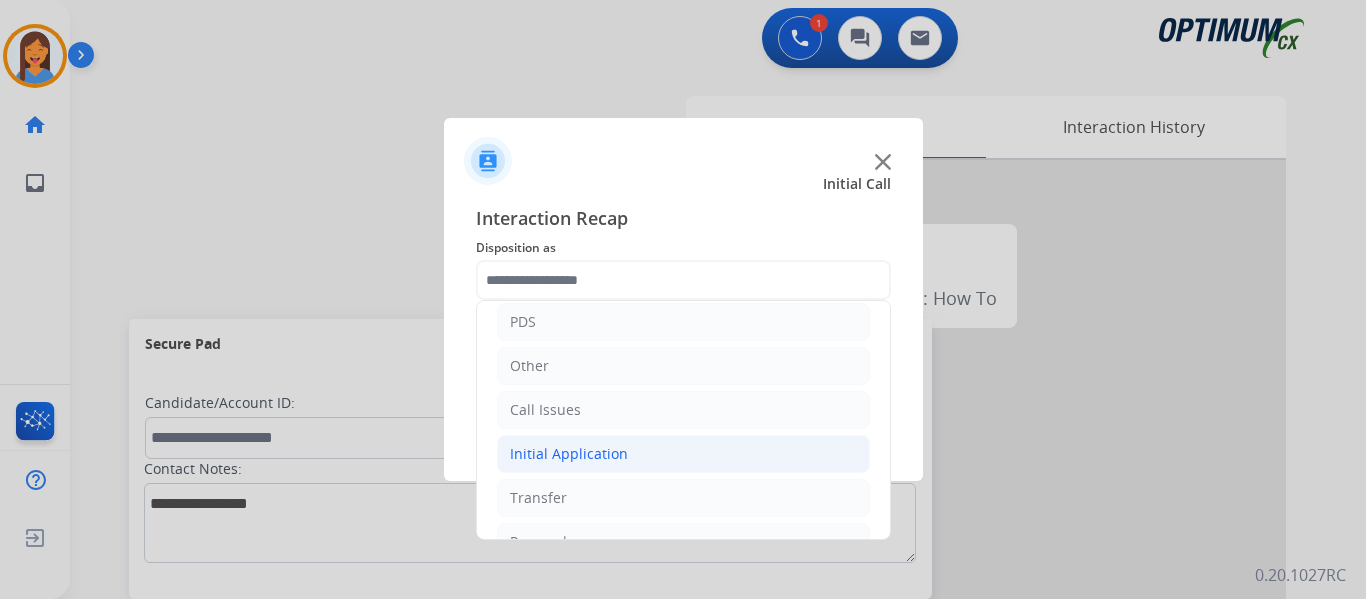 click on "Initial Application" 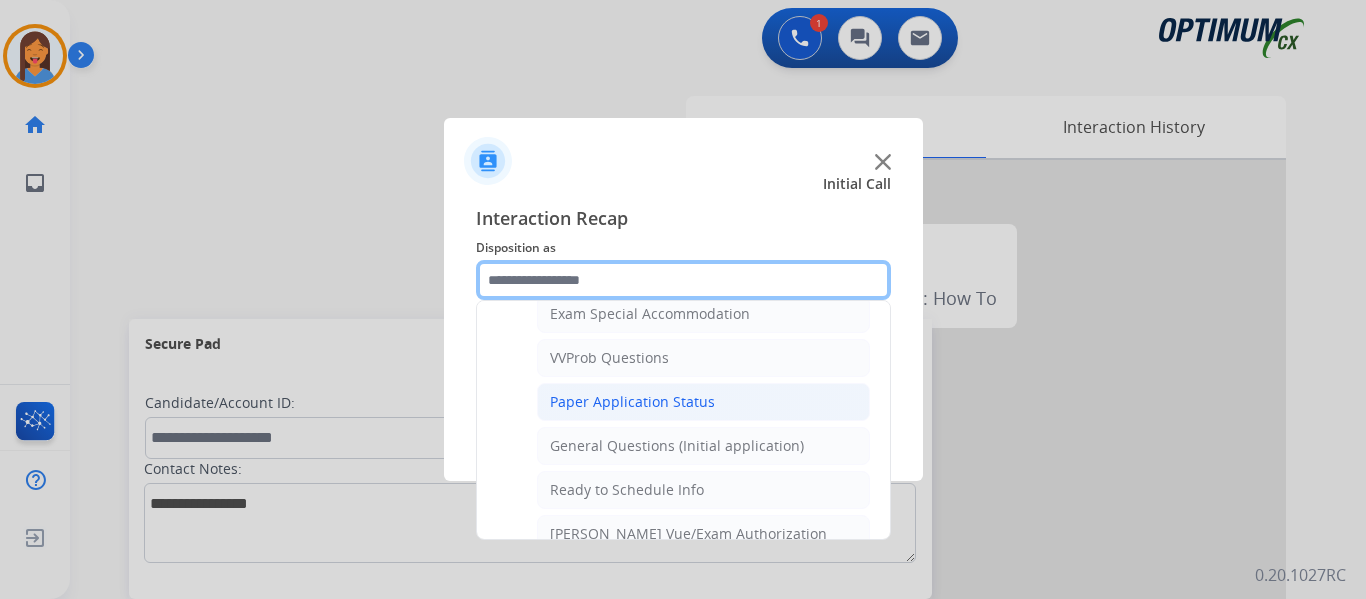 scroll, scrollTop: 1100, scrollLeft: 0, axis: vertical 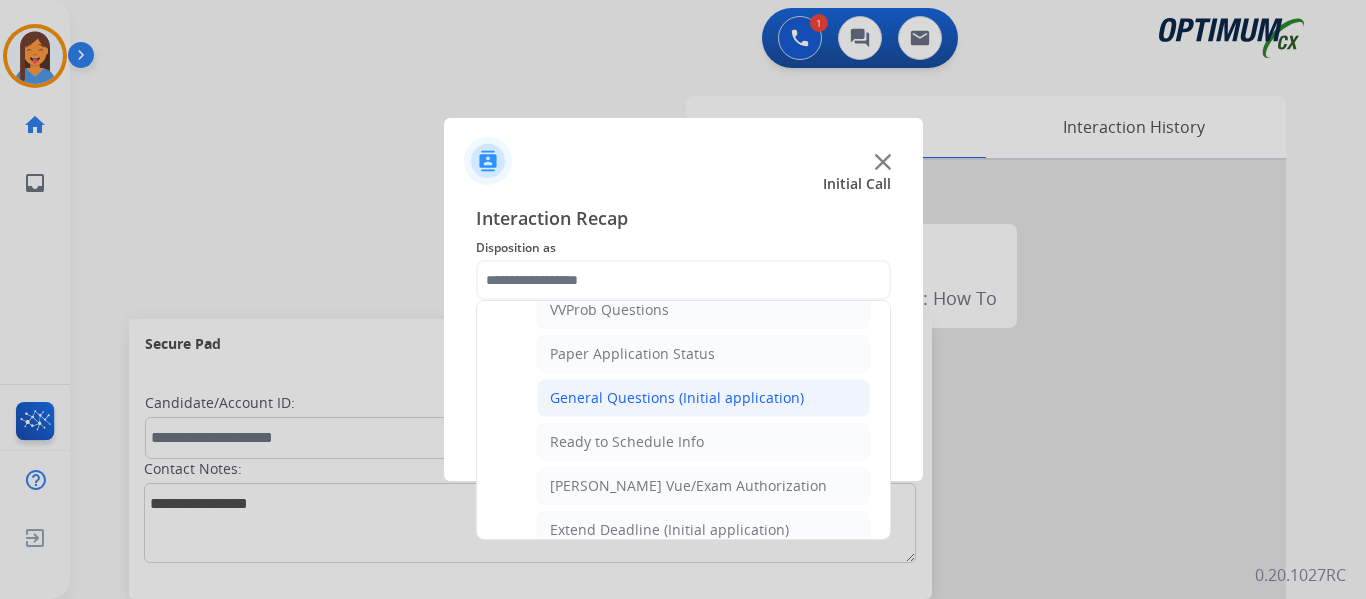 click on "General Questions (Initial application)" 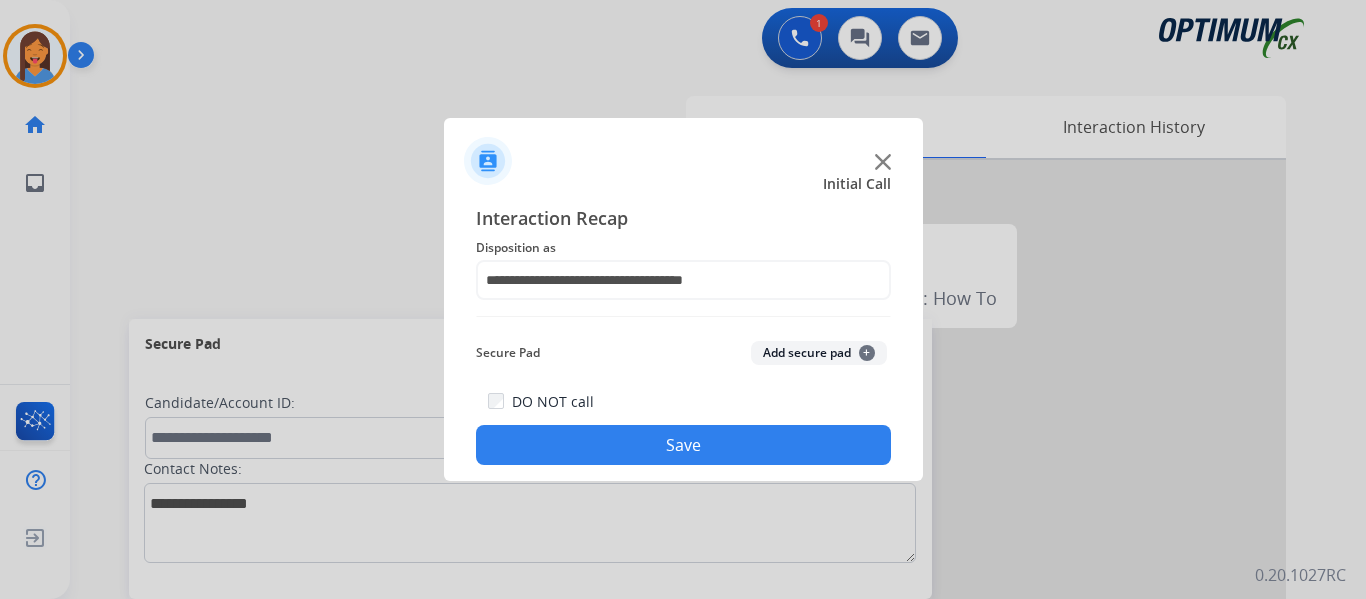 click on "Save" 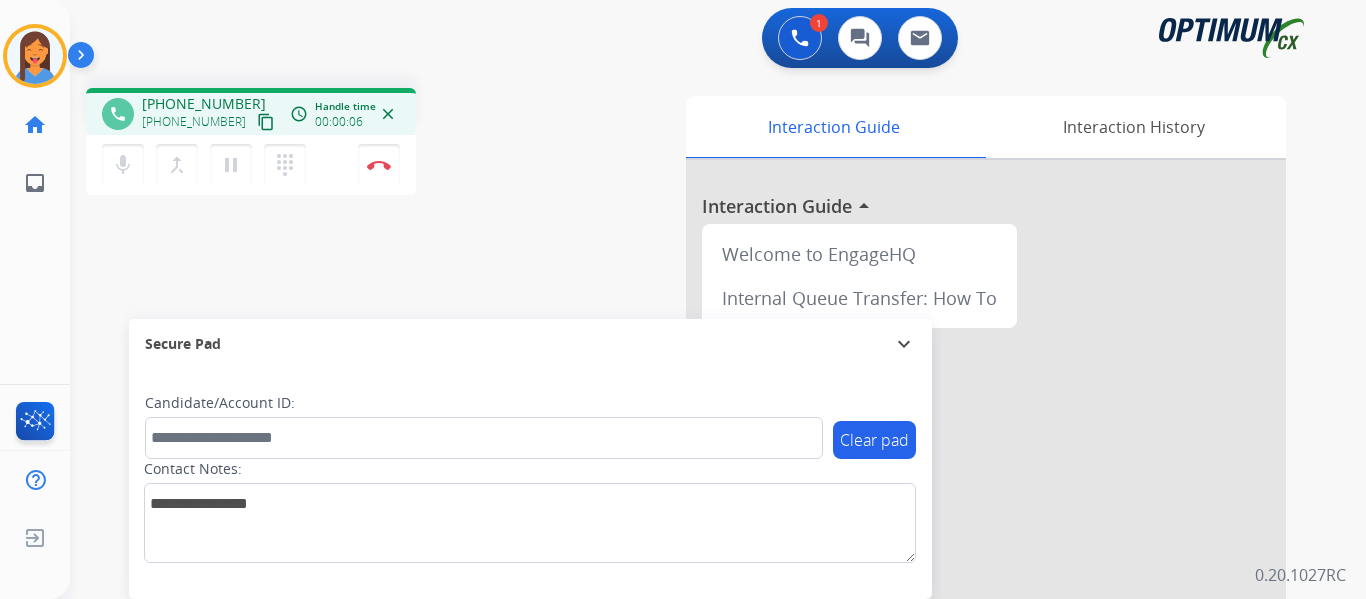 click on "content_copy" at bounding box center (266, 122) 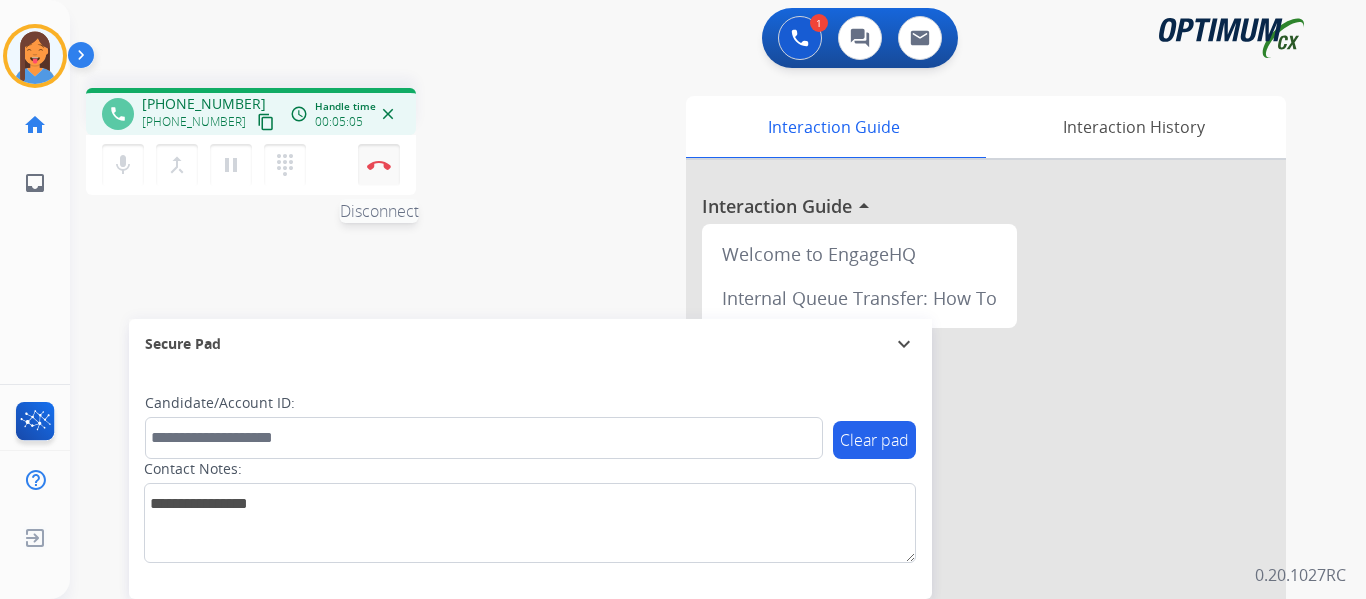 click on "Disconnect" at bounding box center (379, 165) 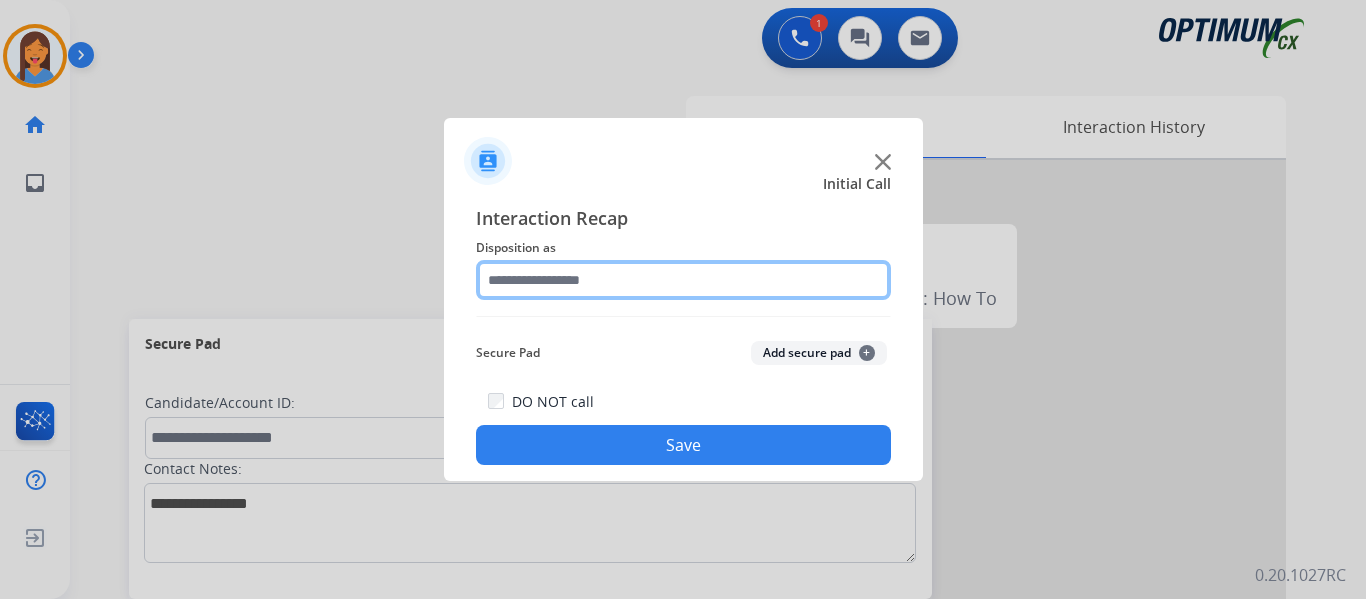 click 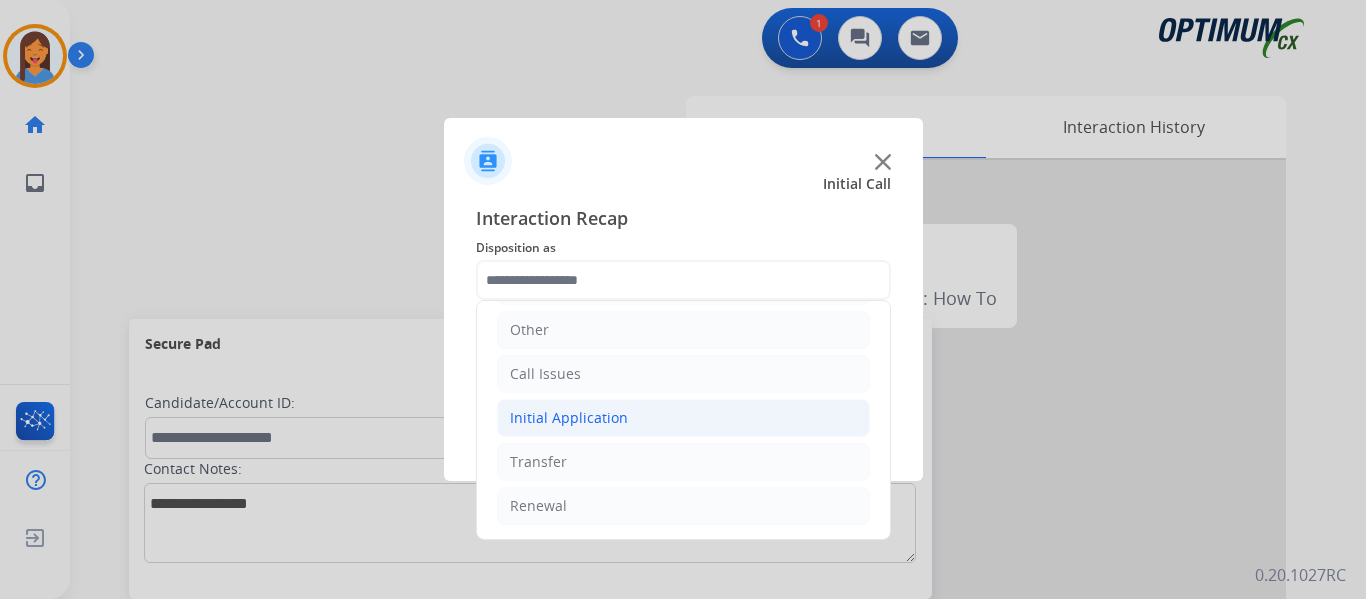 click on "Initial Application" 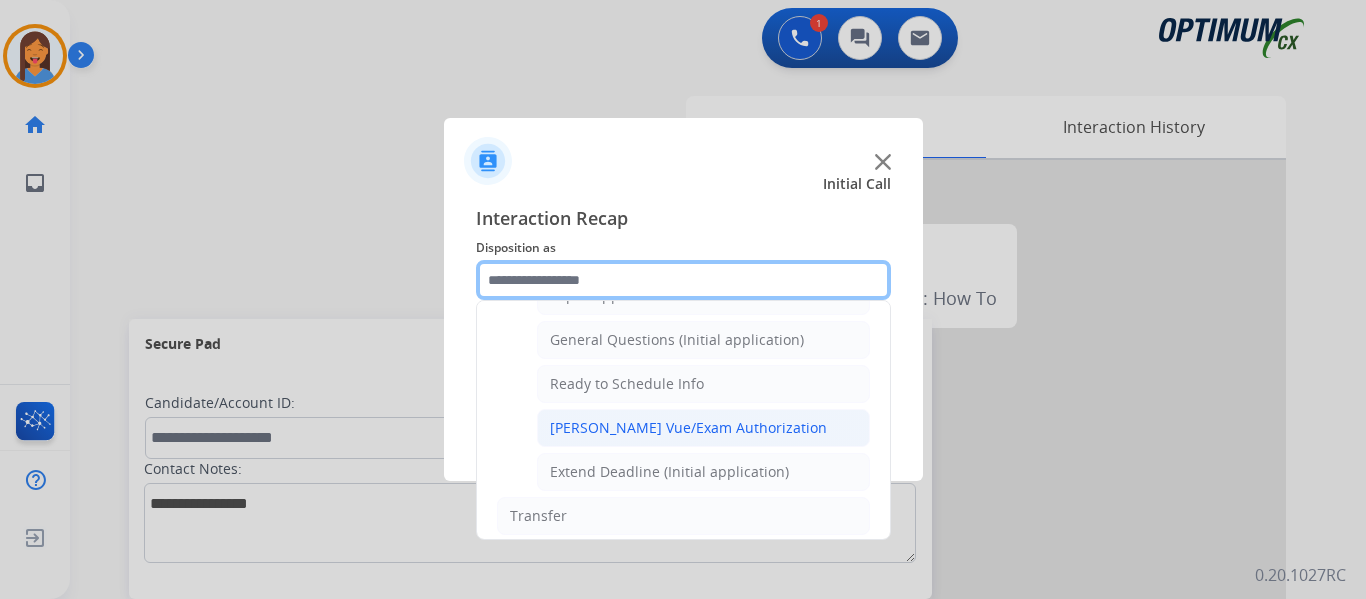 scroll, scrollTop: 1112, scrollLeft: 0, axis: vertical 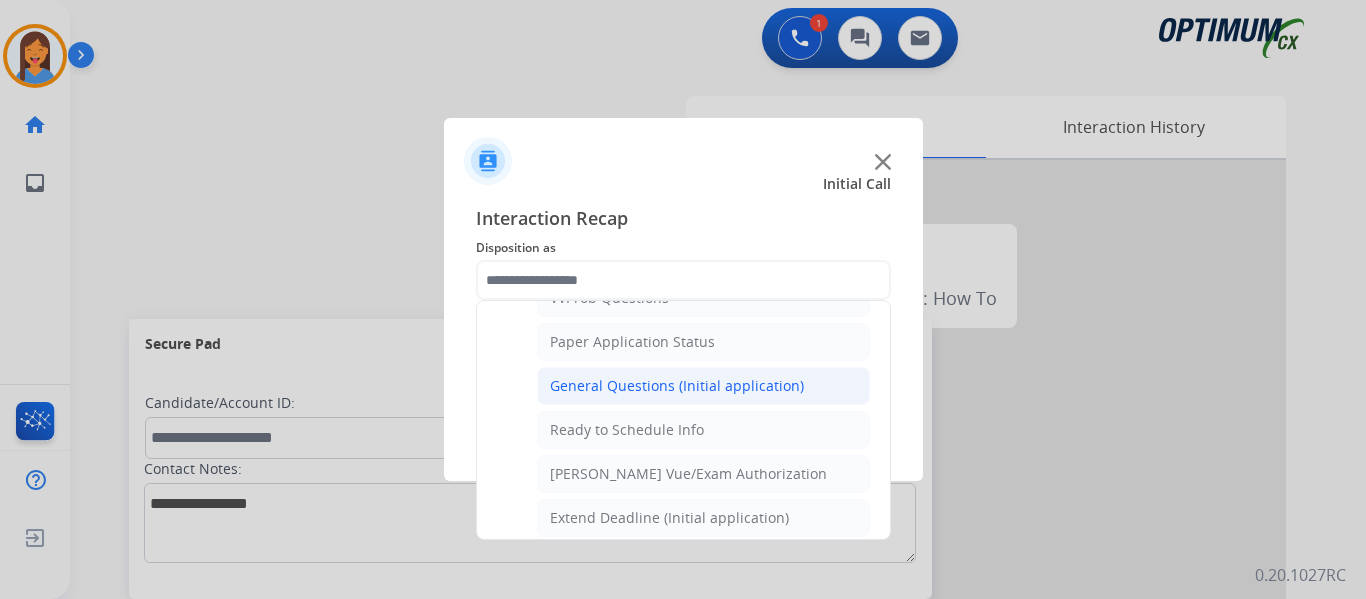 click on "General Questions (Initial application)" 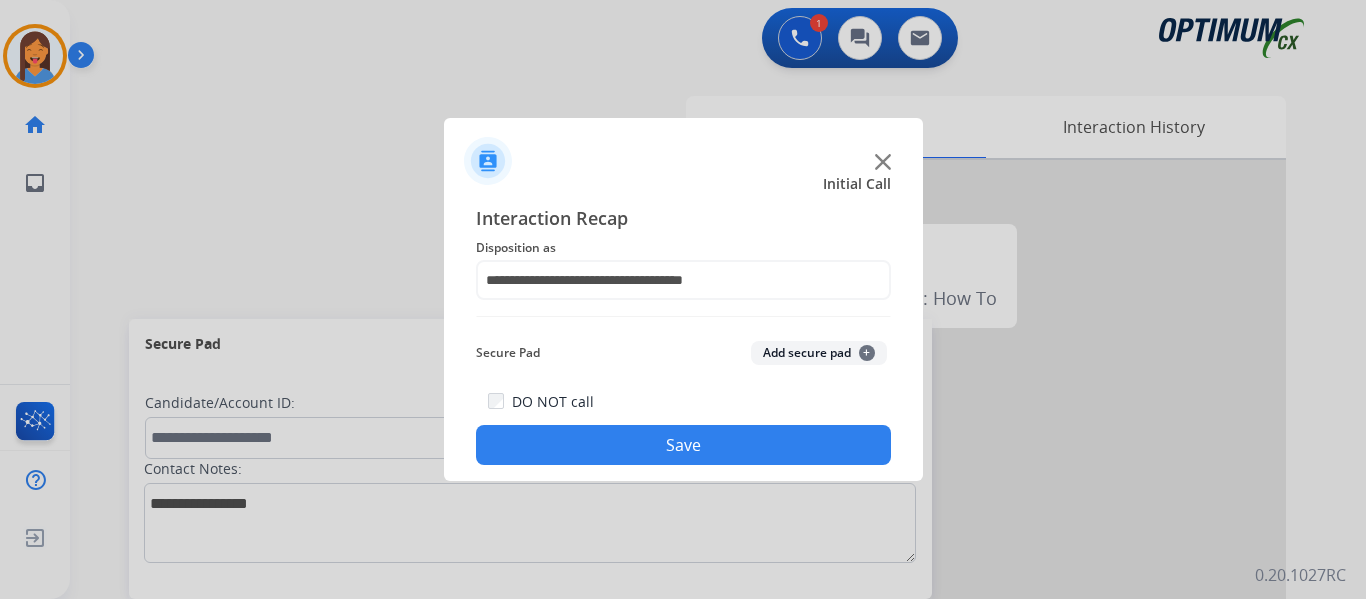 click on "Save" 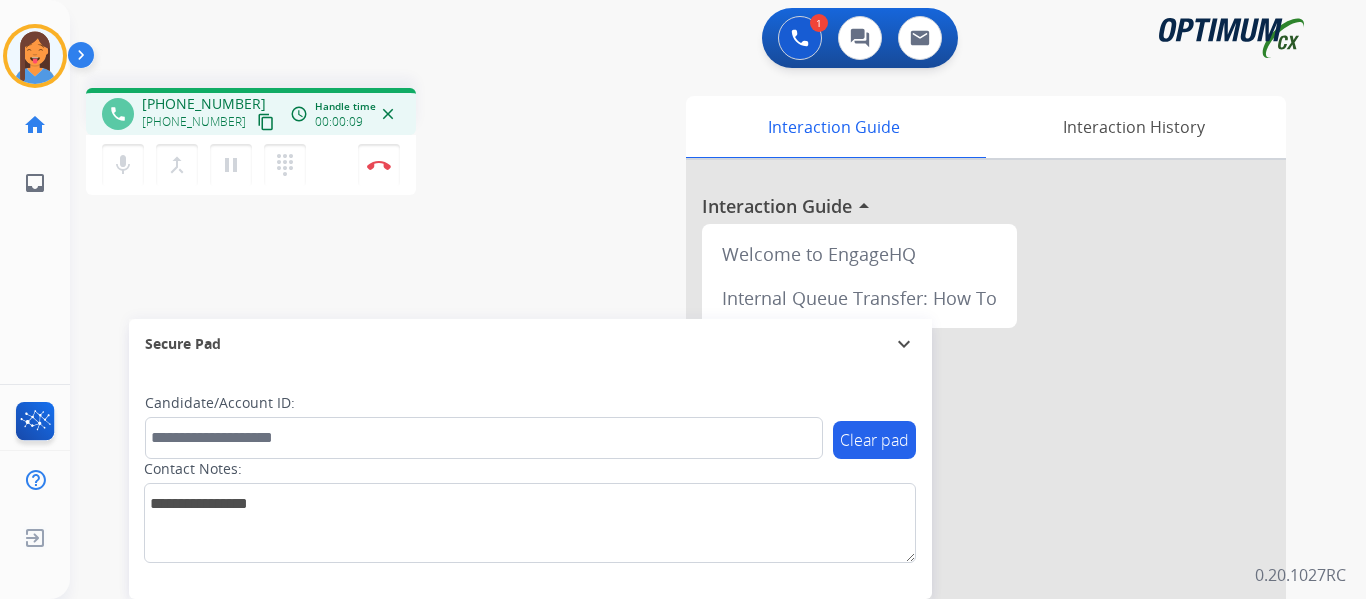 click on "content_copy" at bounding box center (266, 122) 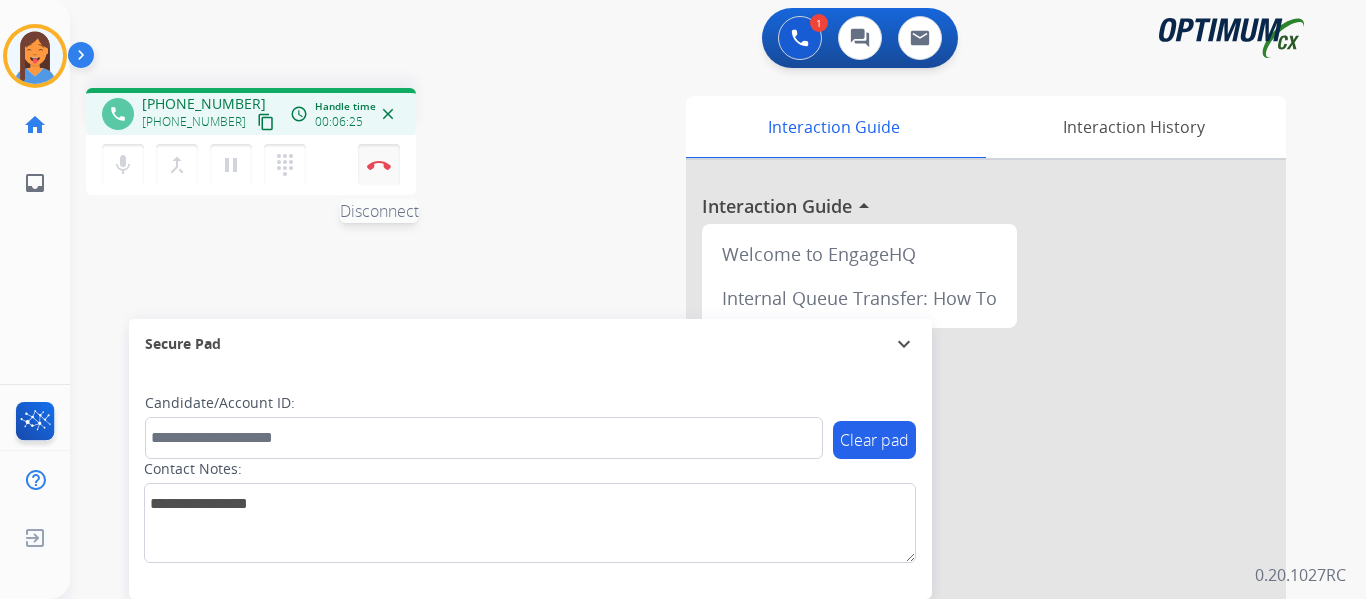 click on "Disconnect" at bounding box center [379, 165] 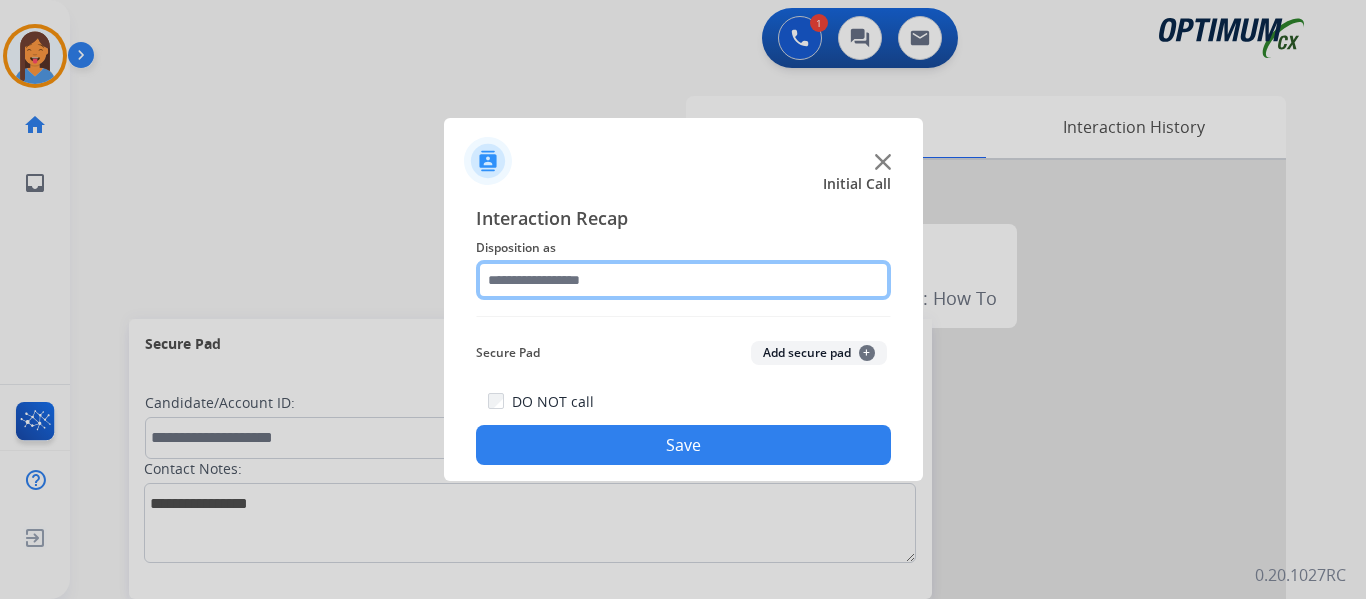 click 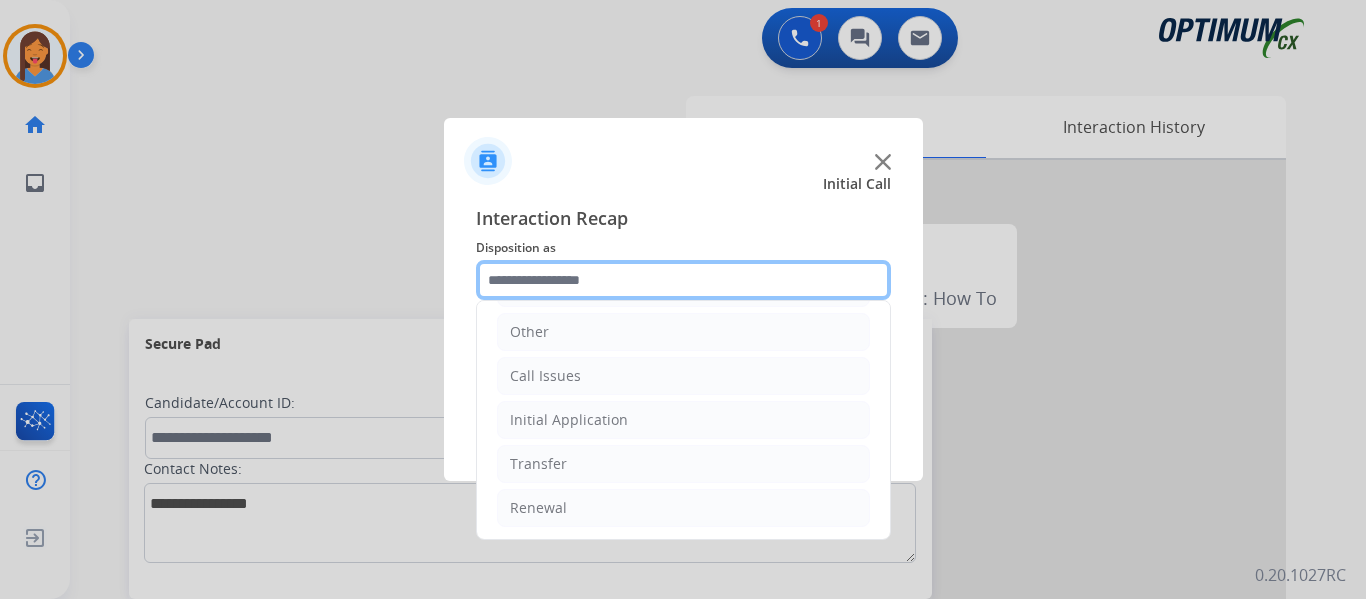 scroll, scrollTop: 136, scrollLeft: 0, axis: vertical 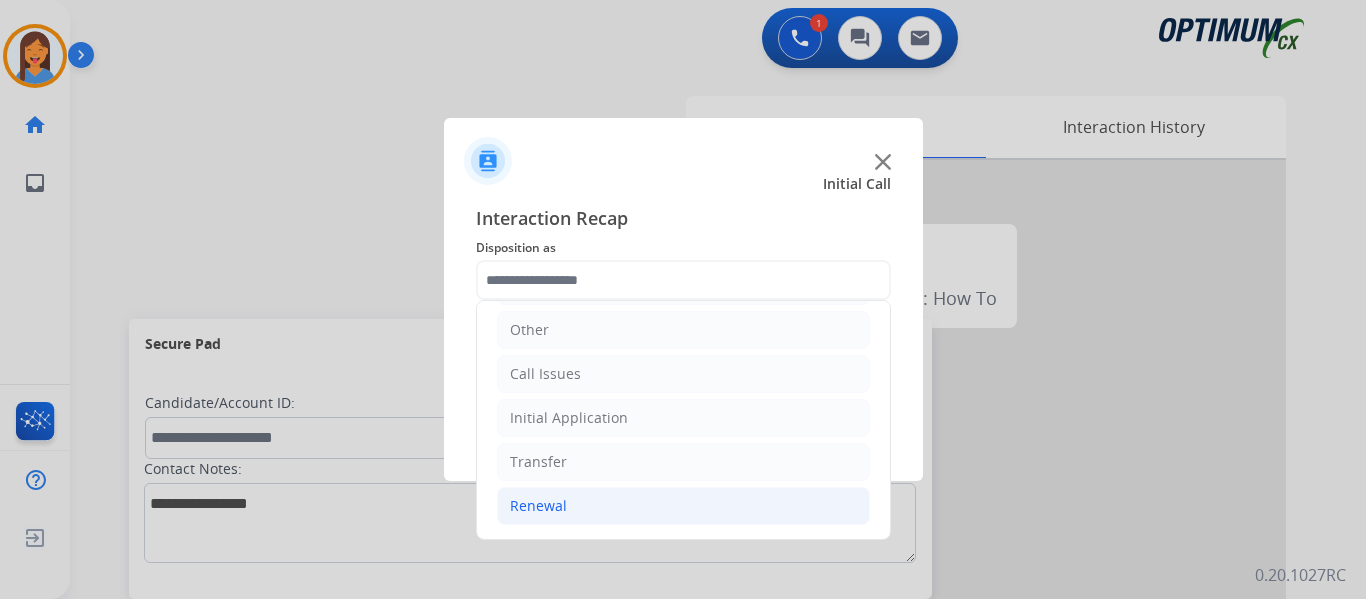 click on "Renewal" 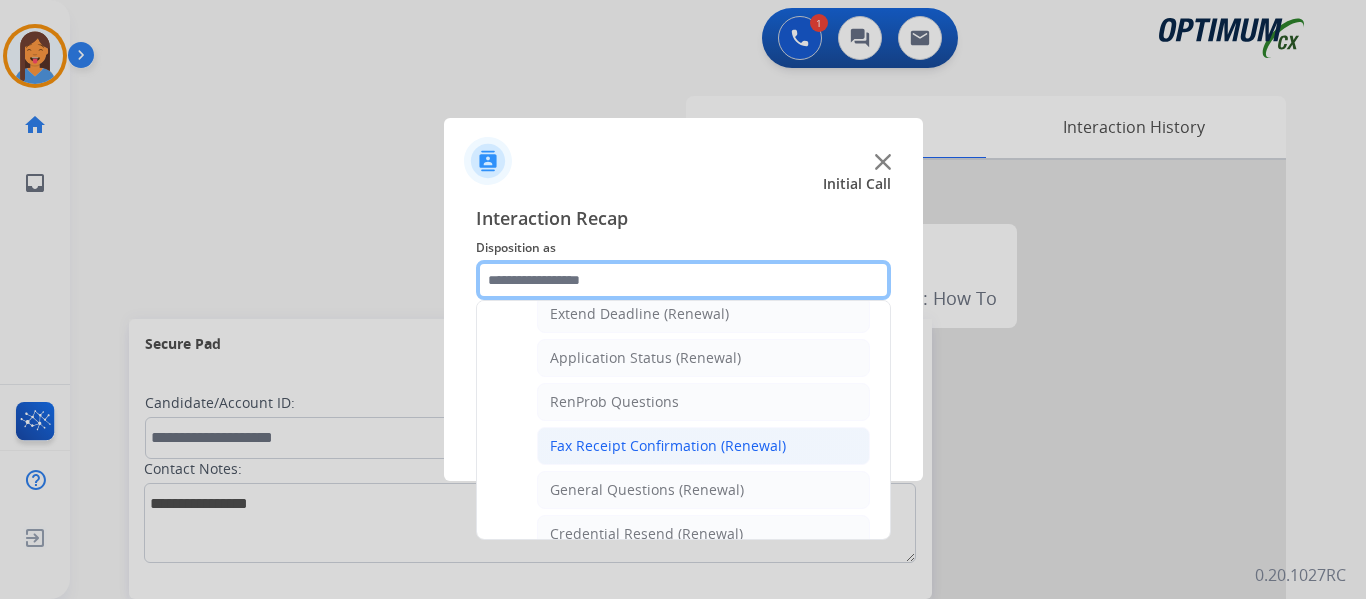 scroll, scrollTop: 536, scrollLeft: 0, axis: vertical 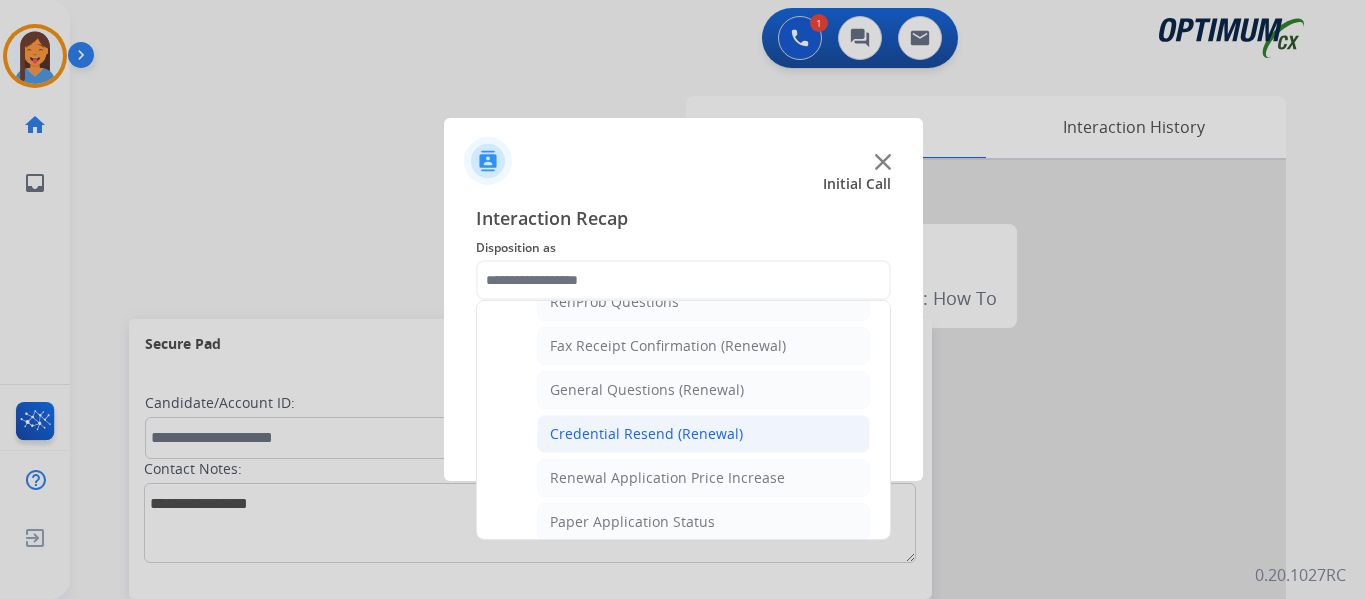click on "Credential Resend (Renewal)" 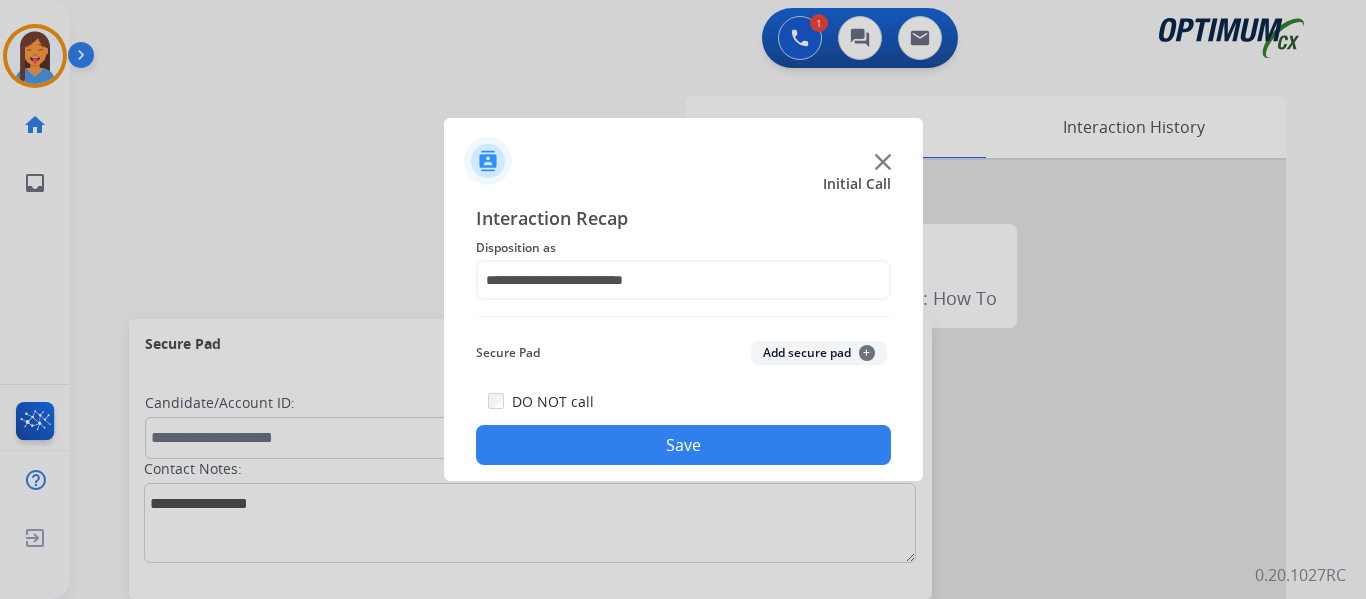 click on "Save" 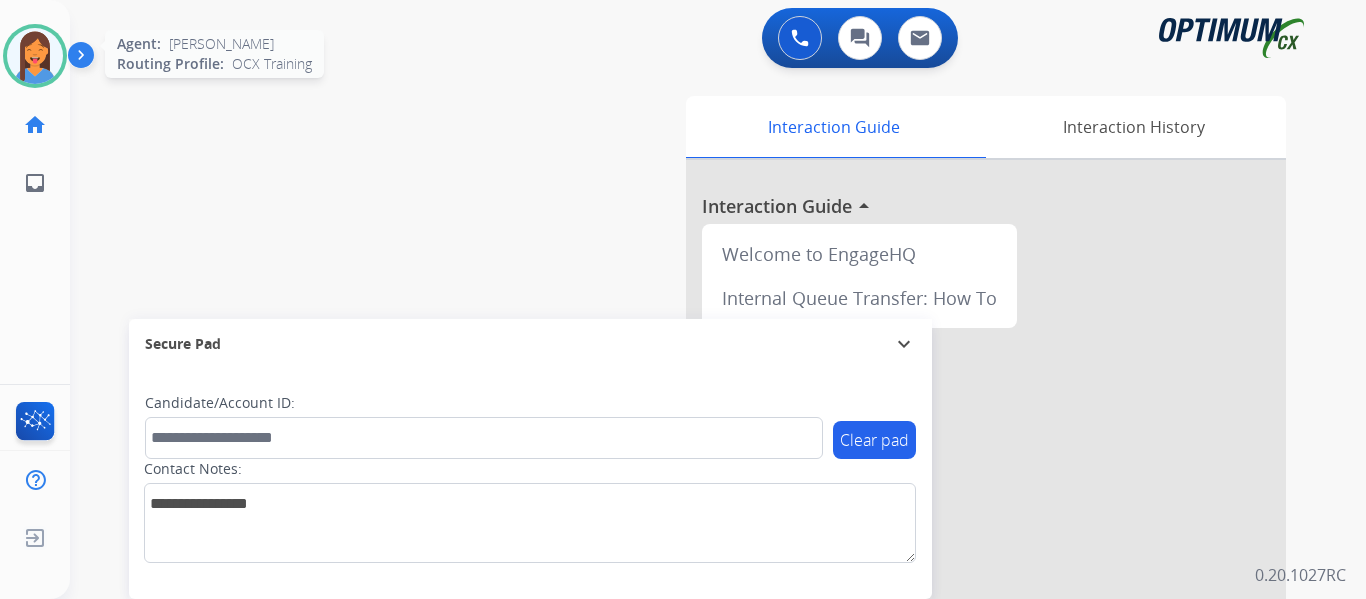 click at bounding box center [35, 56] 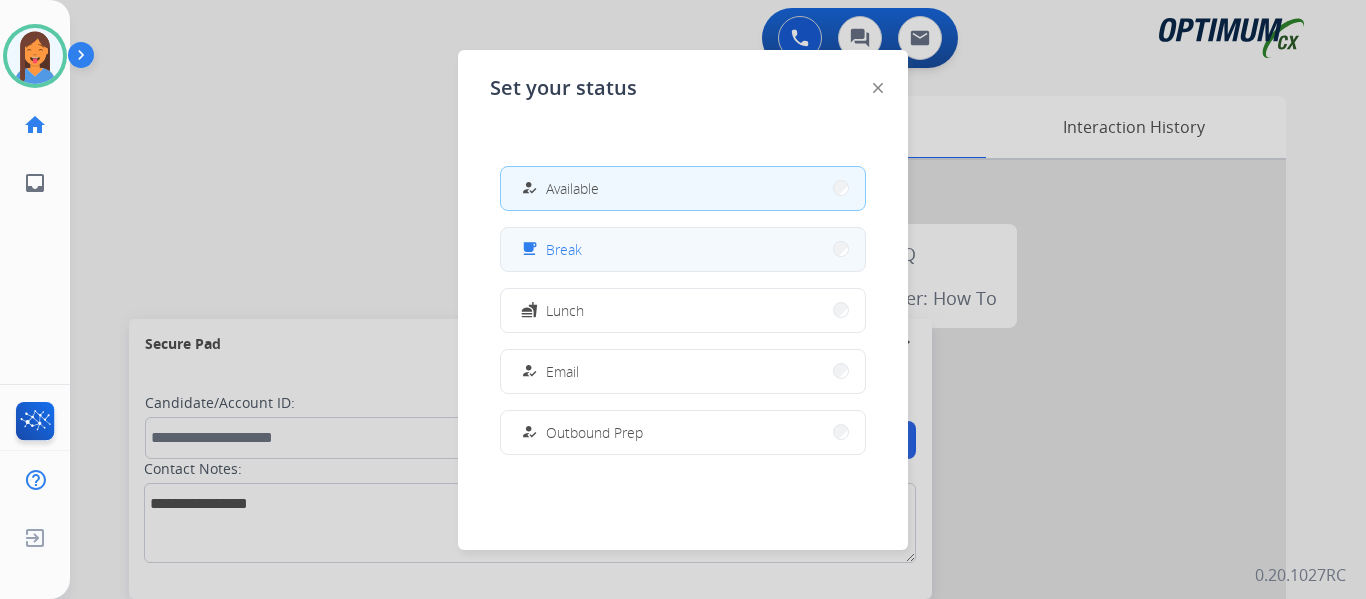 click on "free_breakfast Break" at bounding box center (683, 249) 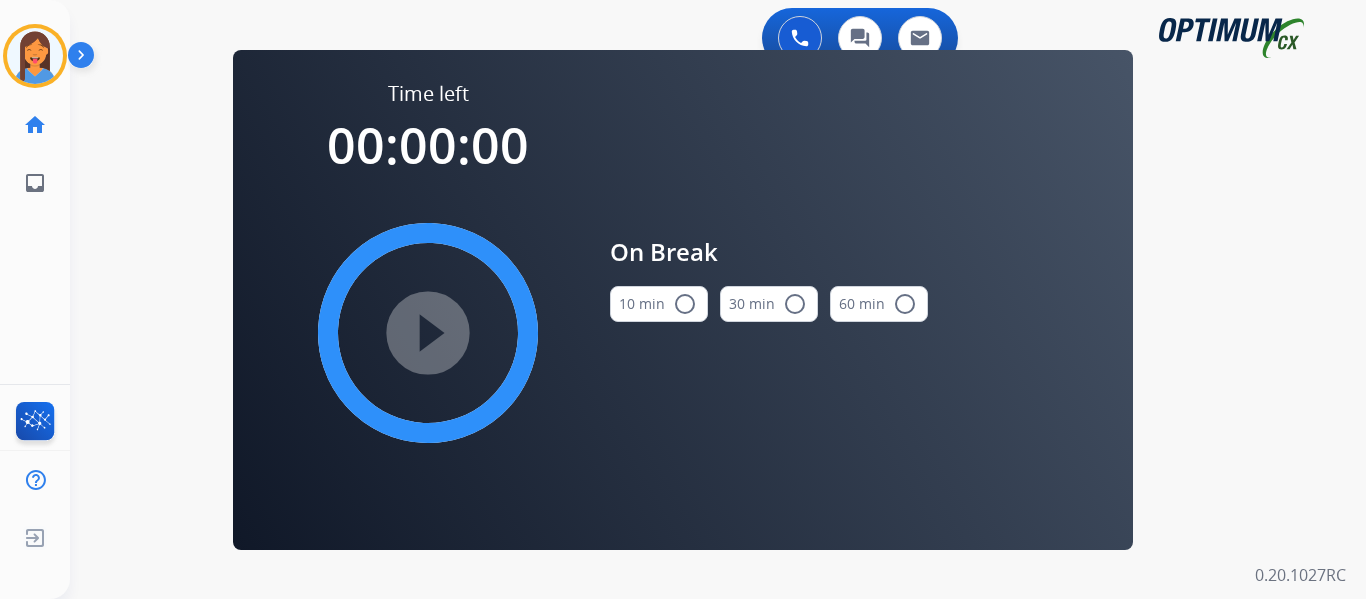 click on "10 min  radio_button_unchecked" at bounding box center (659, 304) 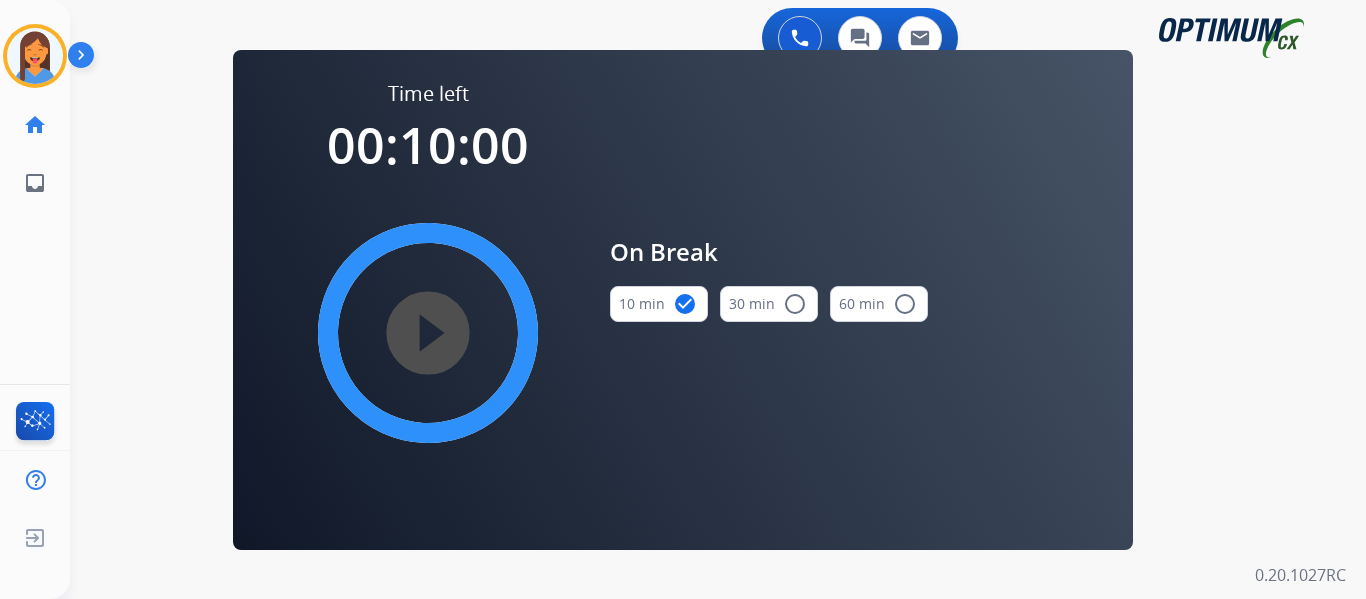 click on "play_circle_filled" at bounding box center (428, 333) 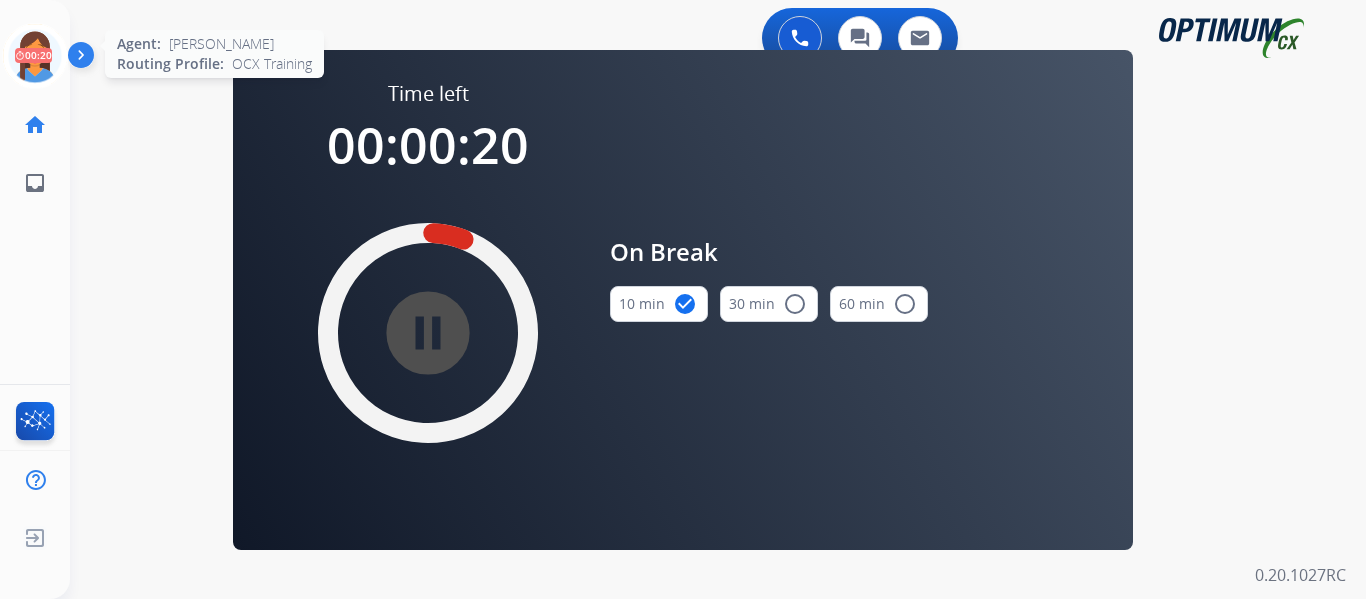 click 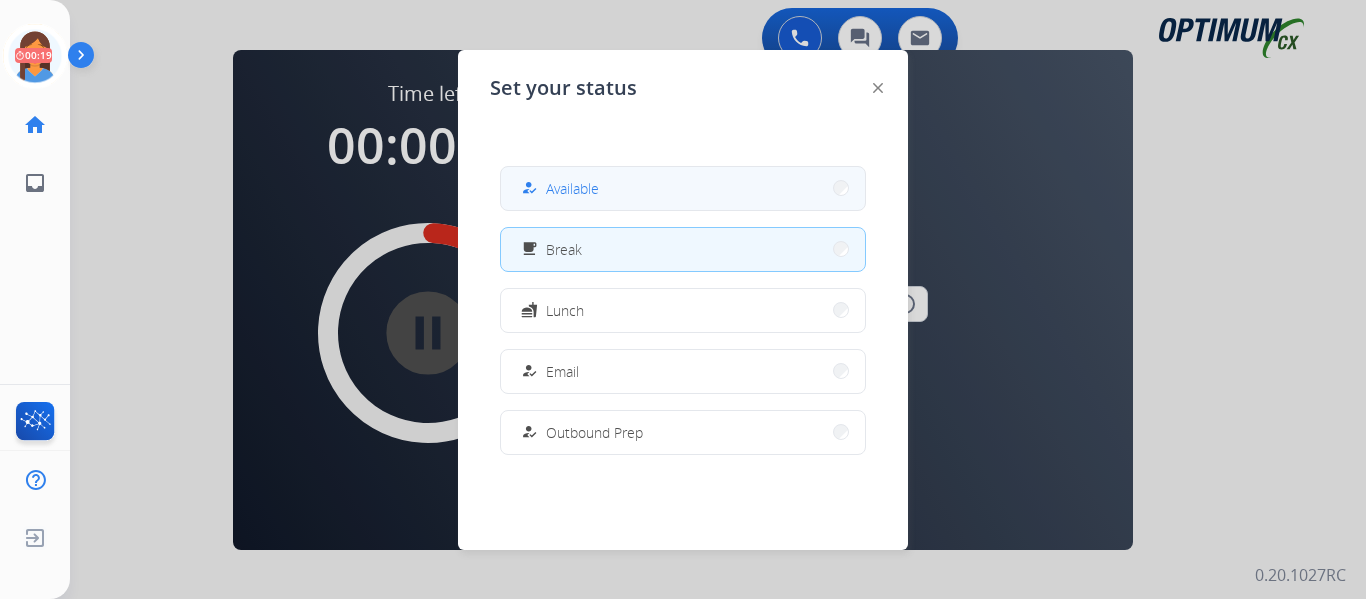 click on "Available" at bounding box center (572, 188) 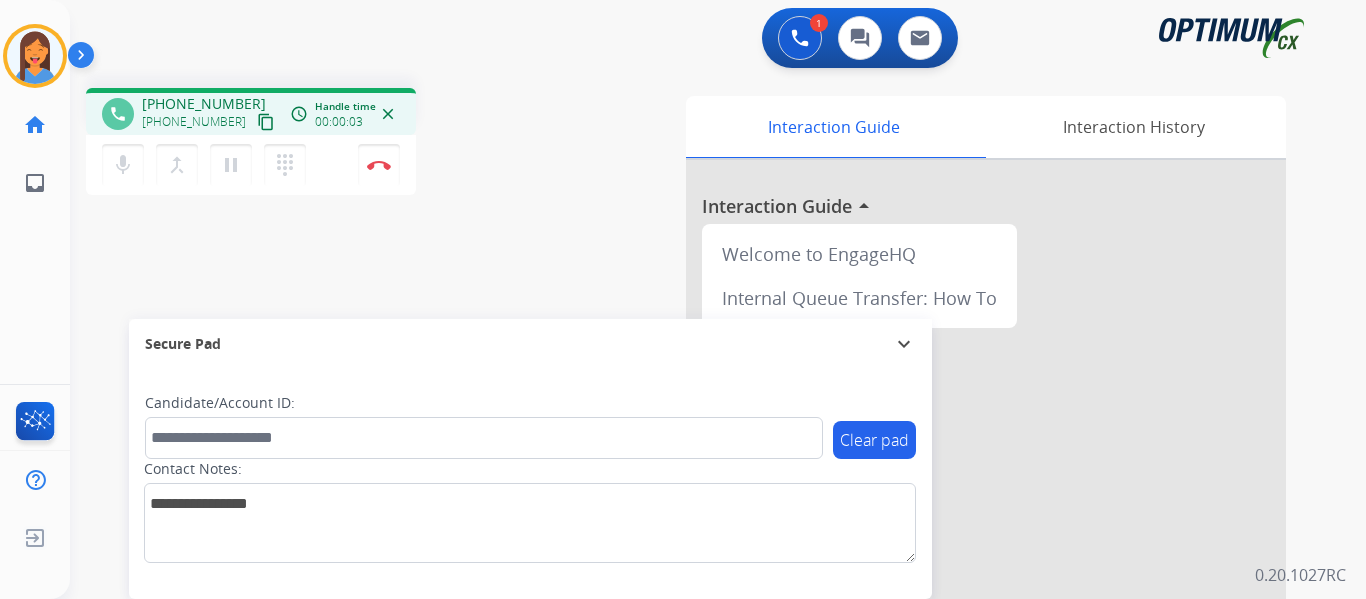 click on "content_copy" at bounding box center (266, 122) 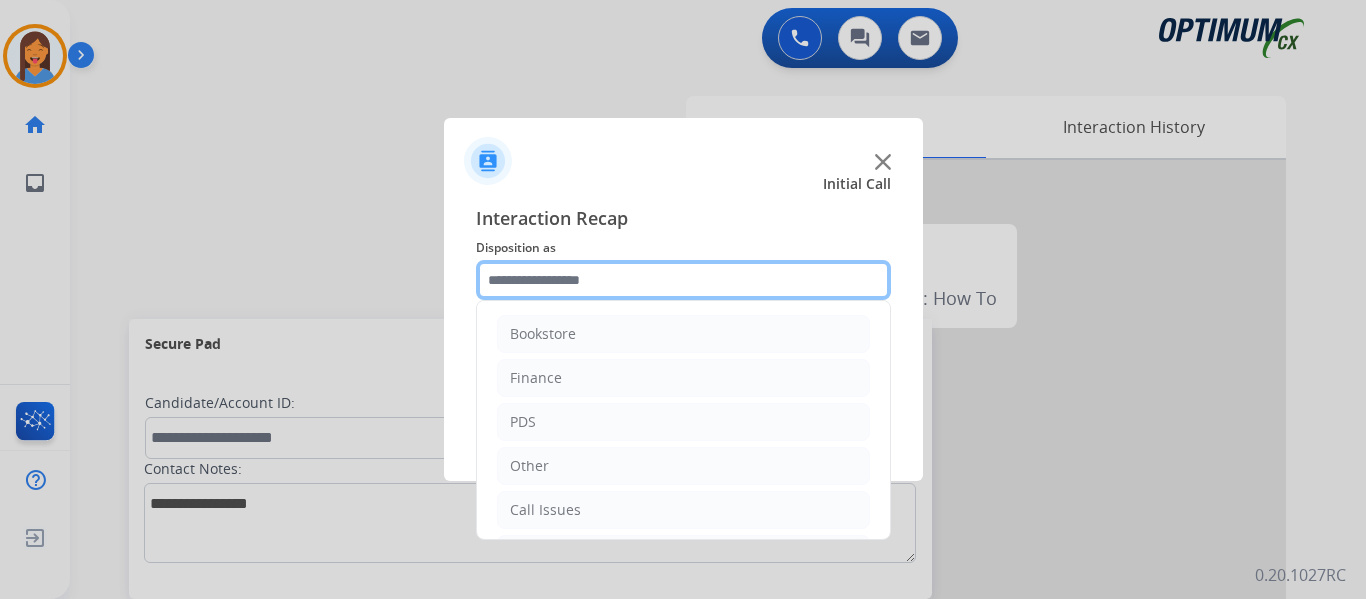 click 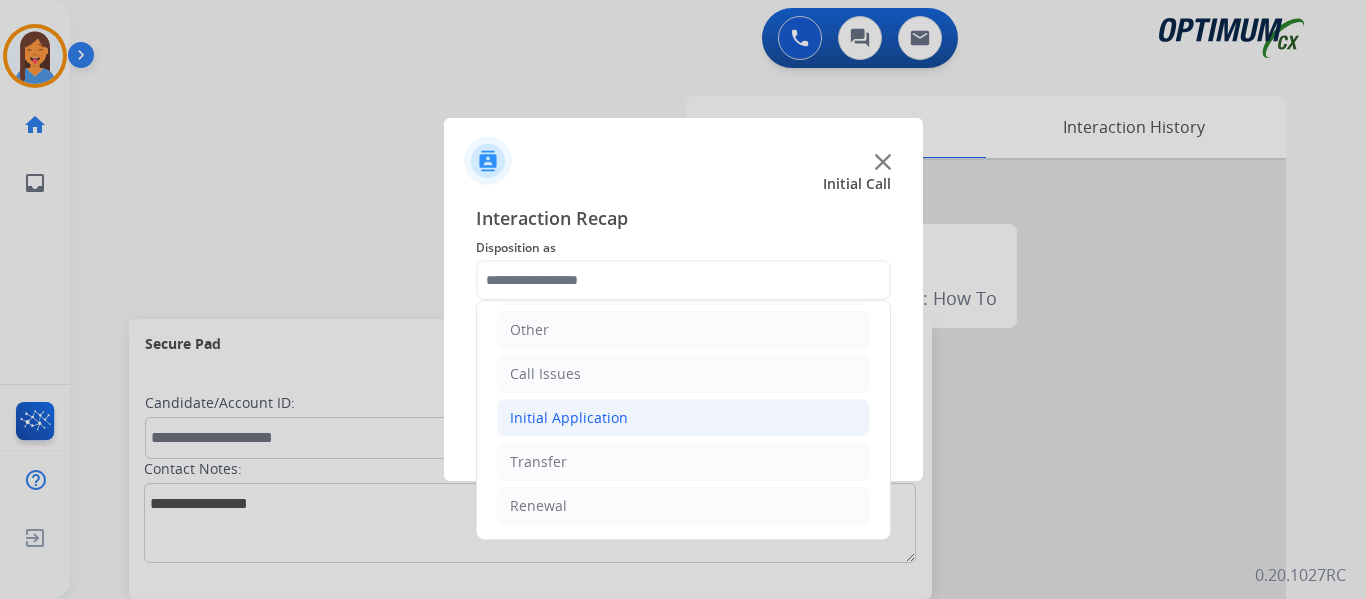 click on "Initial Application" 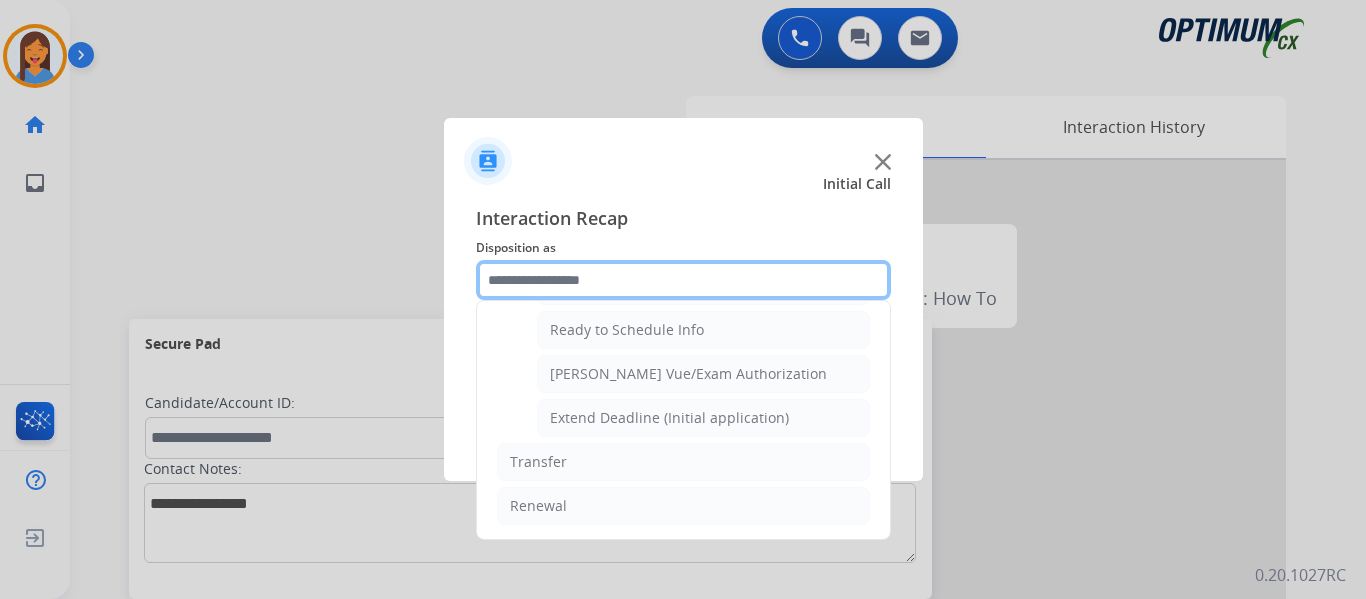 scroll, scrollTop: 1112, scrollLeft: 0, axis: vertical 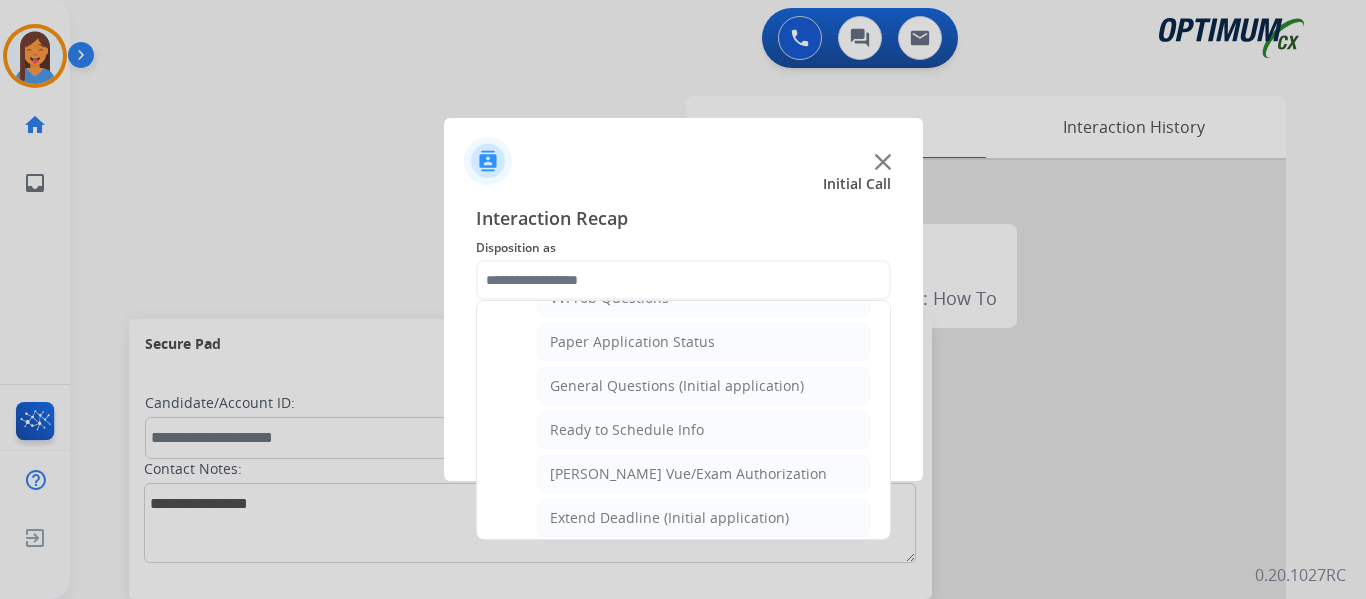 click on "Credential Resend (Initial application)   Appeals   Stuck in Staff Review   Paper Exam Status   Online Walk-Through (Initial application)   Names Change Questions/Assistance (Initial application)   Endorsement Number Not Working   No Show VV   Fax Receipt Confirmation (Initial application)   Initial Application Price Increase   Search Request   V3 Request   Credential Type Change   Admin Change Notice - Temporary   No Show Exam   Visit Cancelation Request   Language Specialization Change   Exam Special Accommodation   VVProb Questions   Paper Application Status   General Questions (Initial application)   Ready to Schedule Info   [PERSON_NAME] Vue/Exam Authorization   Extend Deadline (Initial application)" 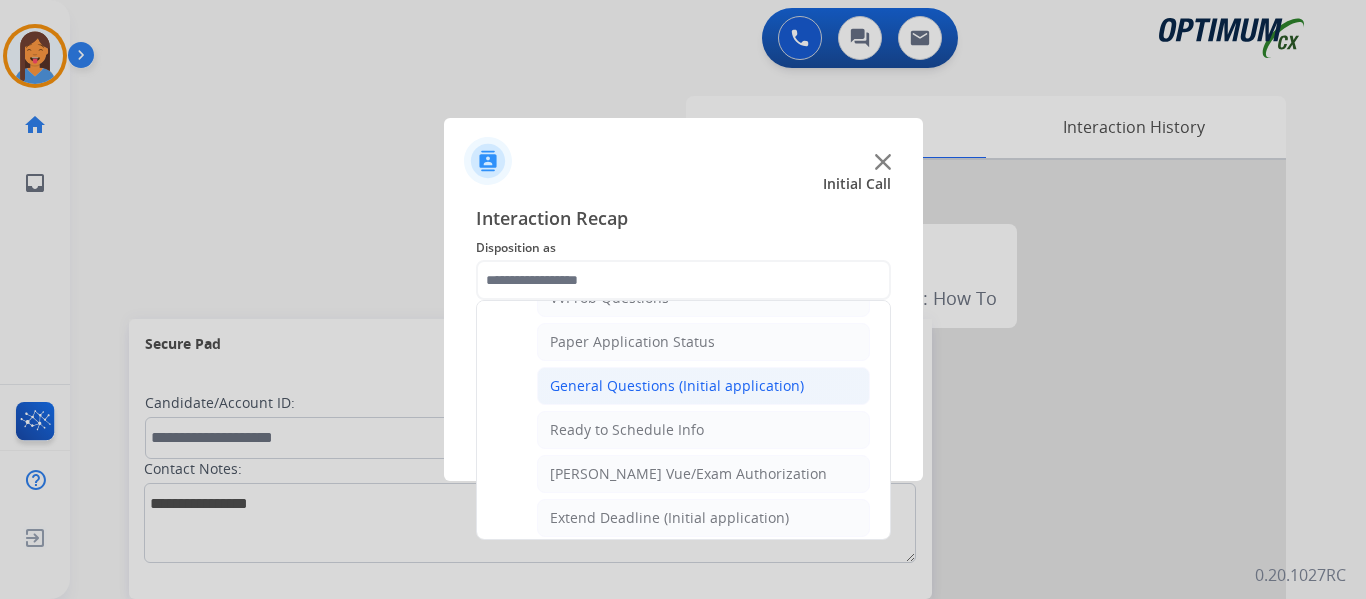 click on "General Questions (Initial application)" 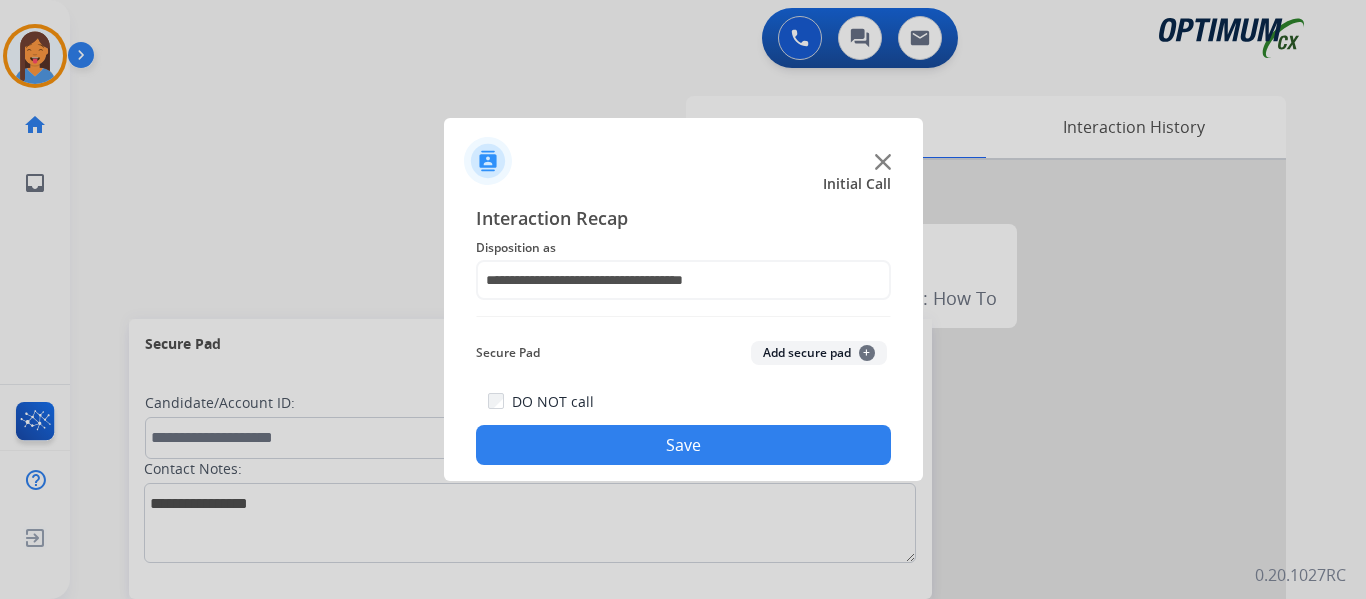click on "**********" 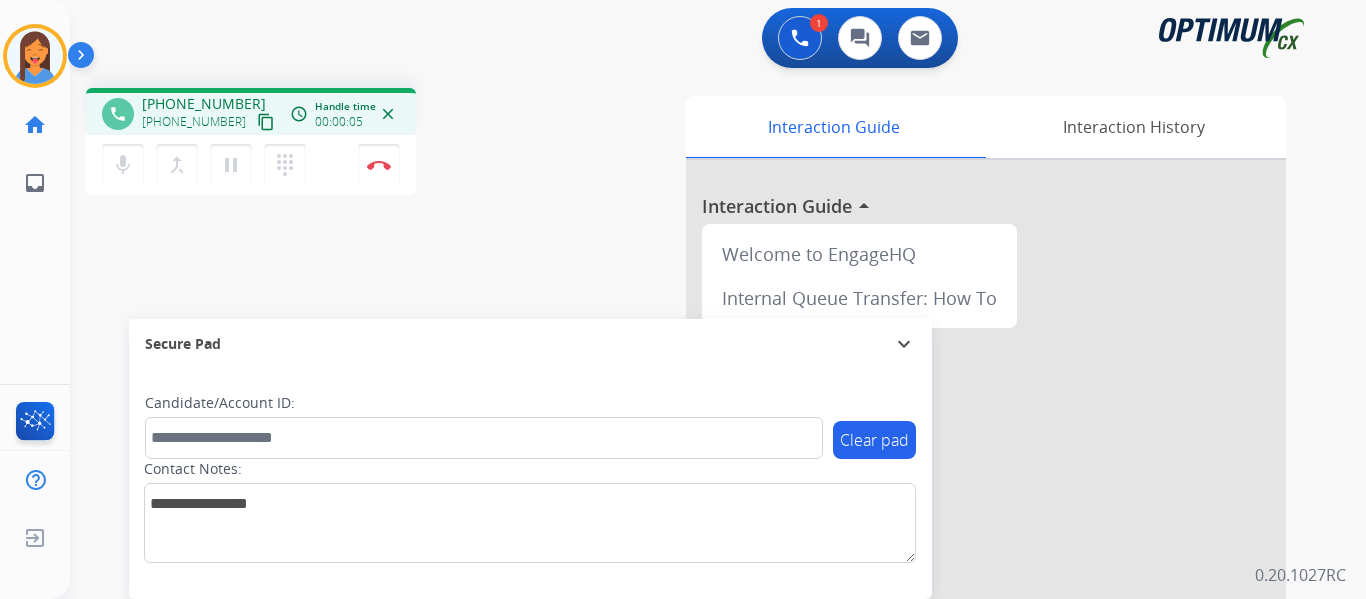 click on "content_copy" at bounding box center (266, 122) 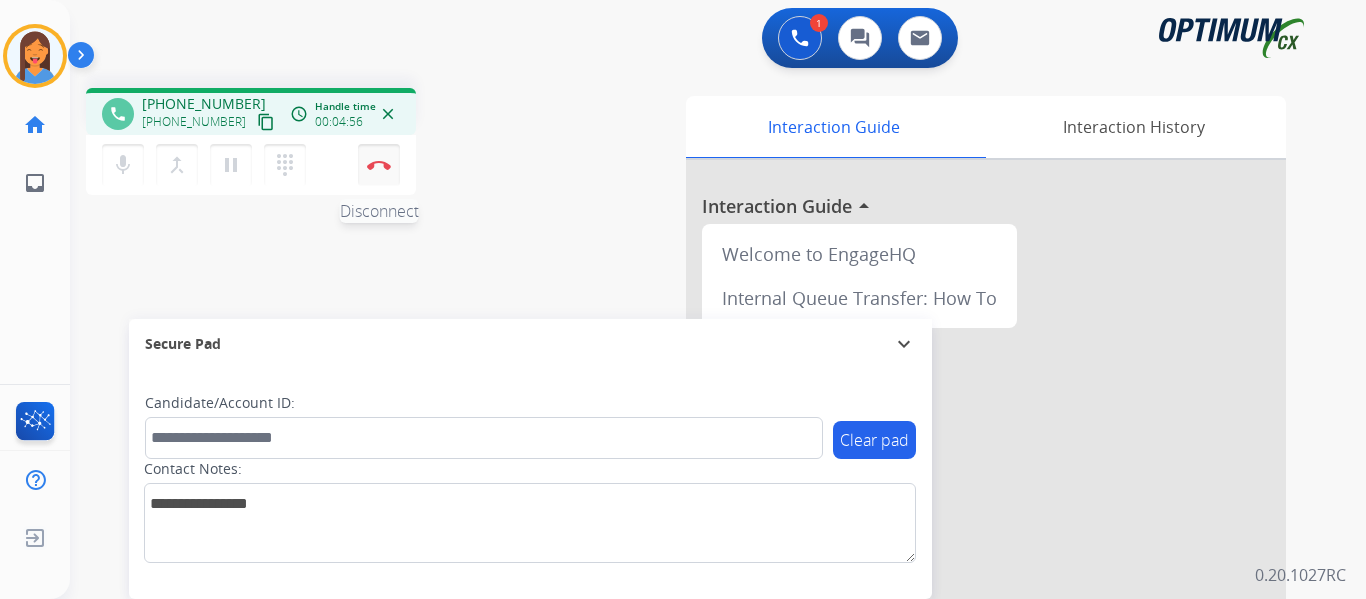 click at bounding box center [379, 165] 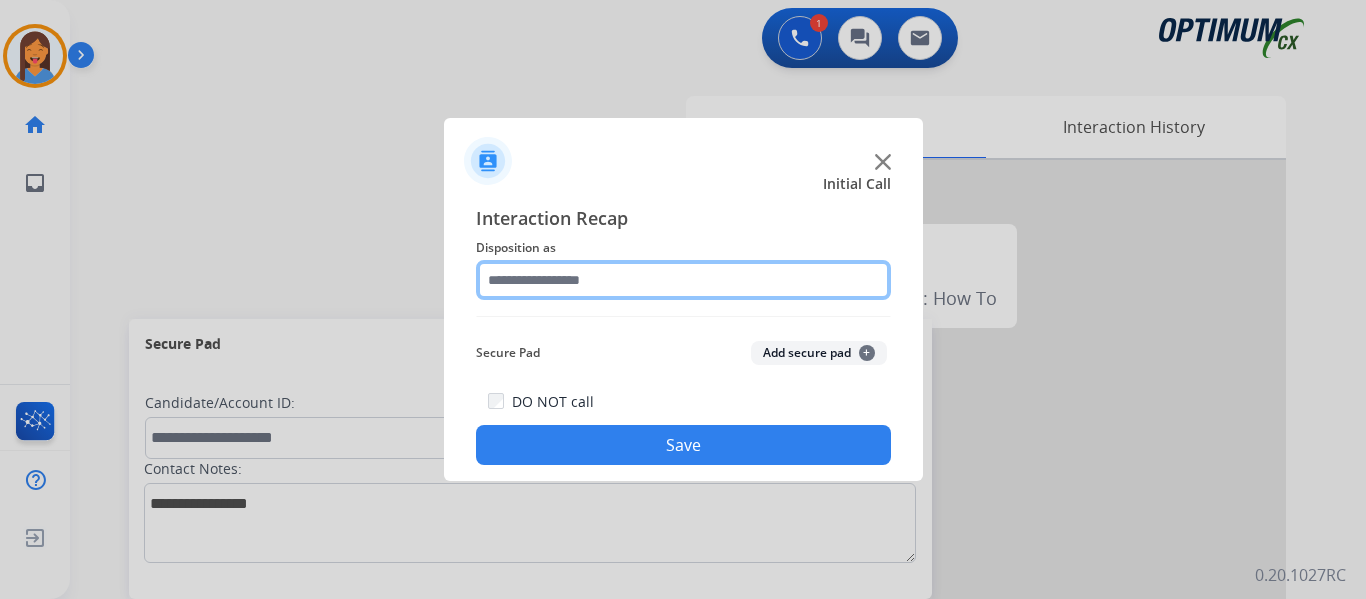 click 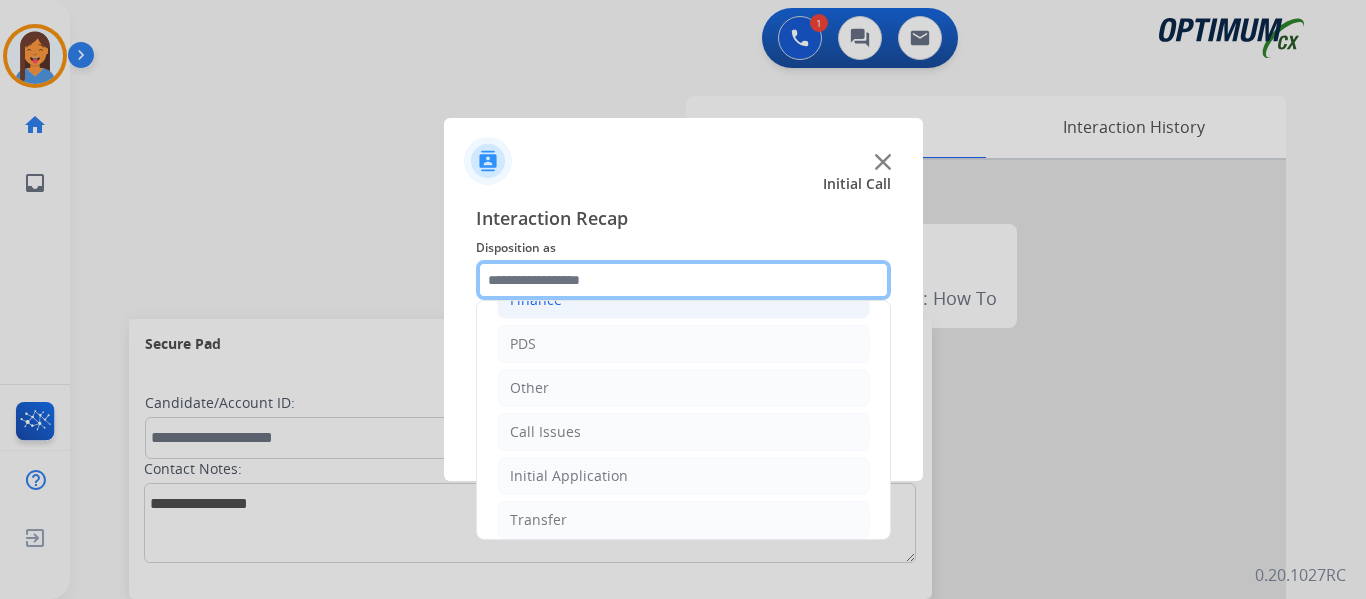 scroll, scrollTop: 100, scrollLeft: 0, axis: vertical 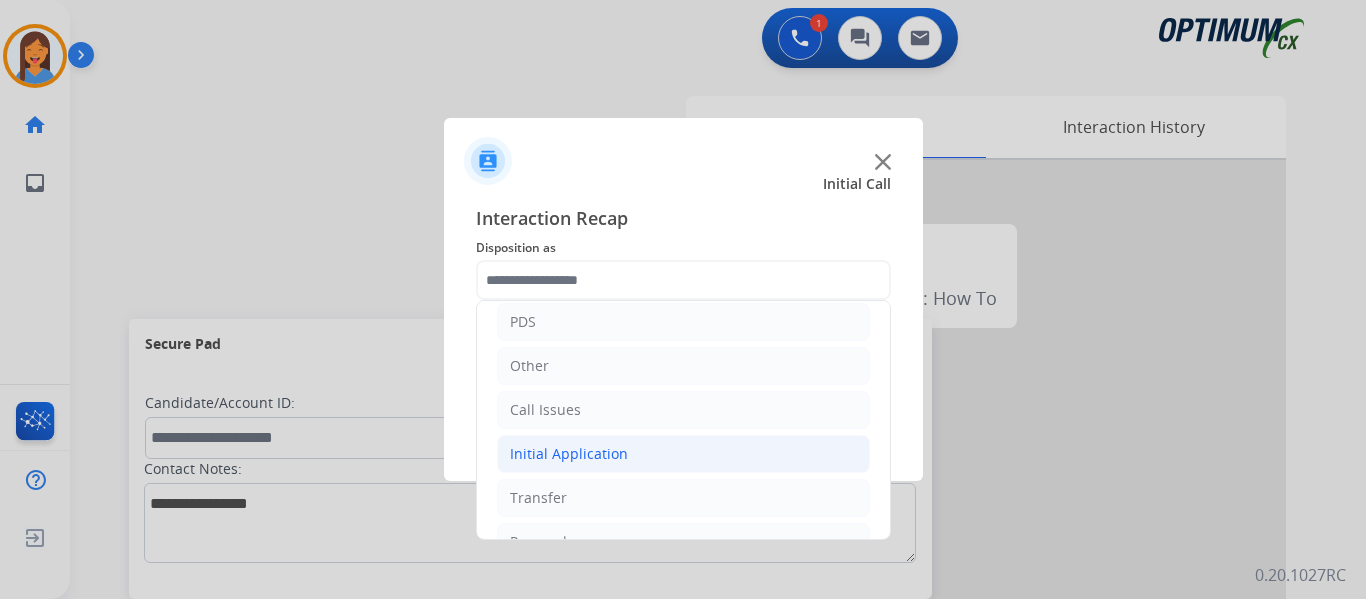 click on "Initial Application" 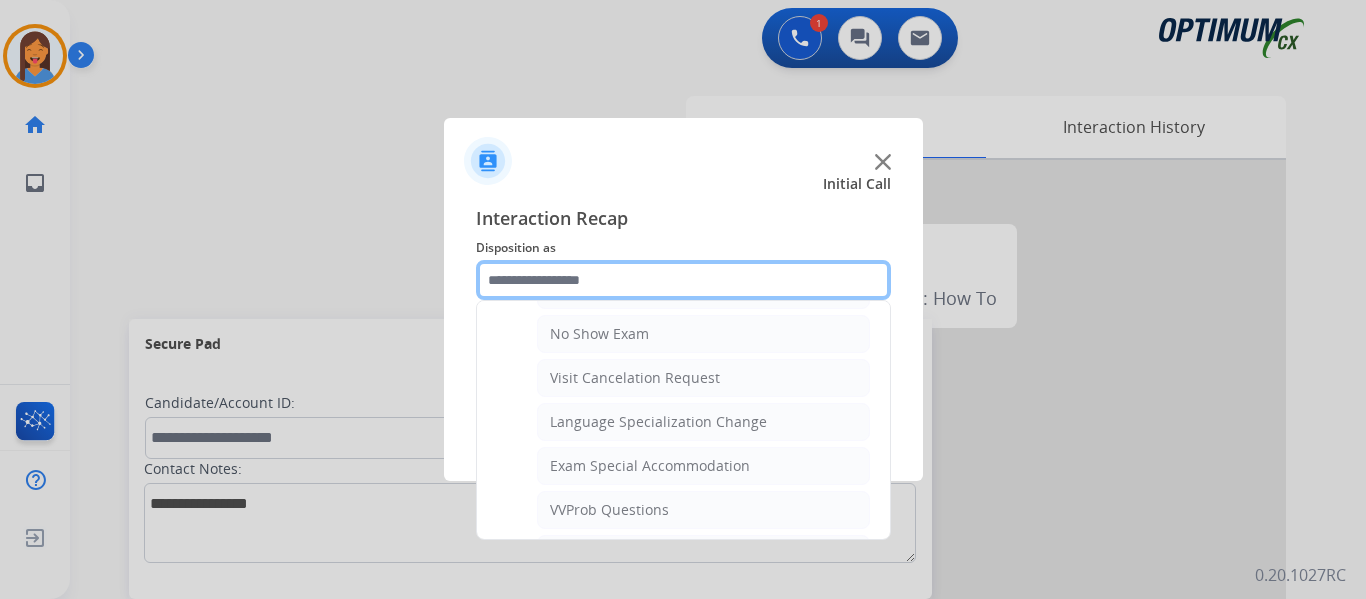 scroll, scrollTop: 1100, scrollLeft: 0, axis: vertical 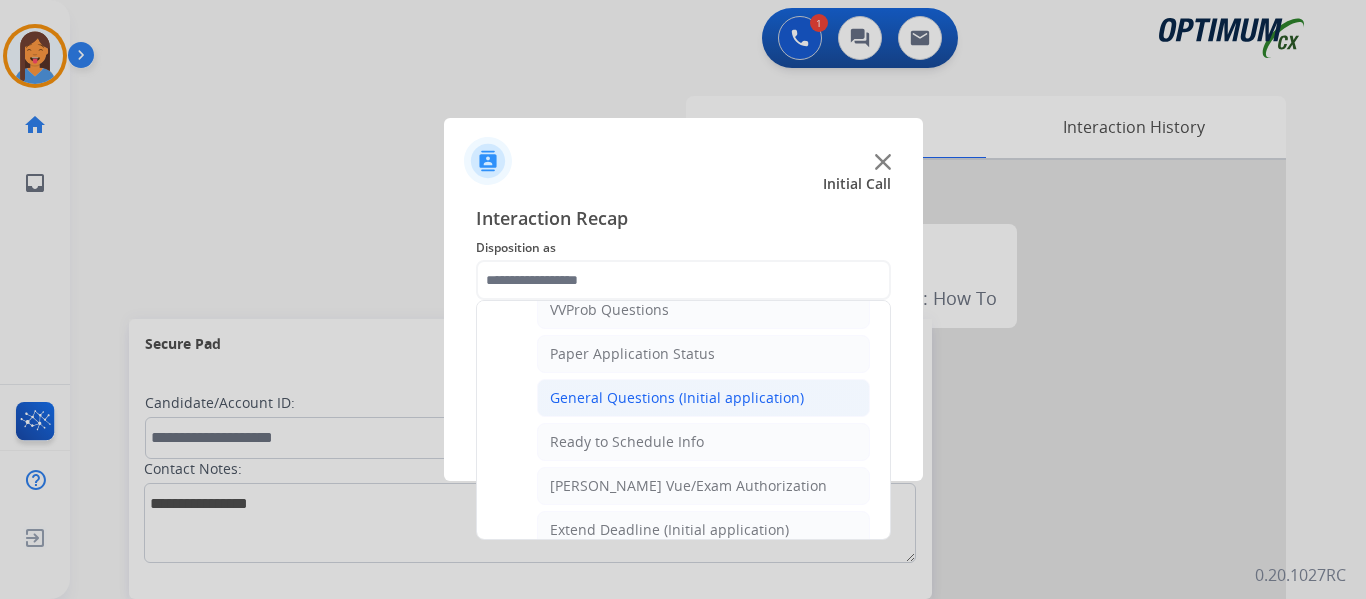 click on "General Questions (Initial application)" 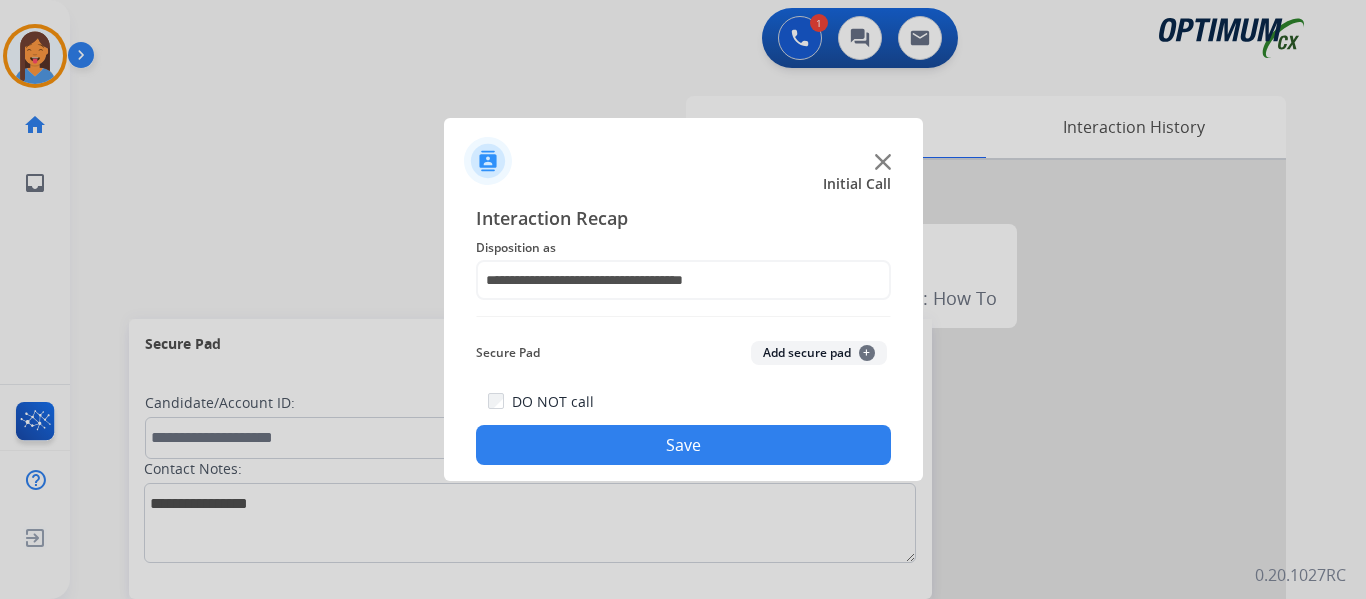 click on "Save" 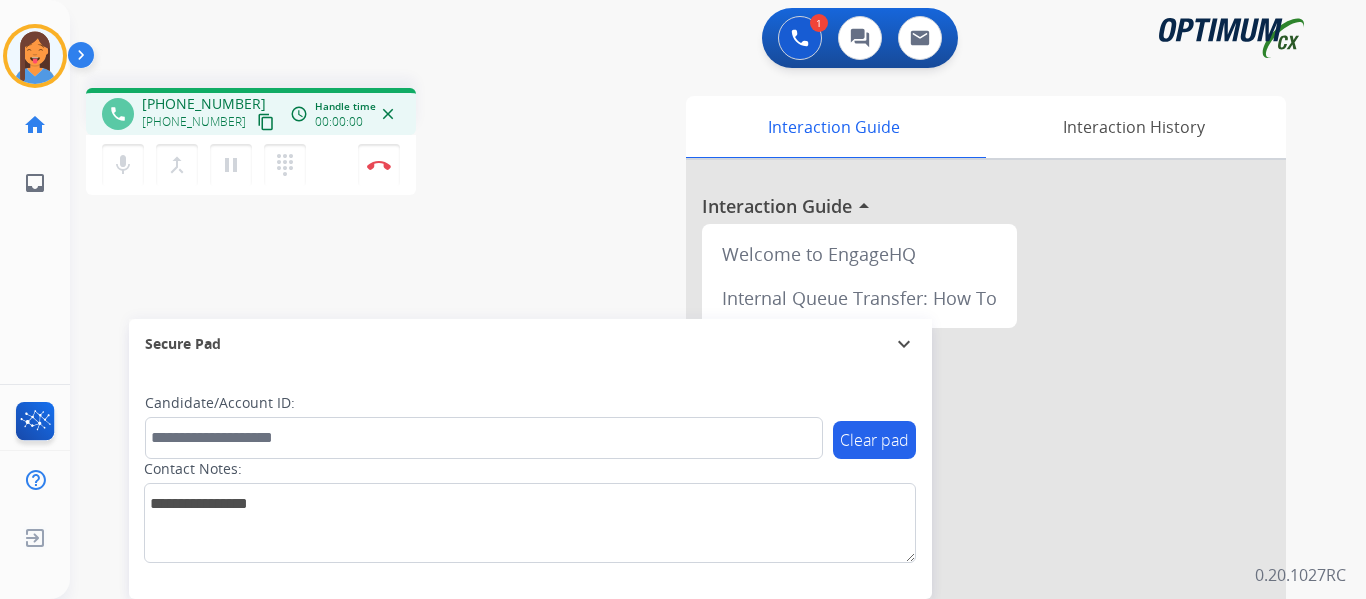 click on "content_copy" at bounding box center (266, 122) 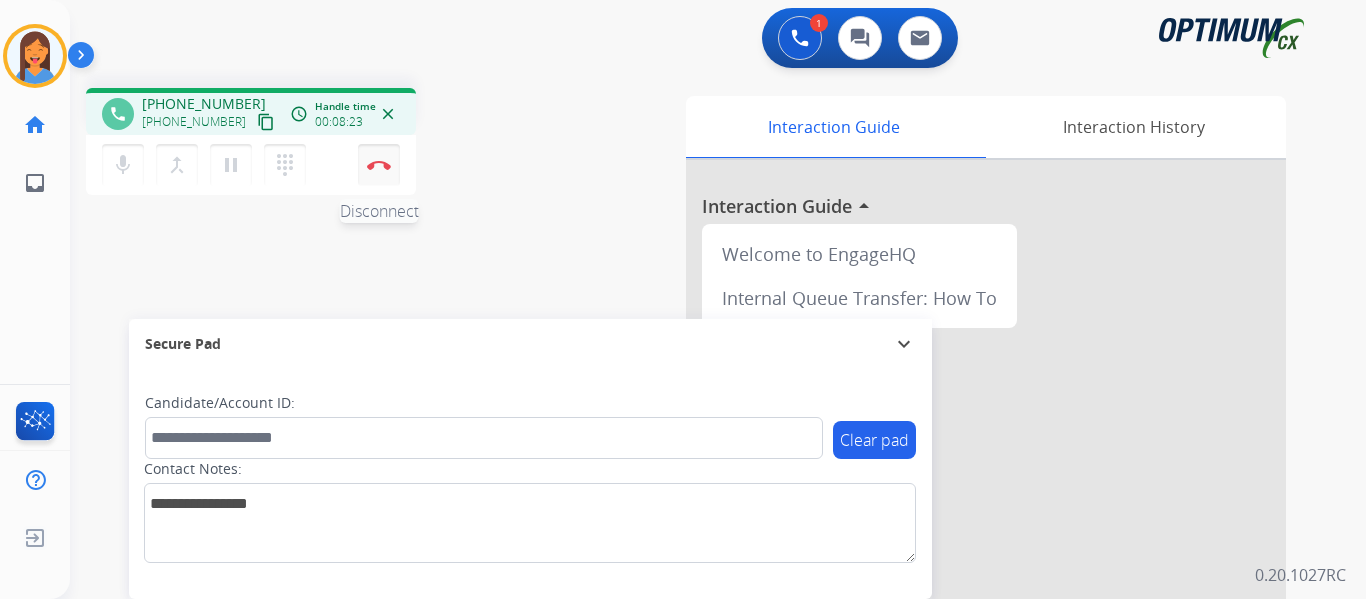 click at bounding box center (379, 165) 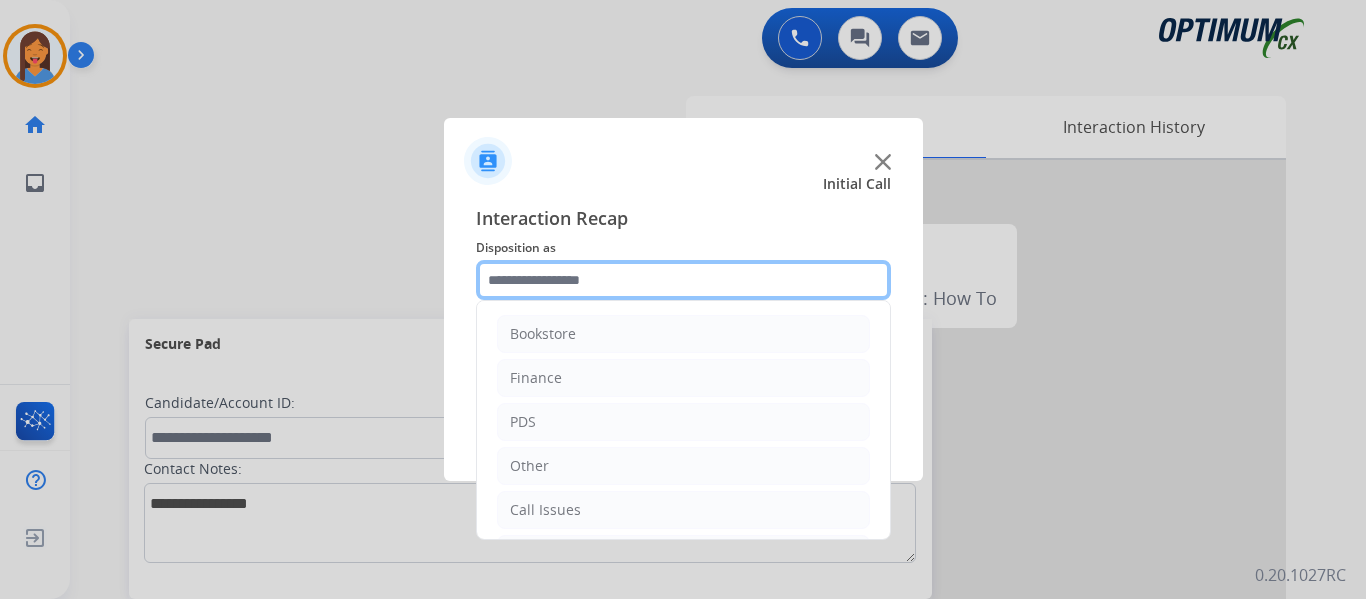 click 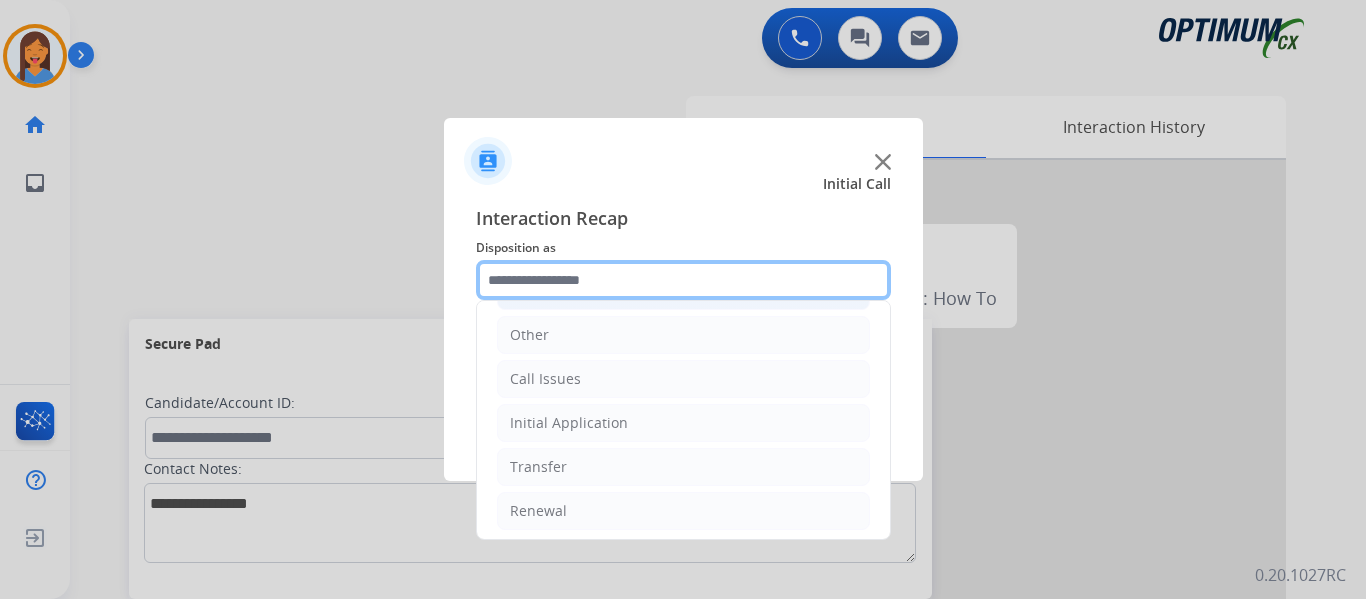 scroll, scrollTop: 136, scrollLeft: 0, axis: vertical 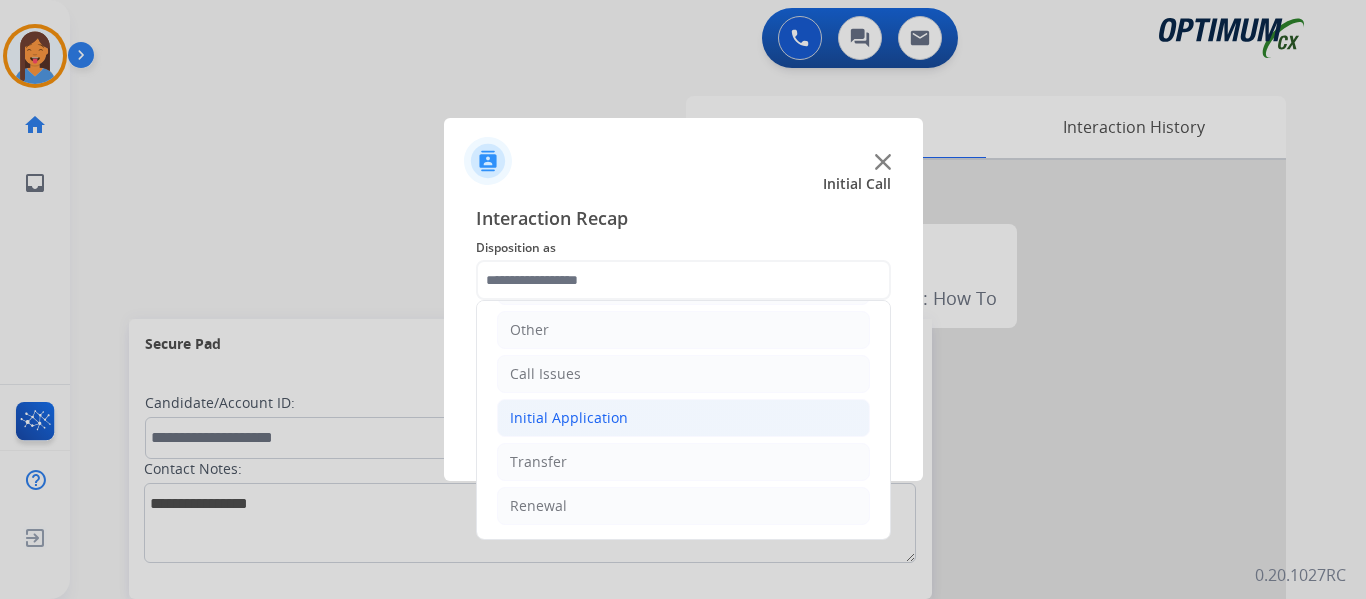 click on "Initial Application" 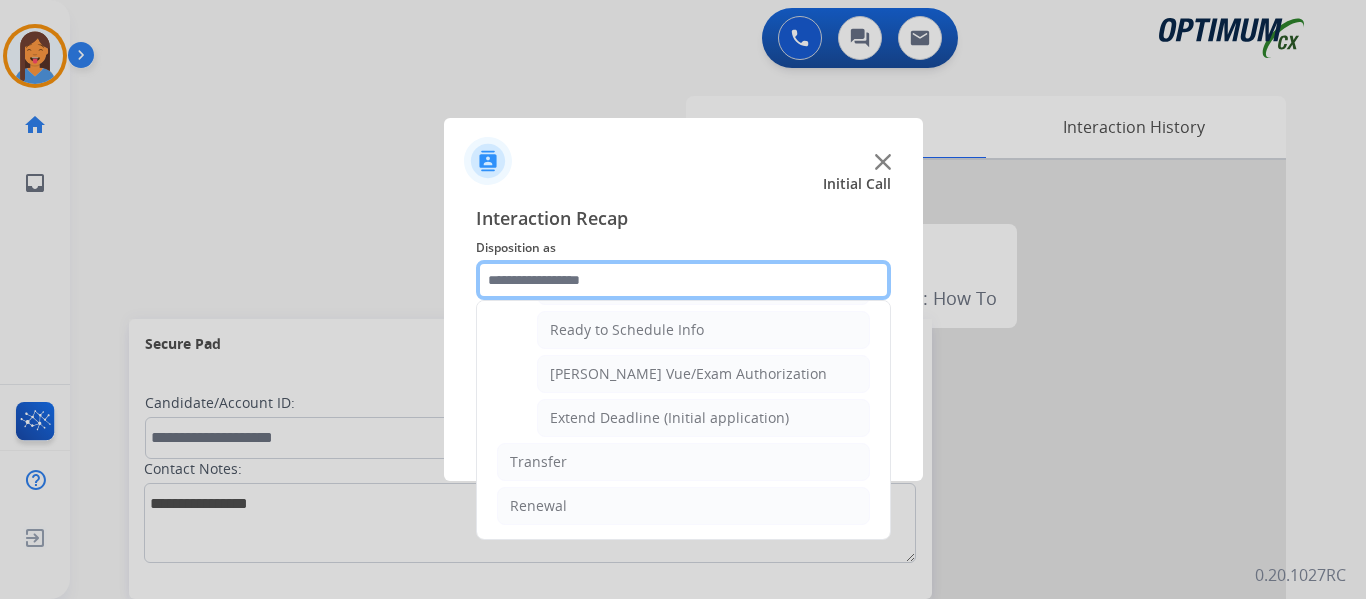 scroll, scrollTop: 1112, scrollLeft: 0, axis: vertical 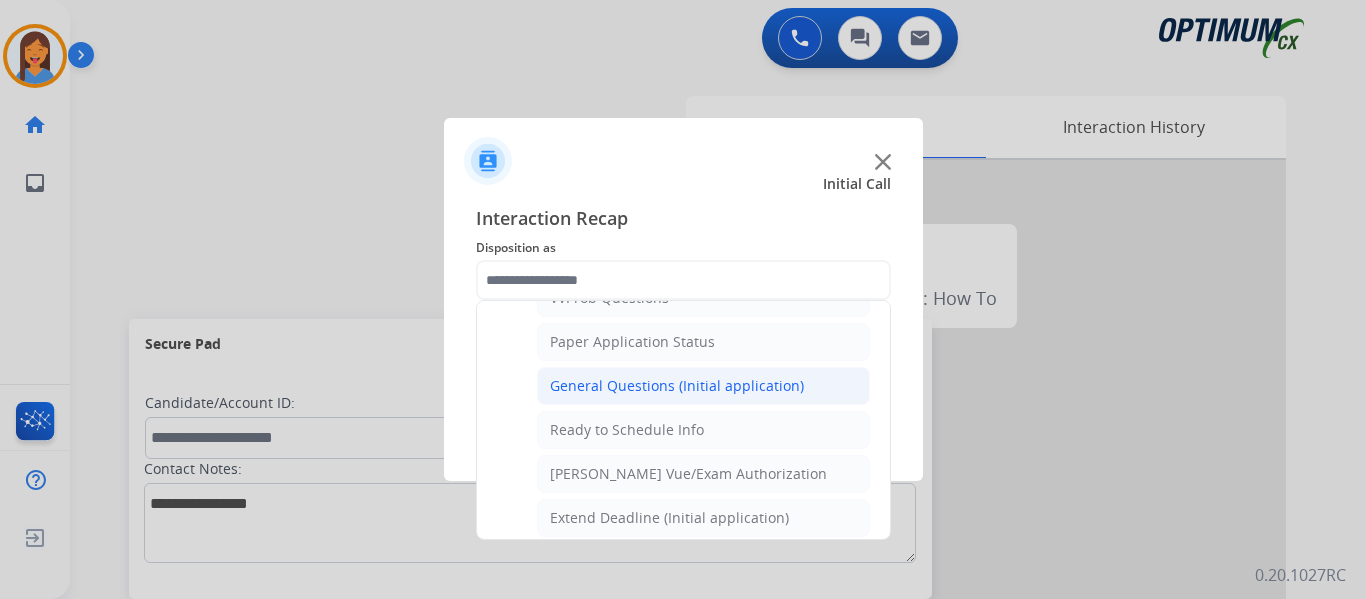 click on "General Questions (Initial application)" 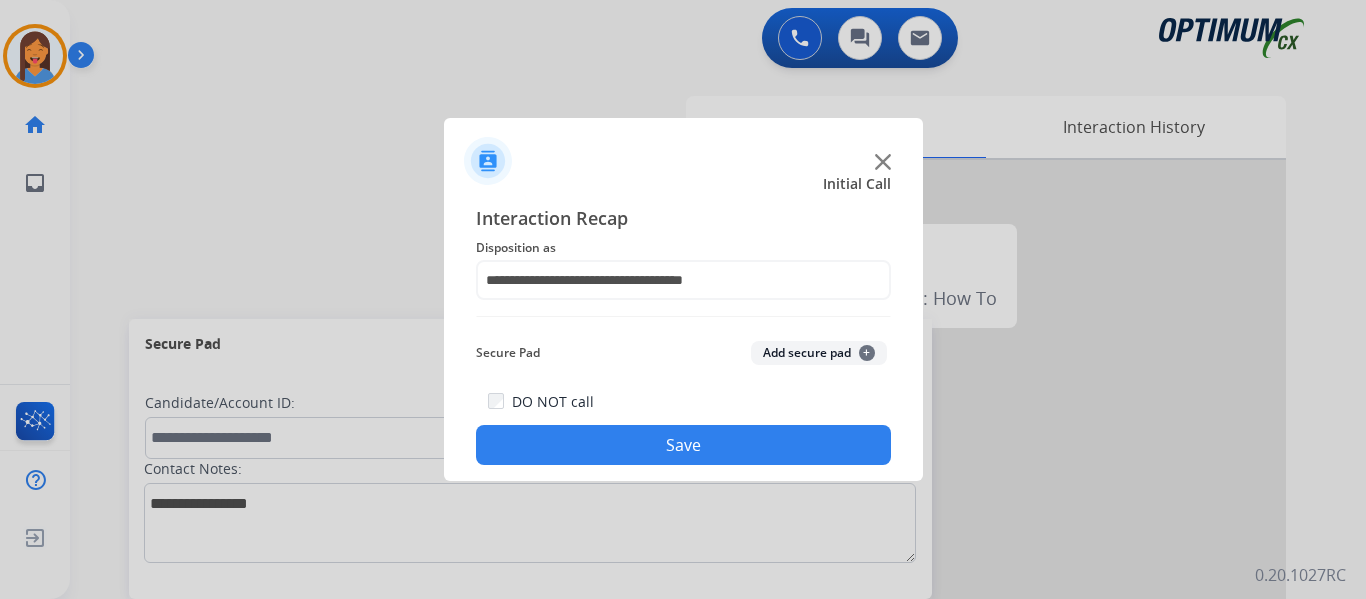 click on "Save" 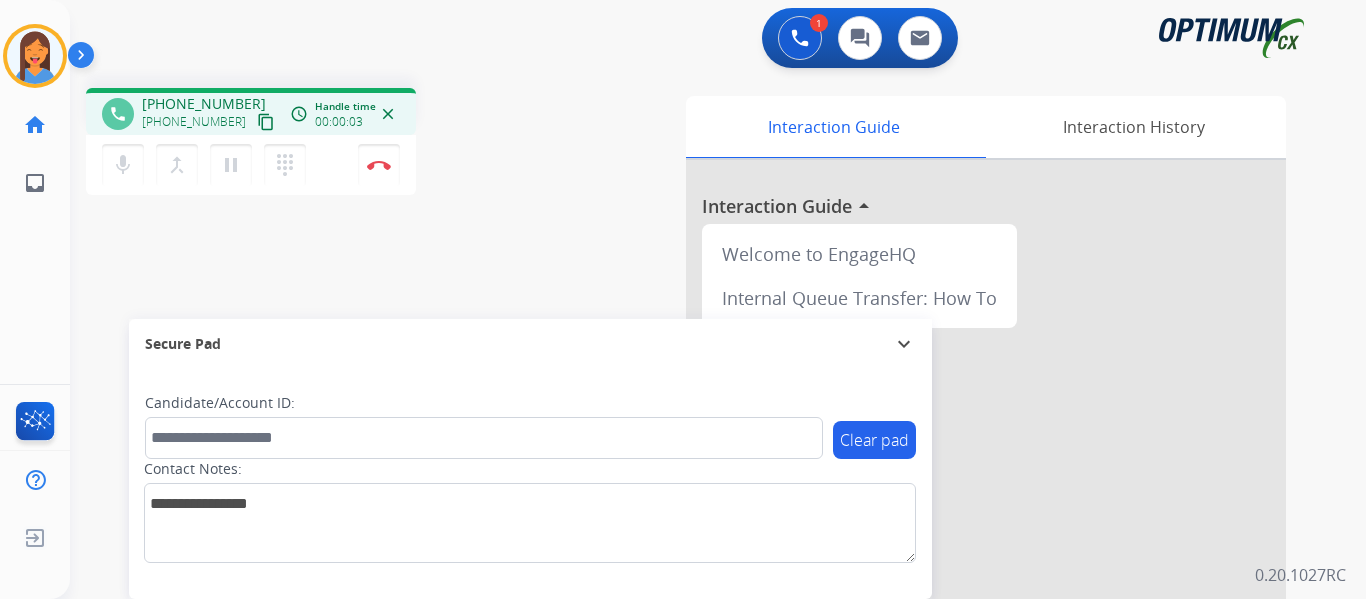 click on "content_copy" at bounding box center [266, 122] 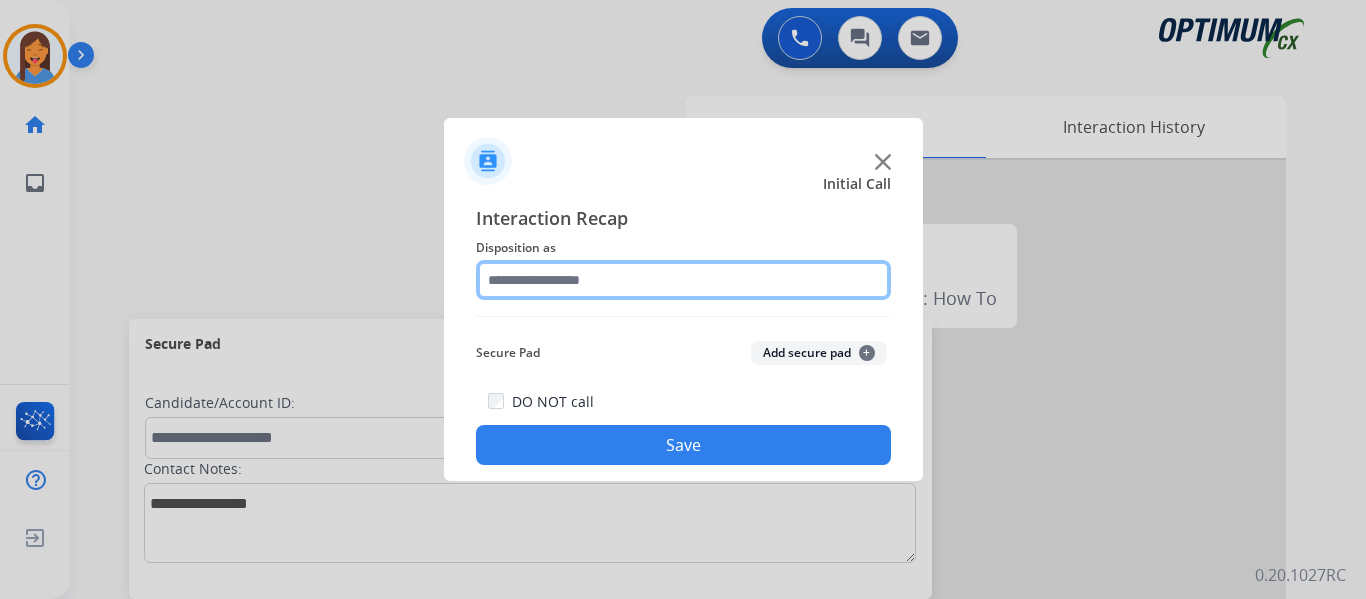 click 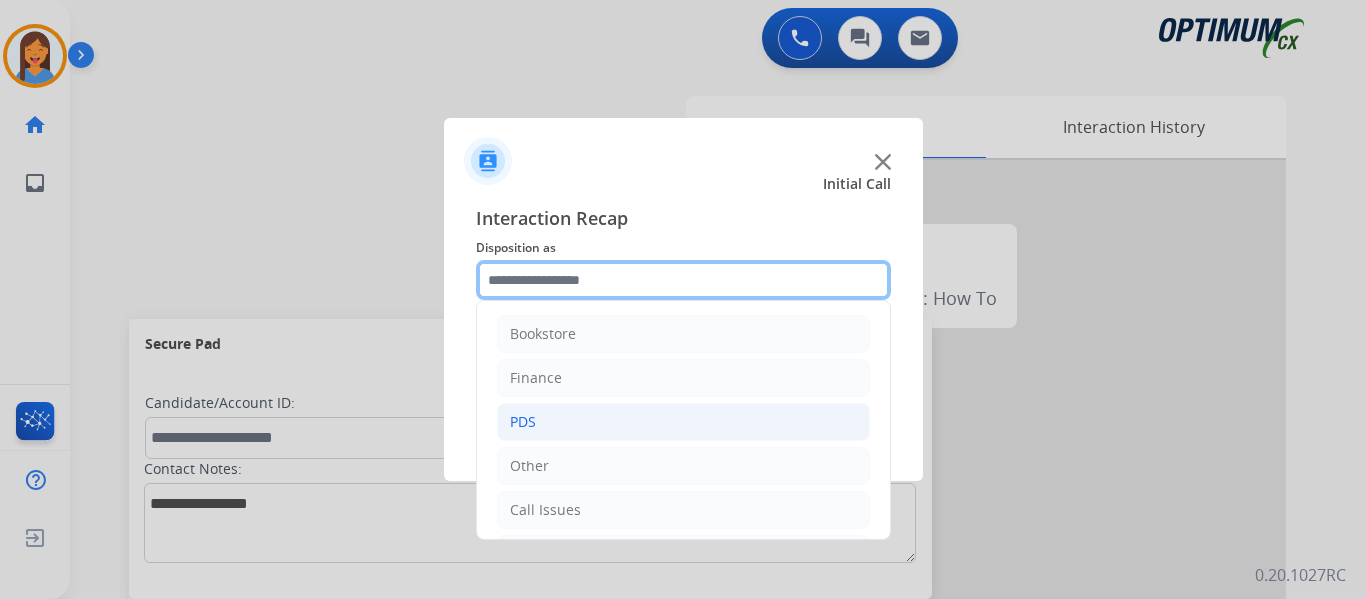 scroll, scrollTop: 100, scrollLeft: 0, axis: vertical 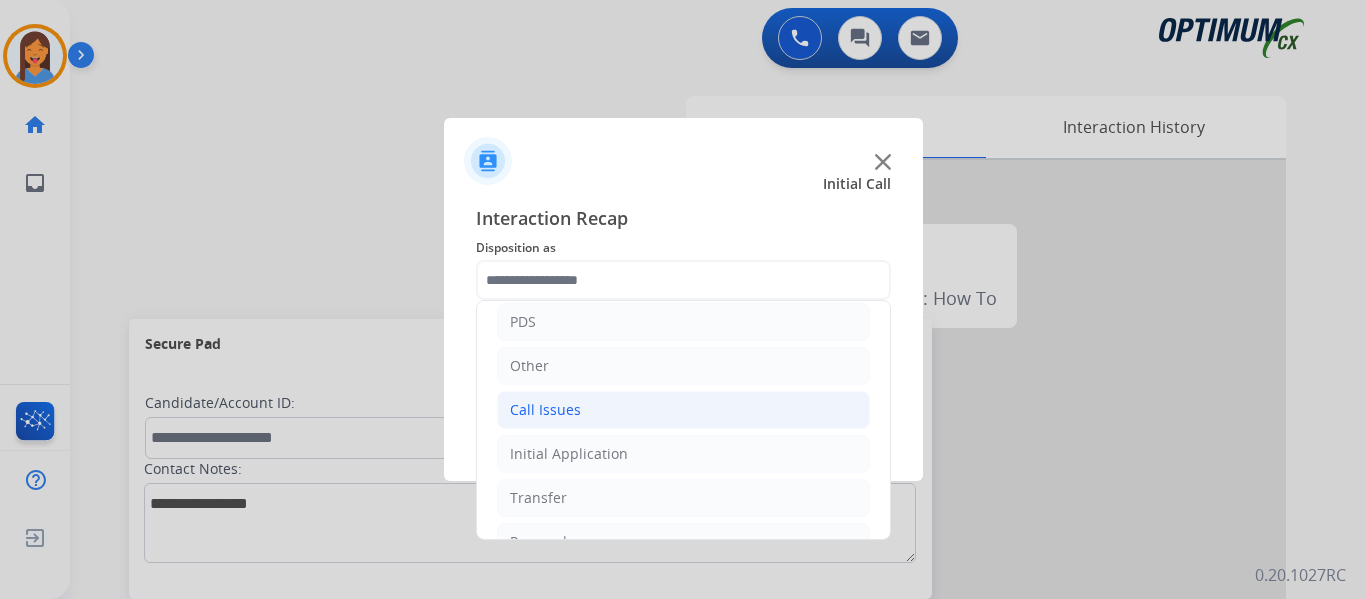 click on "Call Issues" 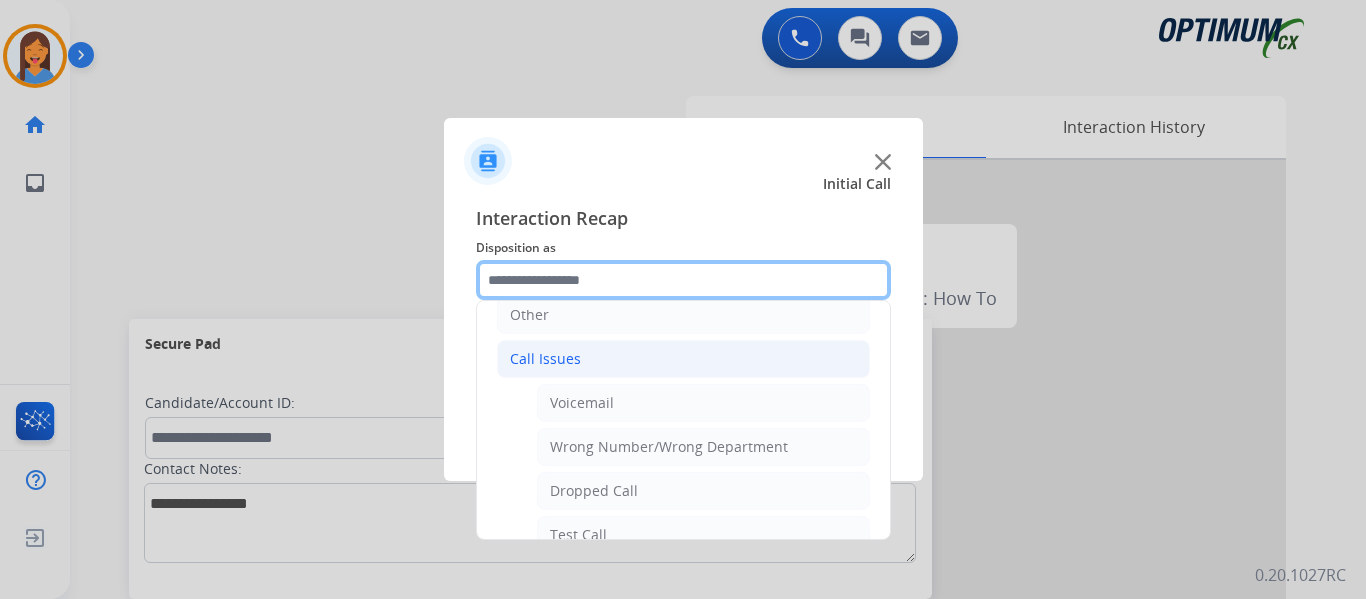 scroll, scrollTop: 200, scrollLeft: 0, axis: vertical 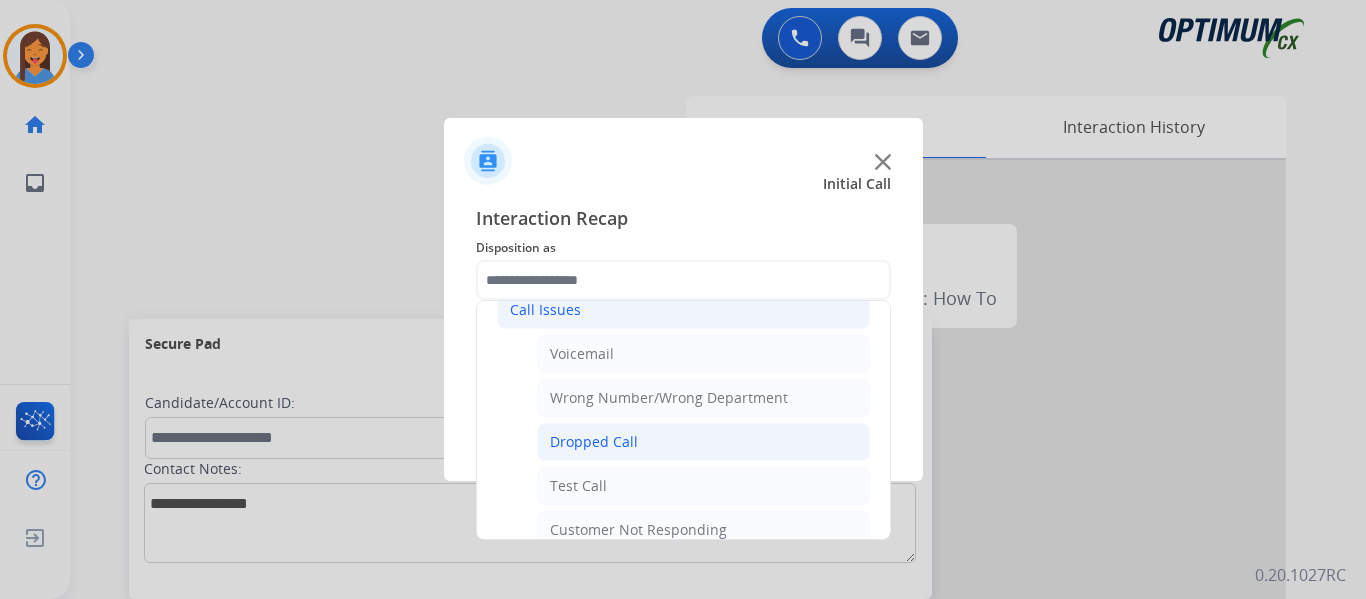 click on "Dropped Call" 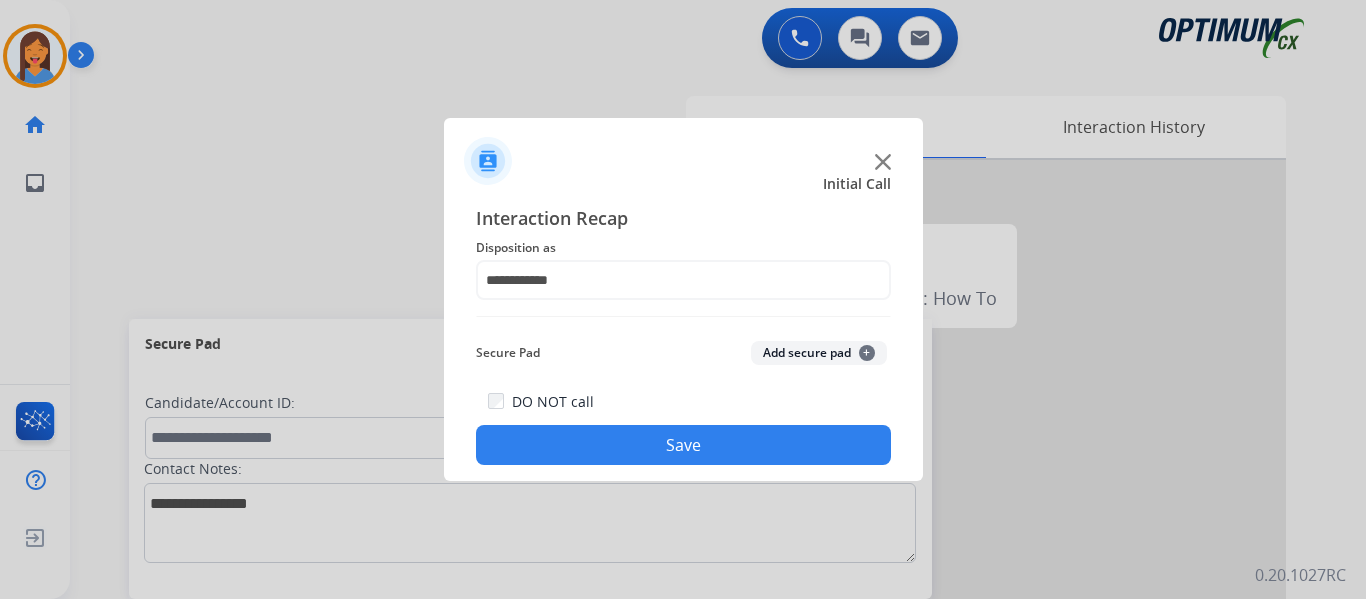 click on "Save" 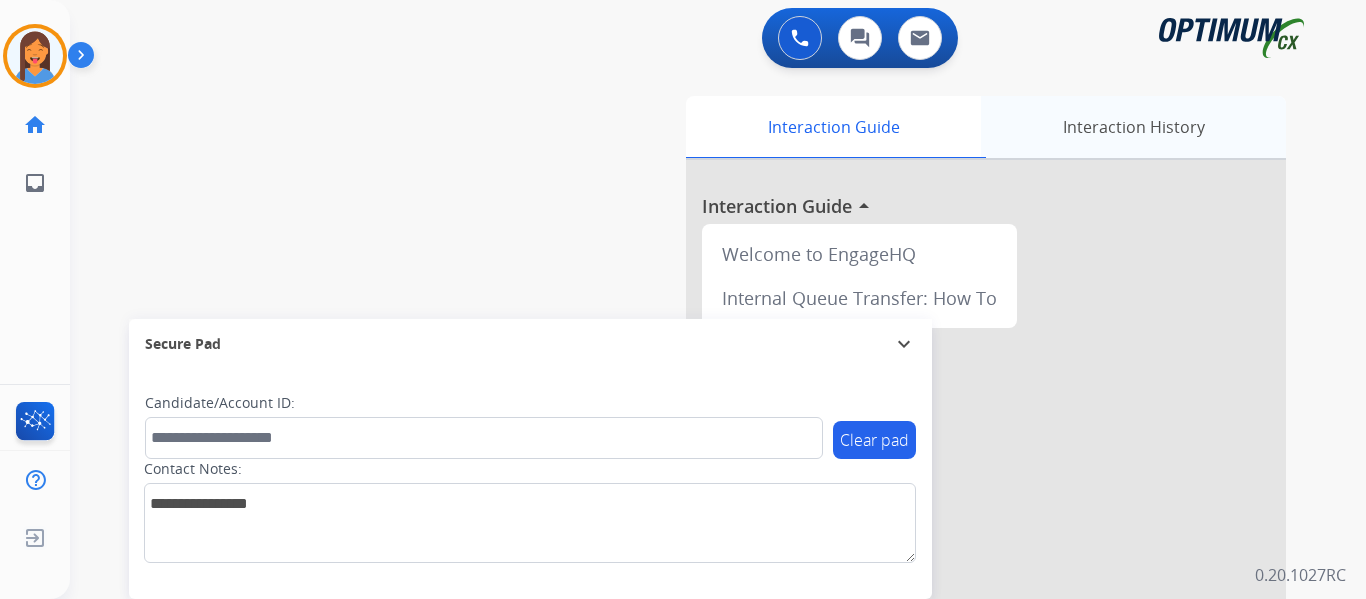 click on "Interaction History" at bounding box center [1133, 127] 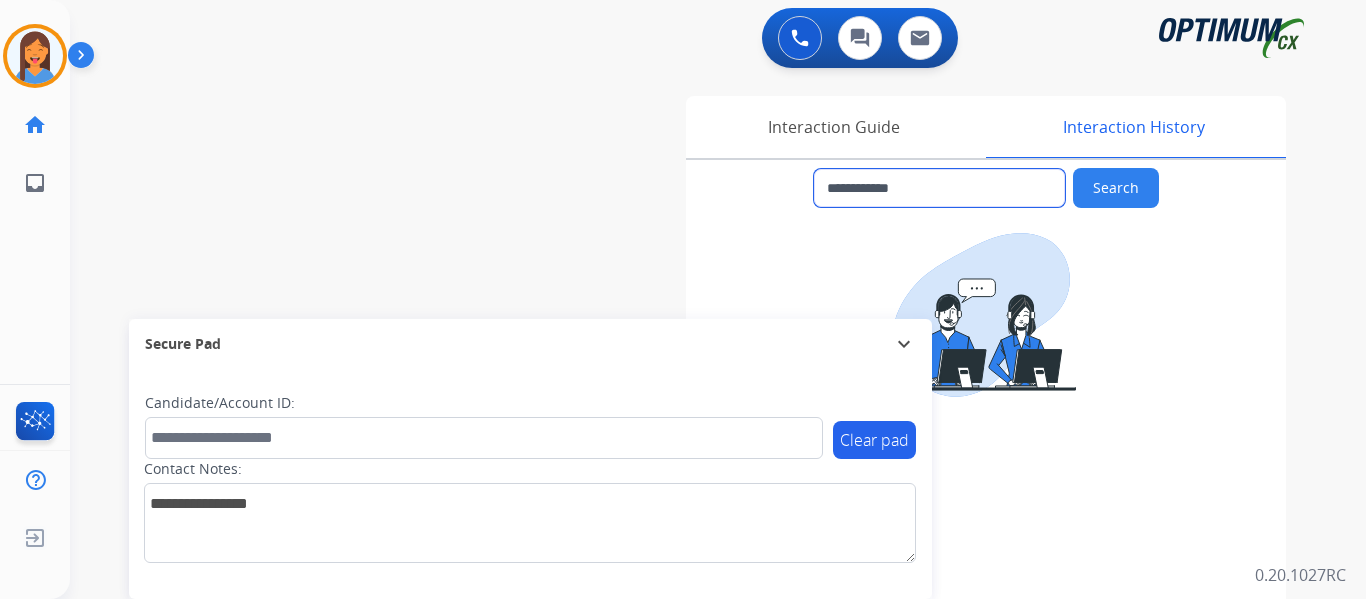 click on "**********" at bounding box center [939, 188] 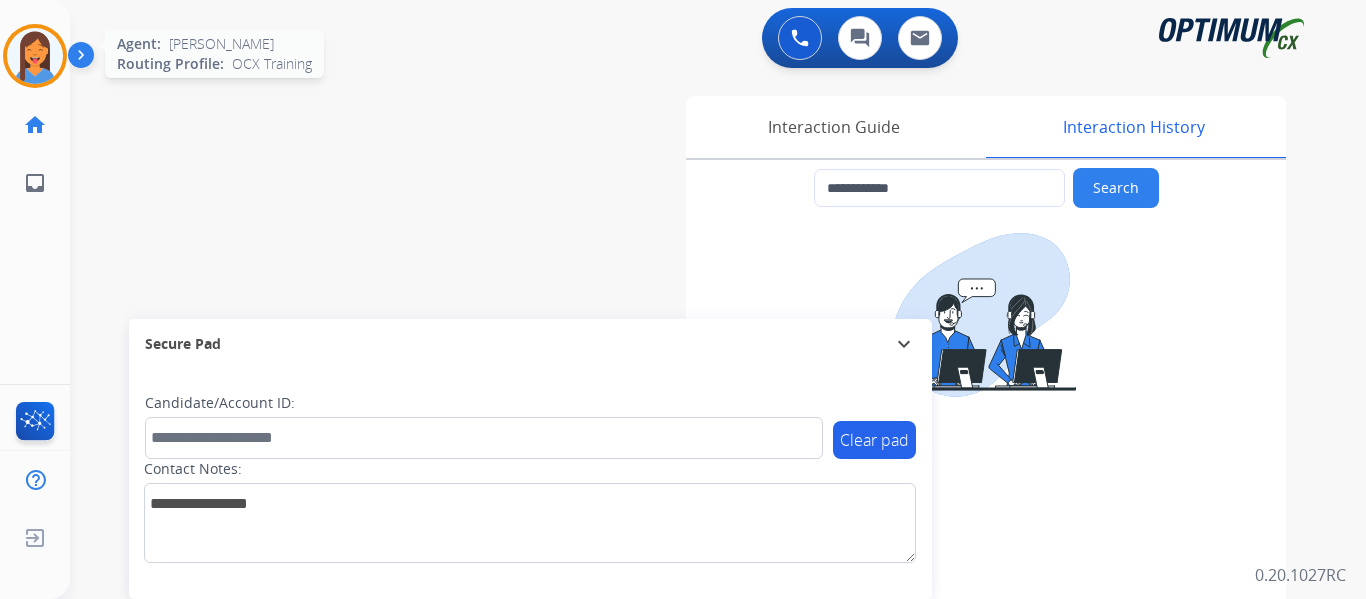 click at bounding box center [35, 56] 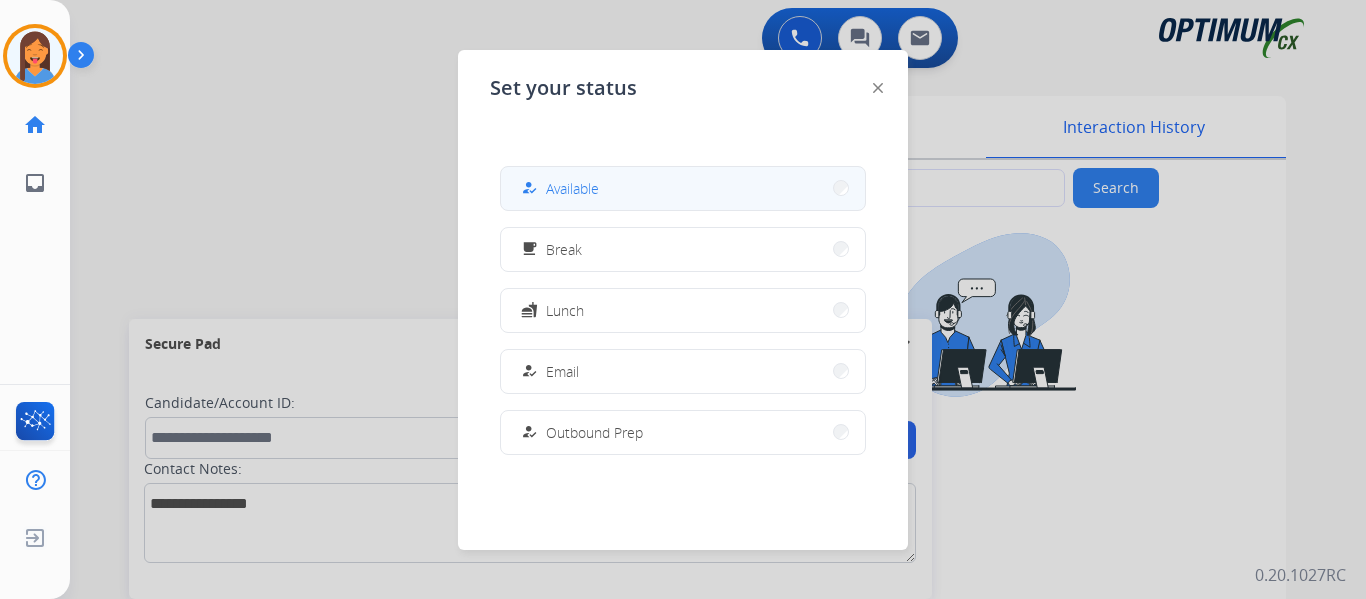 click on "how_to_reg Available" at bounding box center [683, 188] 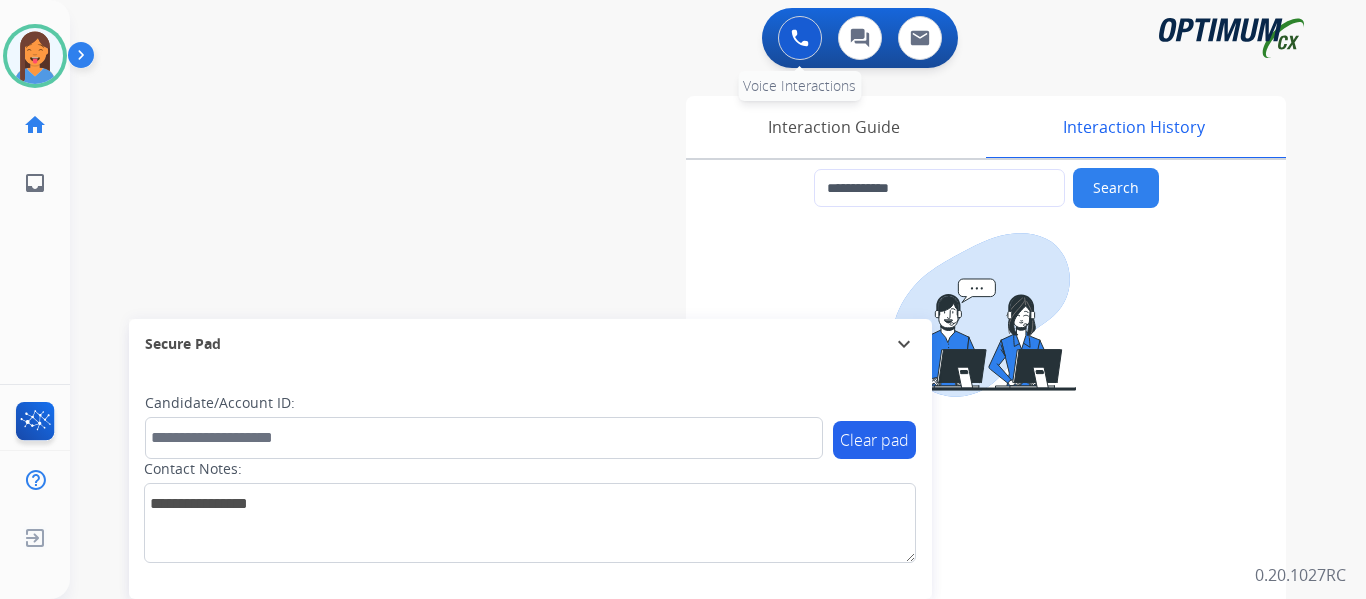 click at bounding box center [800, 38] 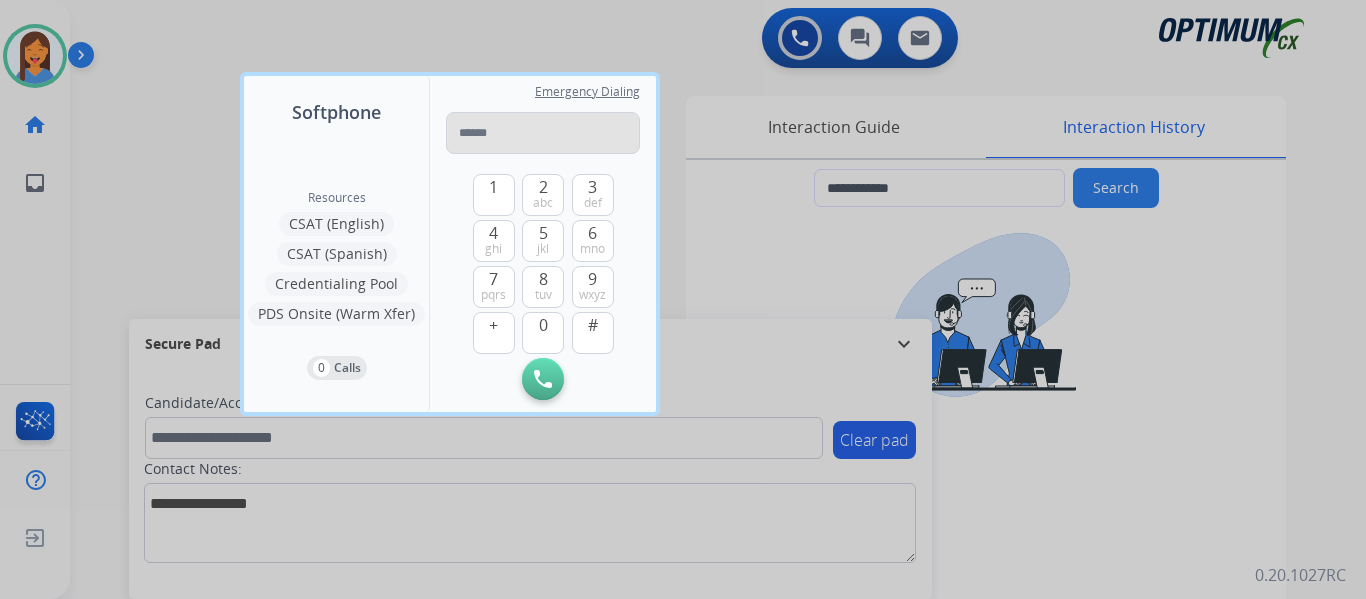 click at bounding box center [543, 133] 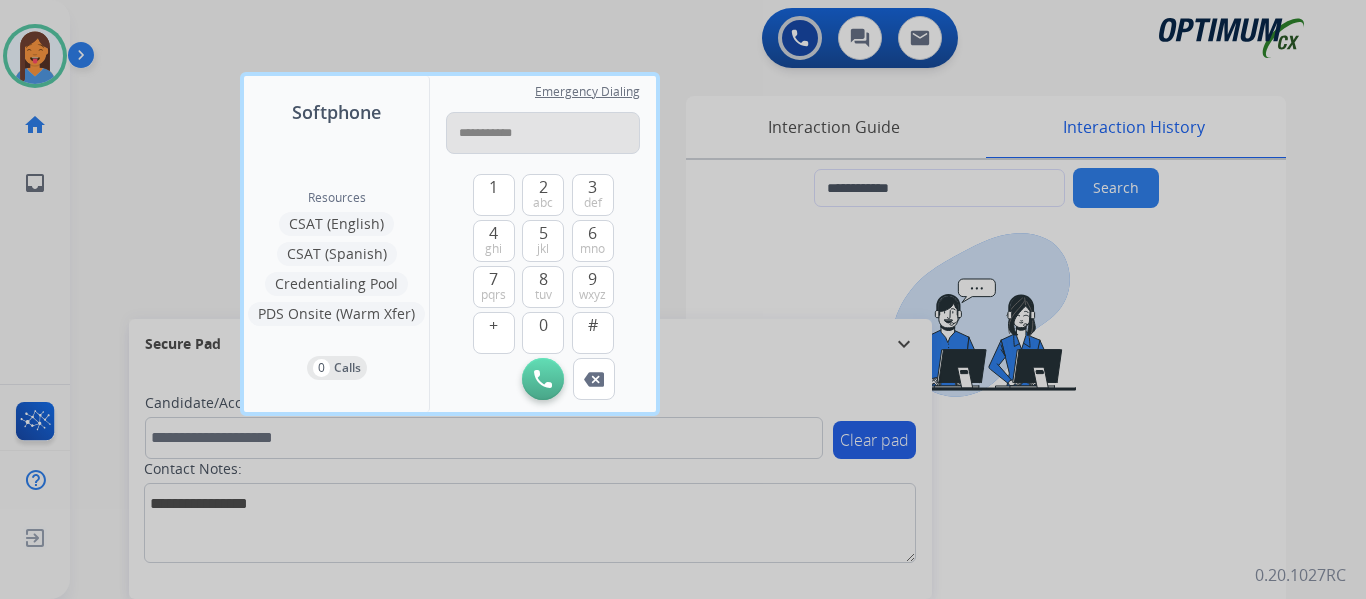 click on "**********" at bounding box center (543, 133) 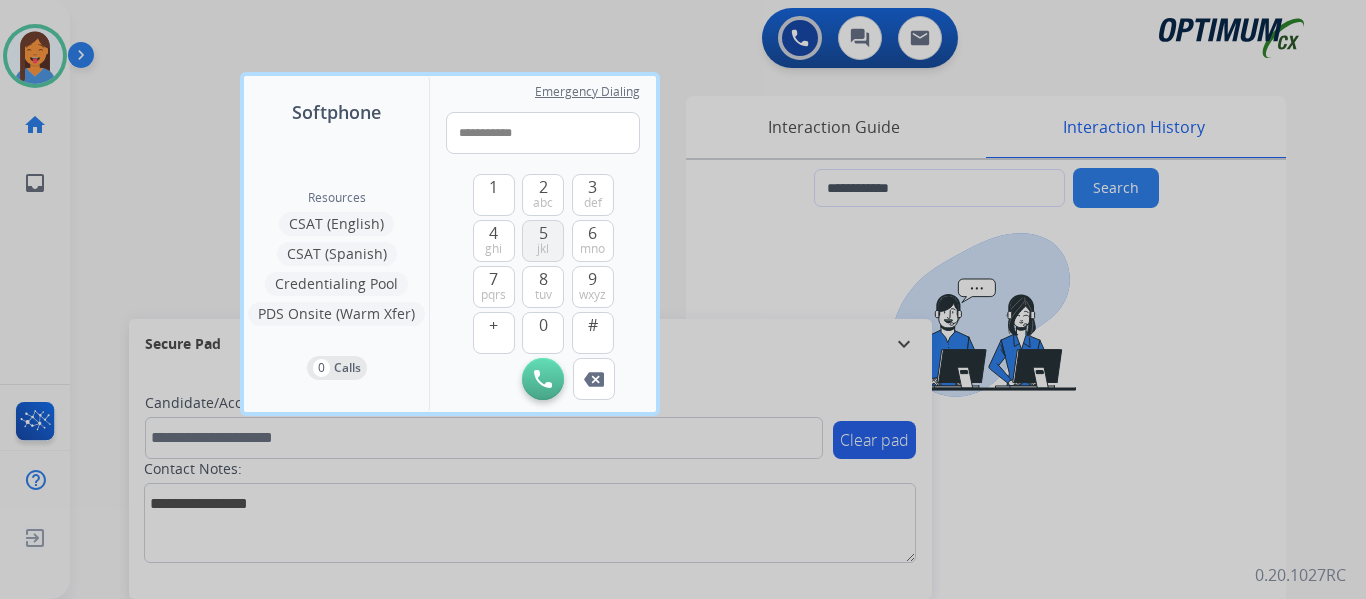 type on "**********" 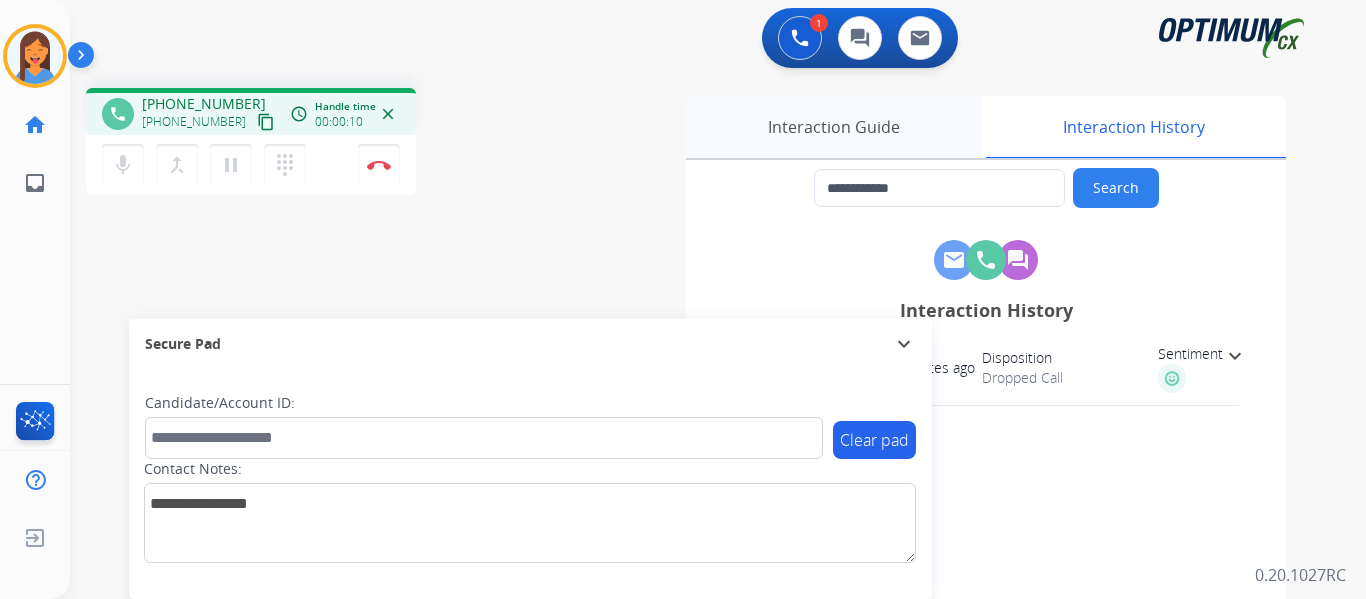 click on "Interaction Guide" at bounding box center [833, 127] 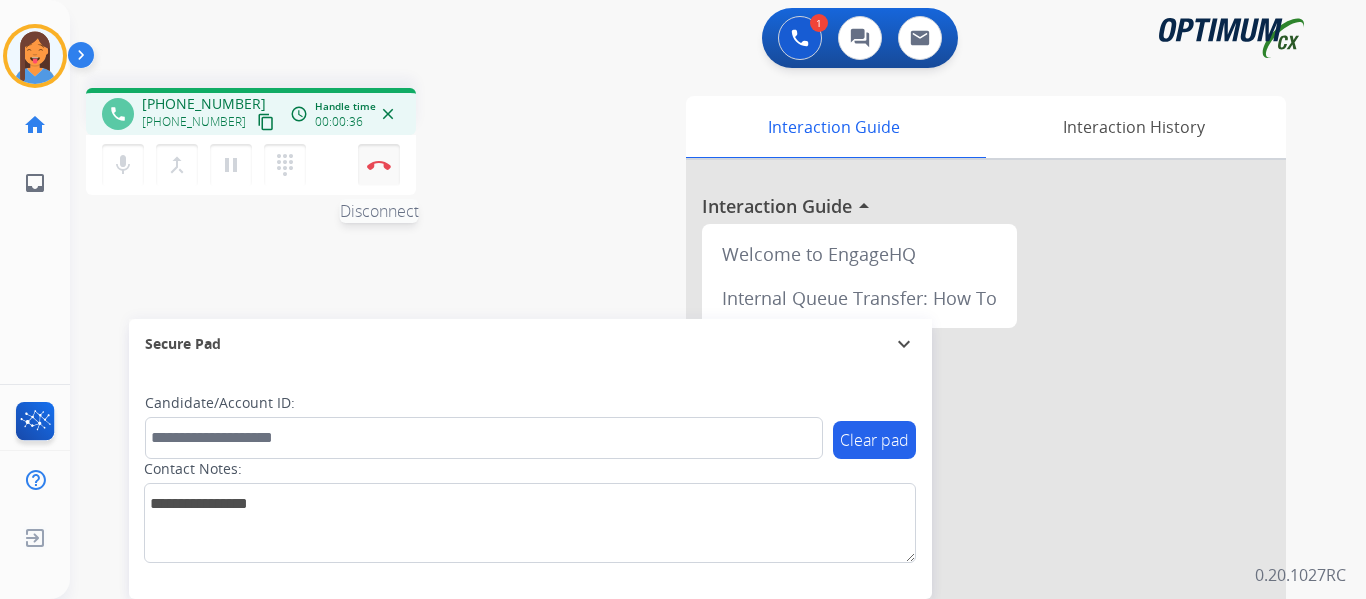 click at bounding box center (379, 165) 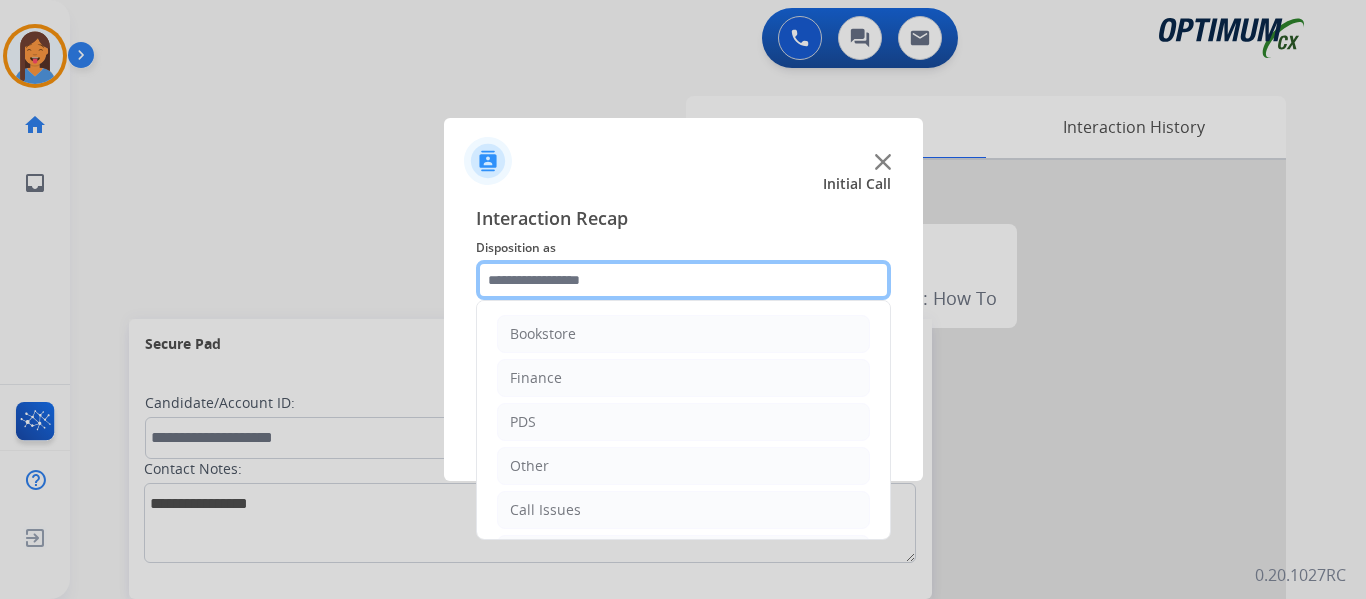 click 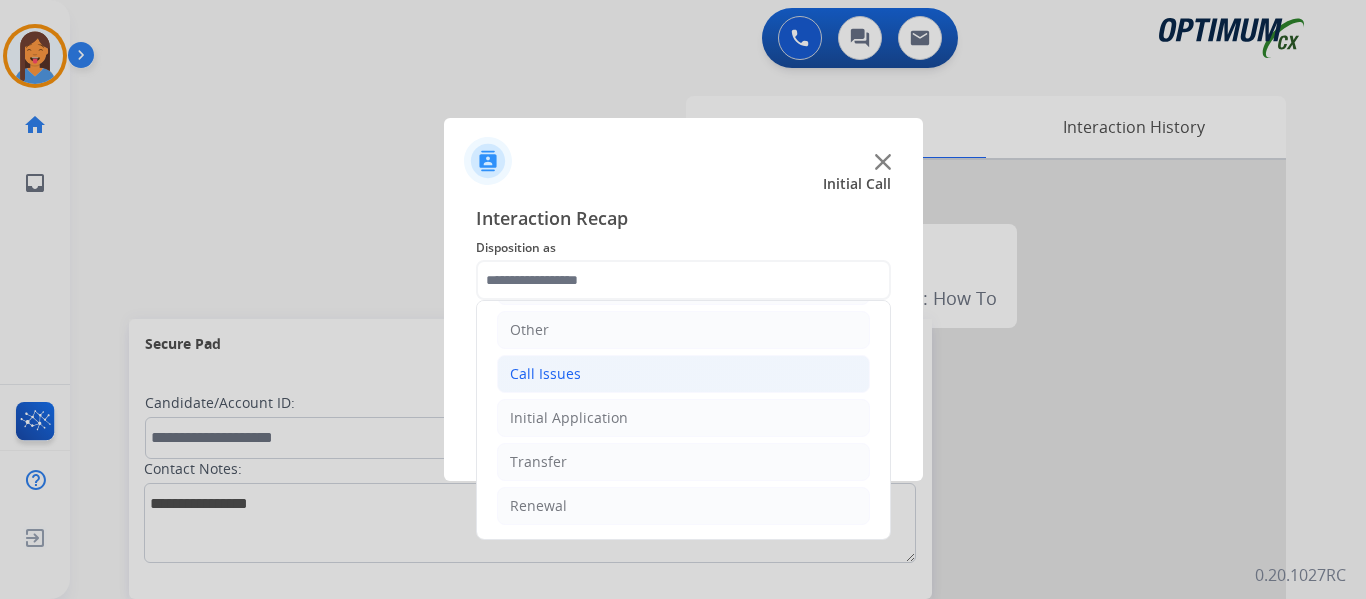 click on "Call Issues" 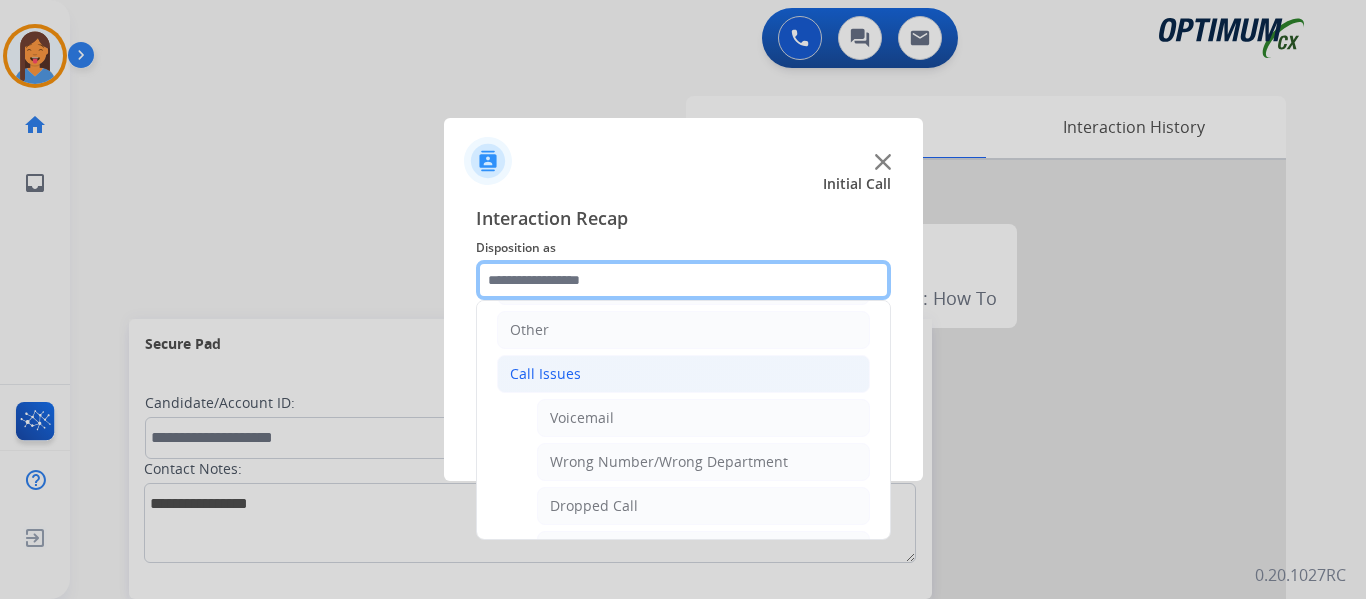 scroll, scrollTop: 236, scrollLeft: 0, axis: vertical 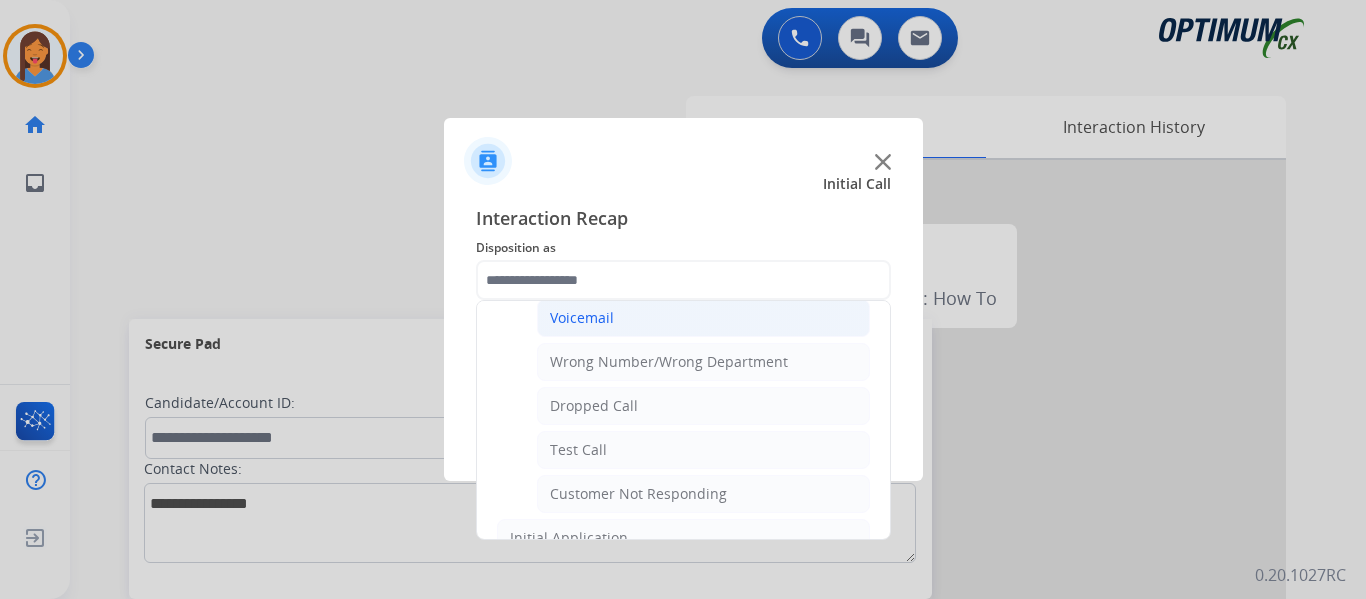 click on "Voicemail" 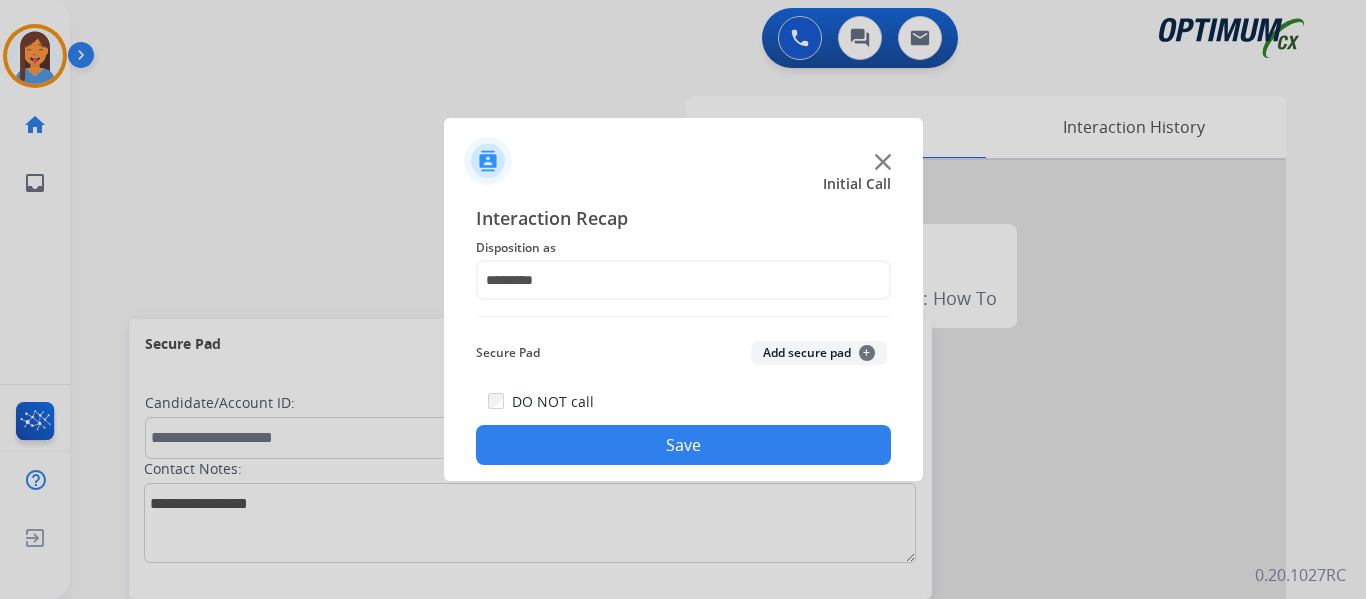 click on "Save" 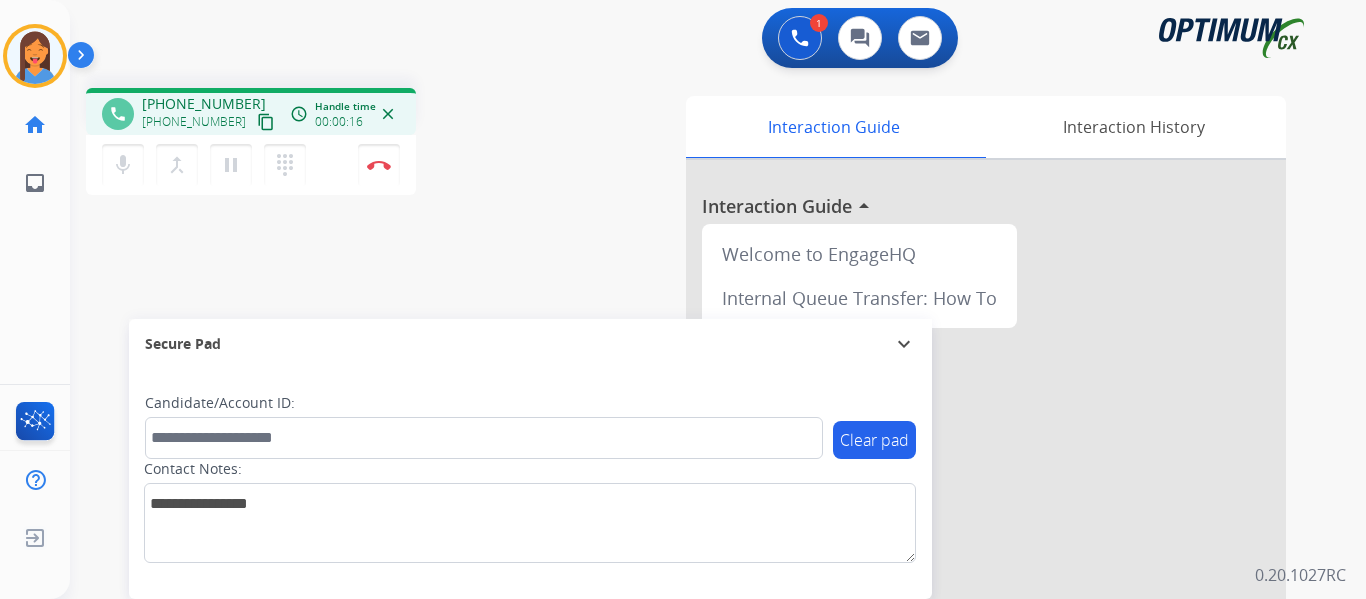 click on "content_copy" at bounding box center (266, 122) 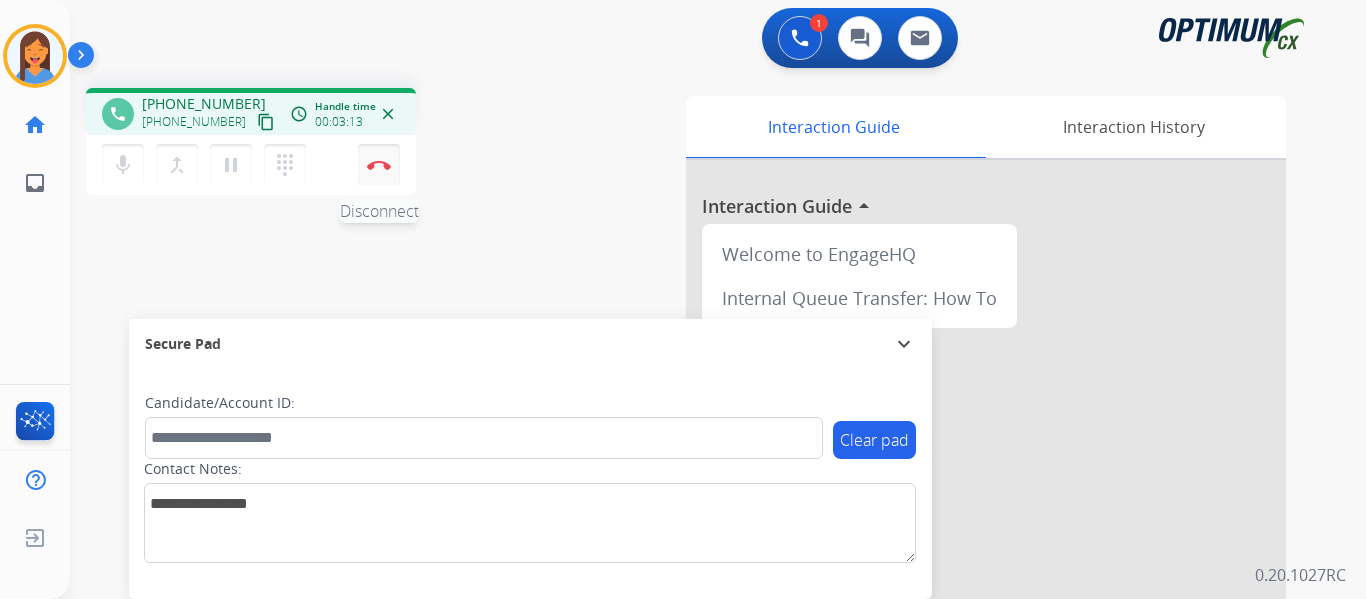 click on "Disconnect" at bounding box center (379, 165) 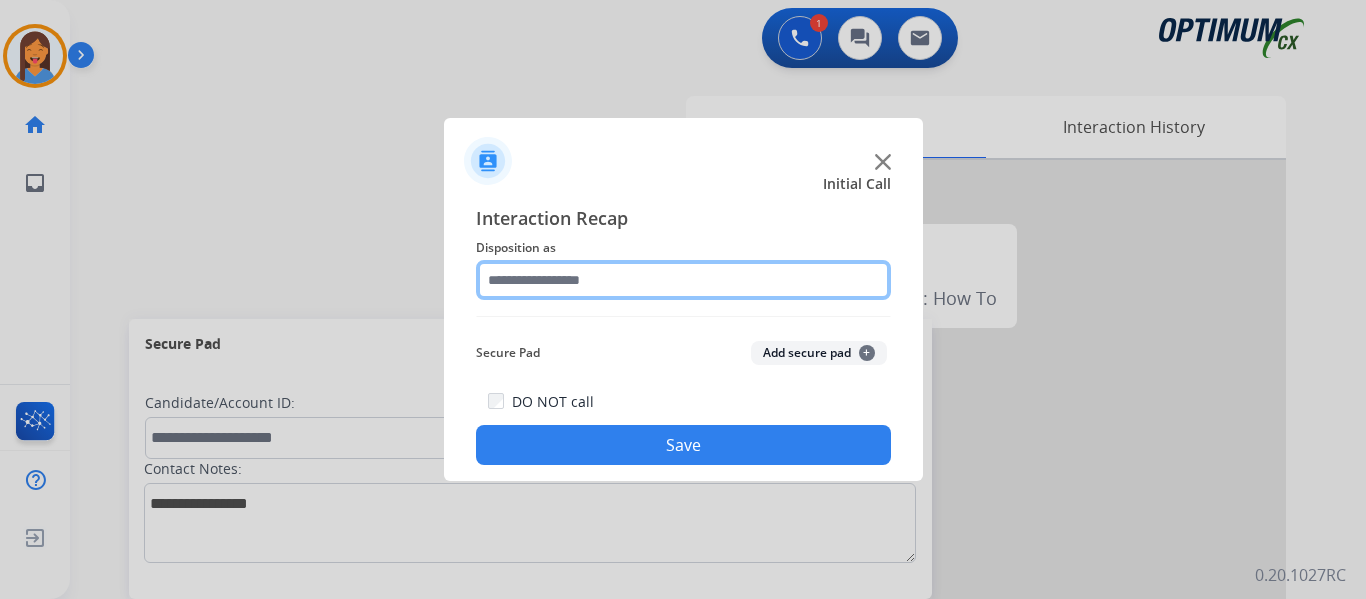 click 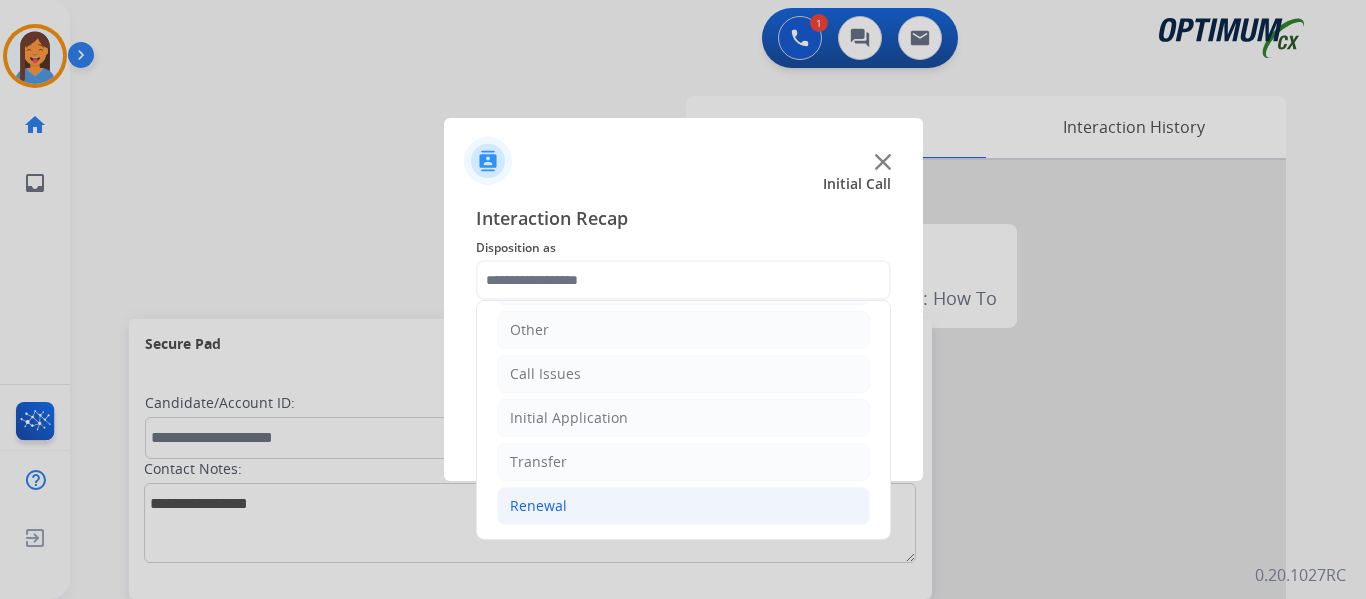 click on "Renewal" 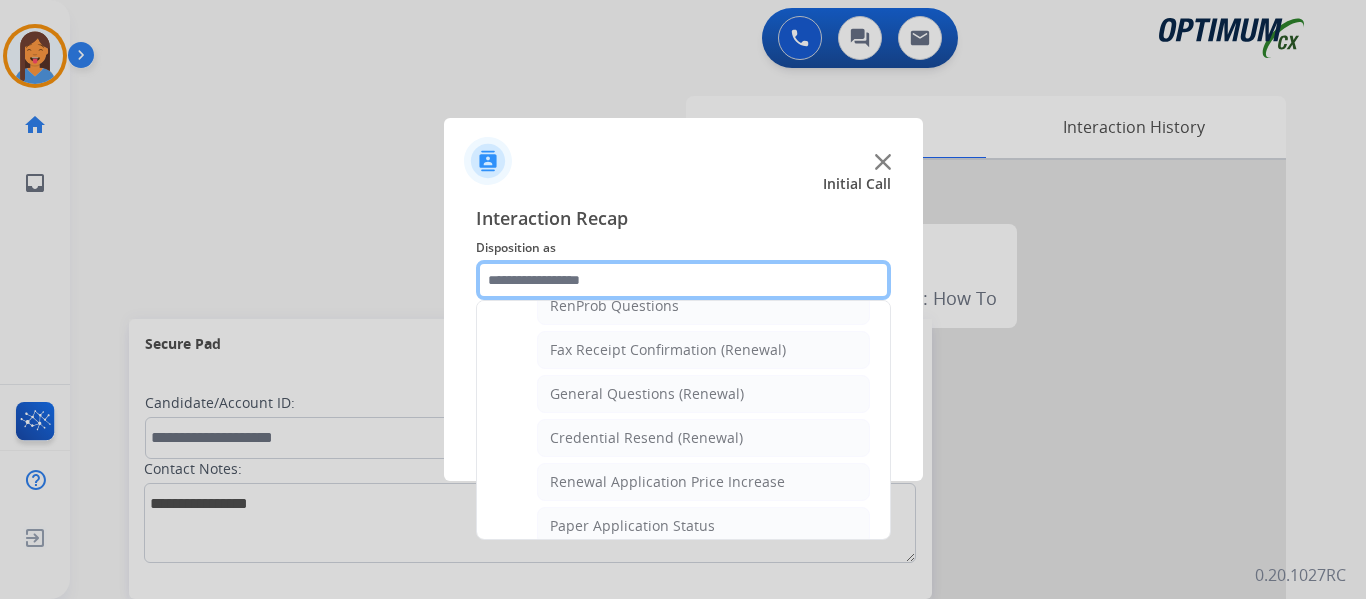 scroll, scrollTop: 536, scrollLeft: 0, axis: vertical 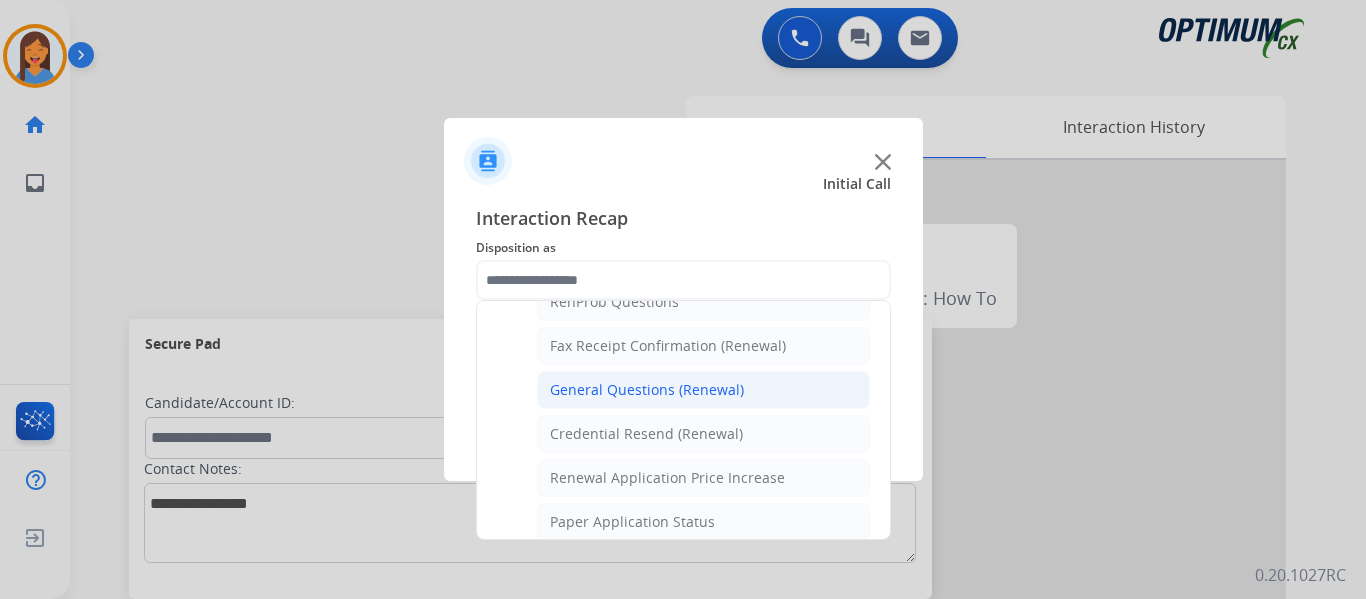 click on "General Questions (Renewal)" 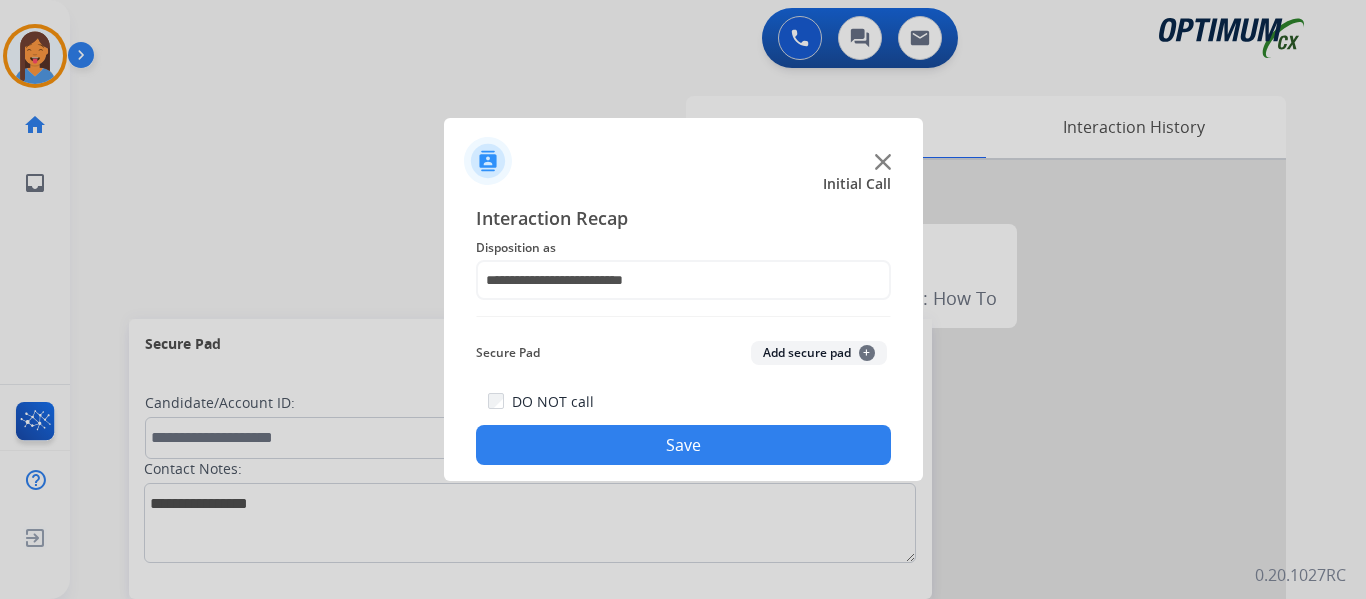 click on "Save" 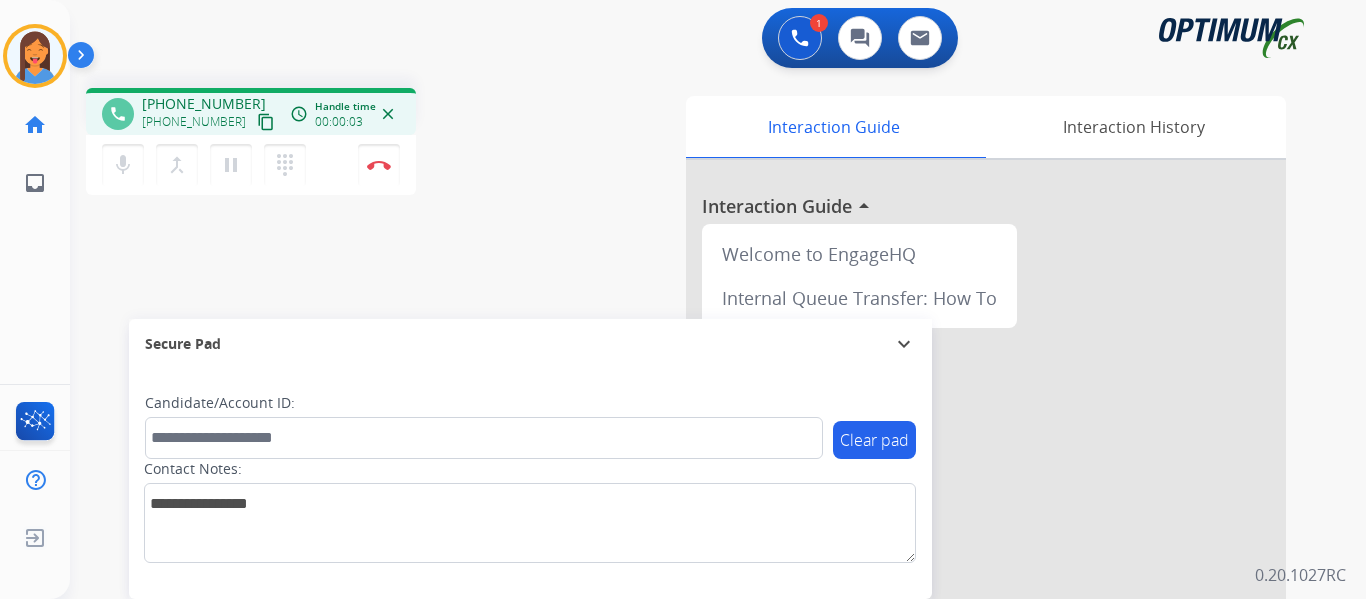 click on "content_copy" at bounding box center [266, 122] 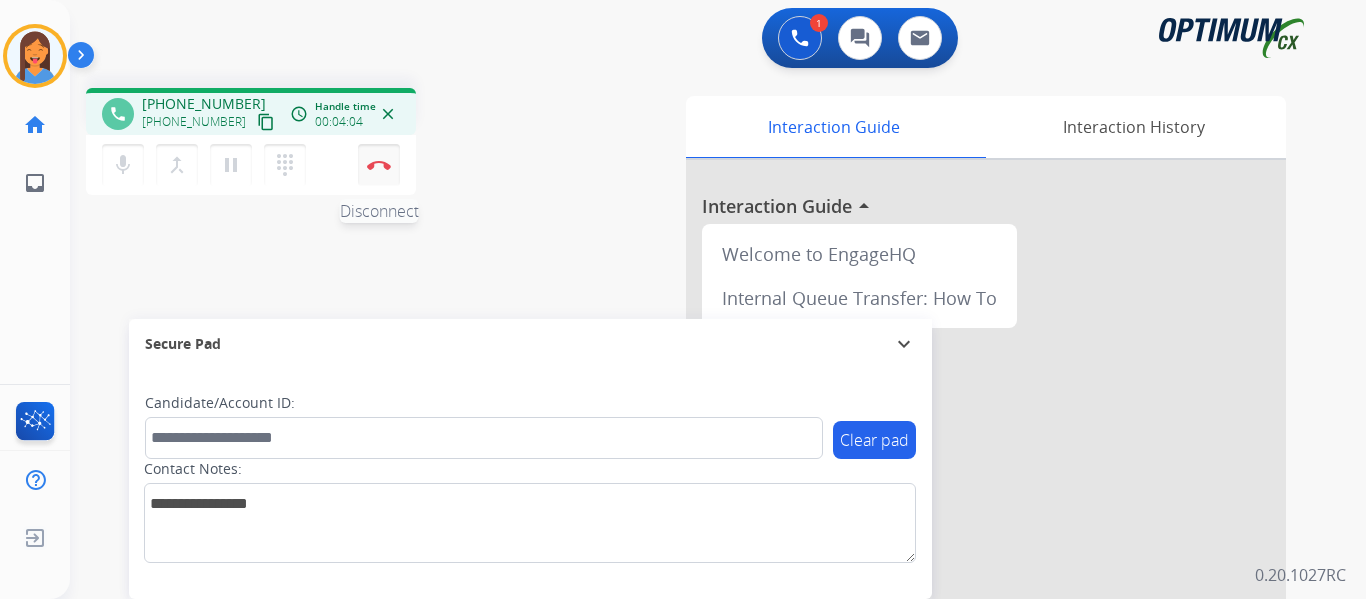 click at bounding box center (379, 165) 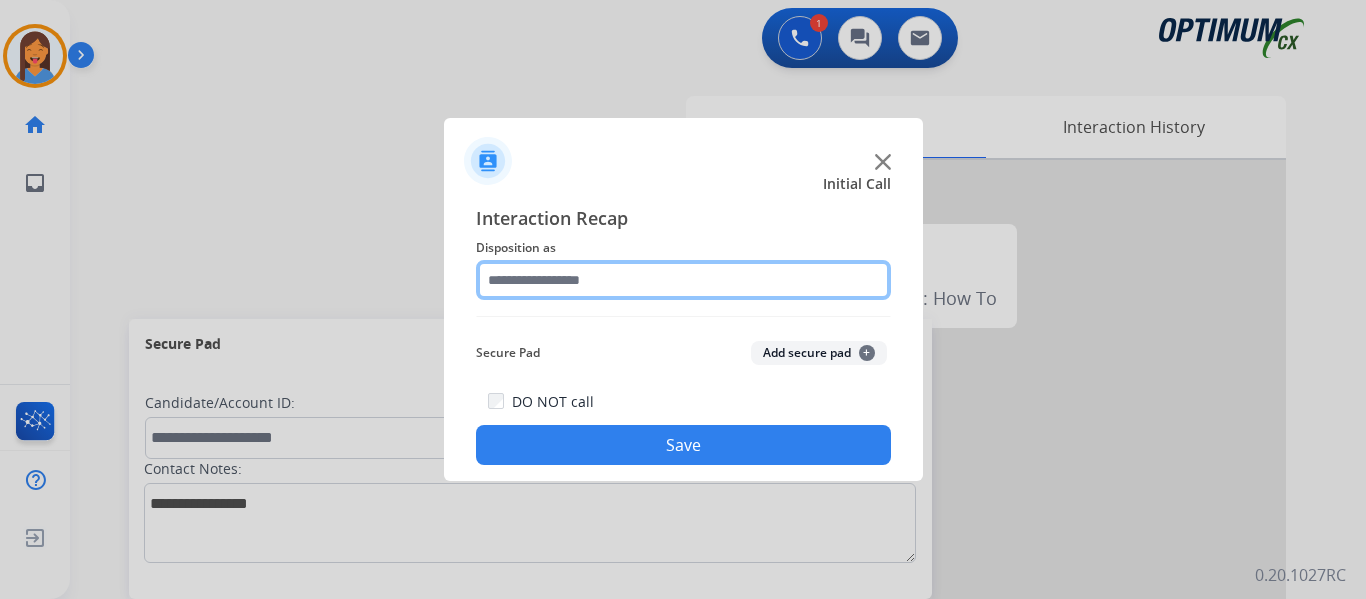click 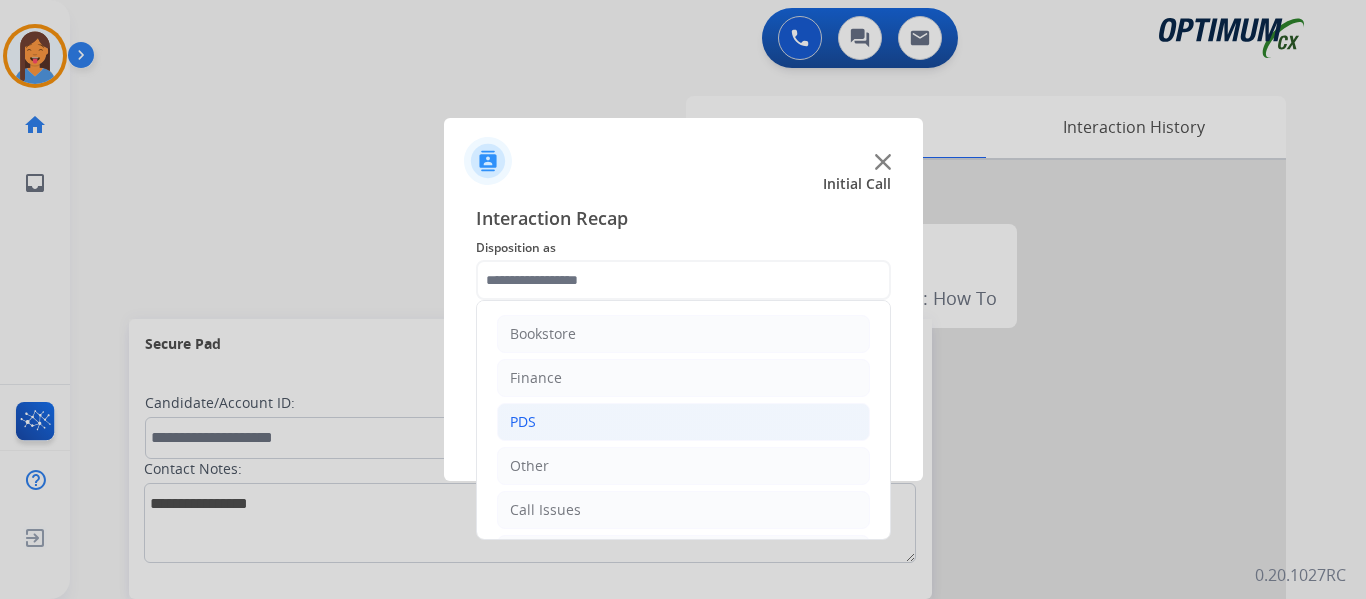 click on "PDS" 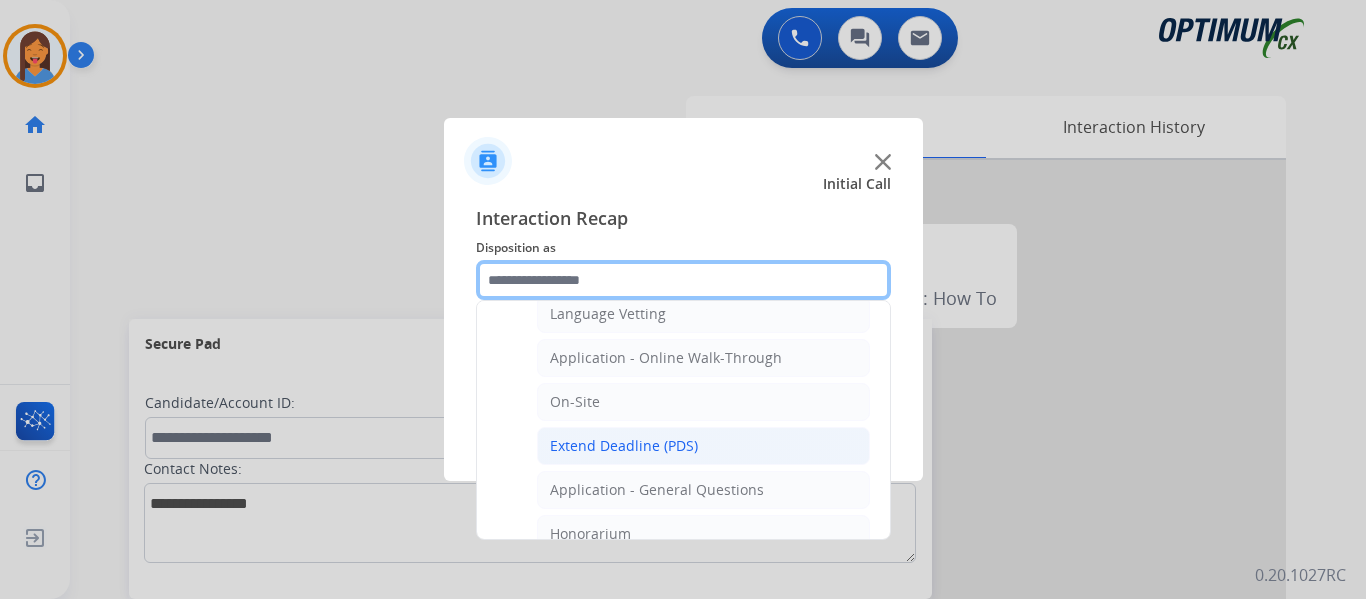 scroll, scrollTop: 500, scrollLeft: 0, axis: vertical 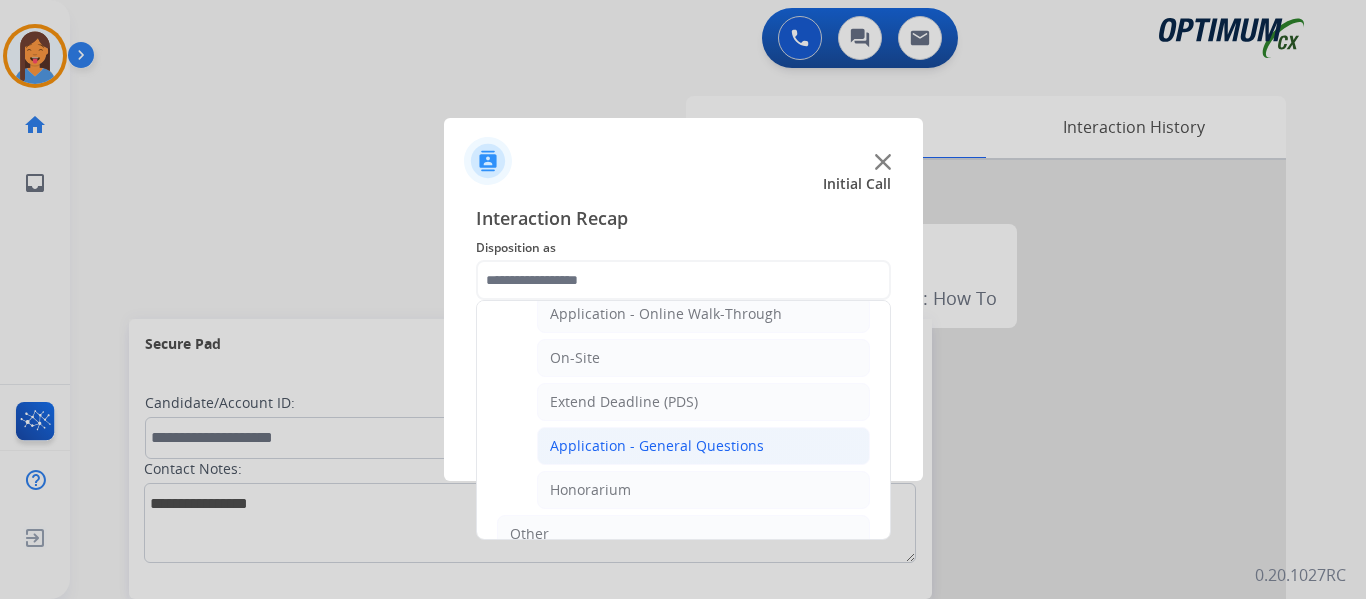 click on "Application - General Questions" 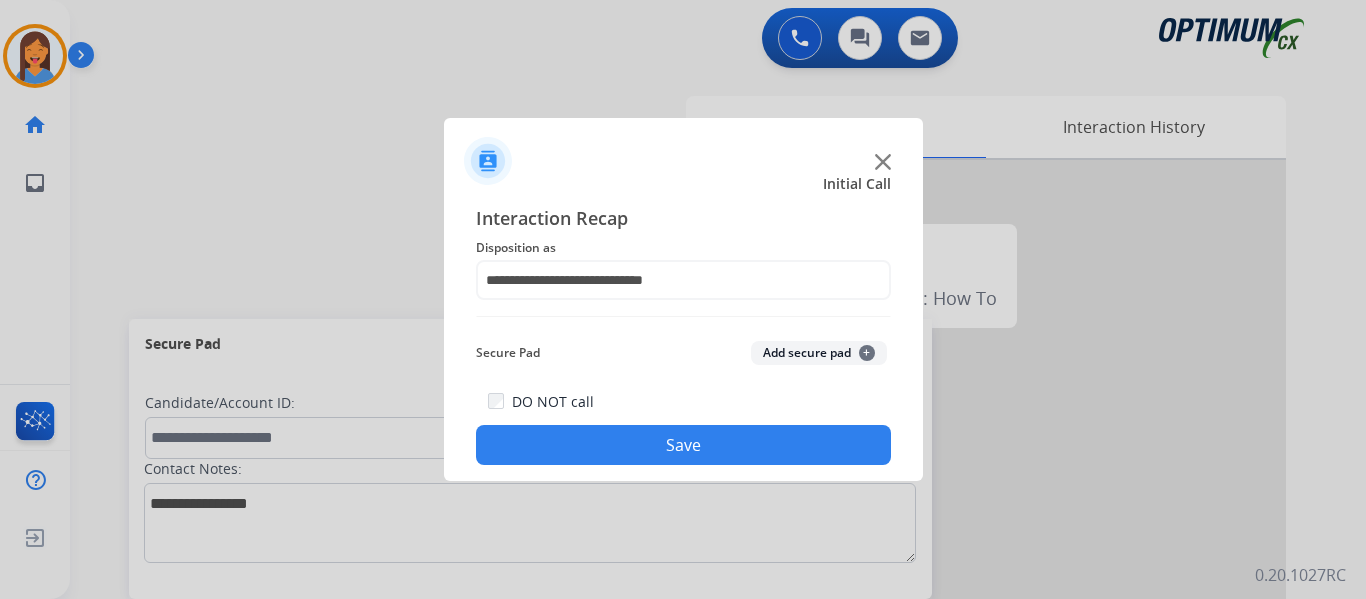click on "Save" 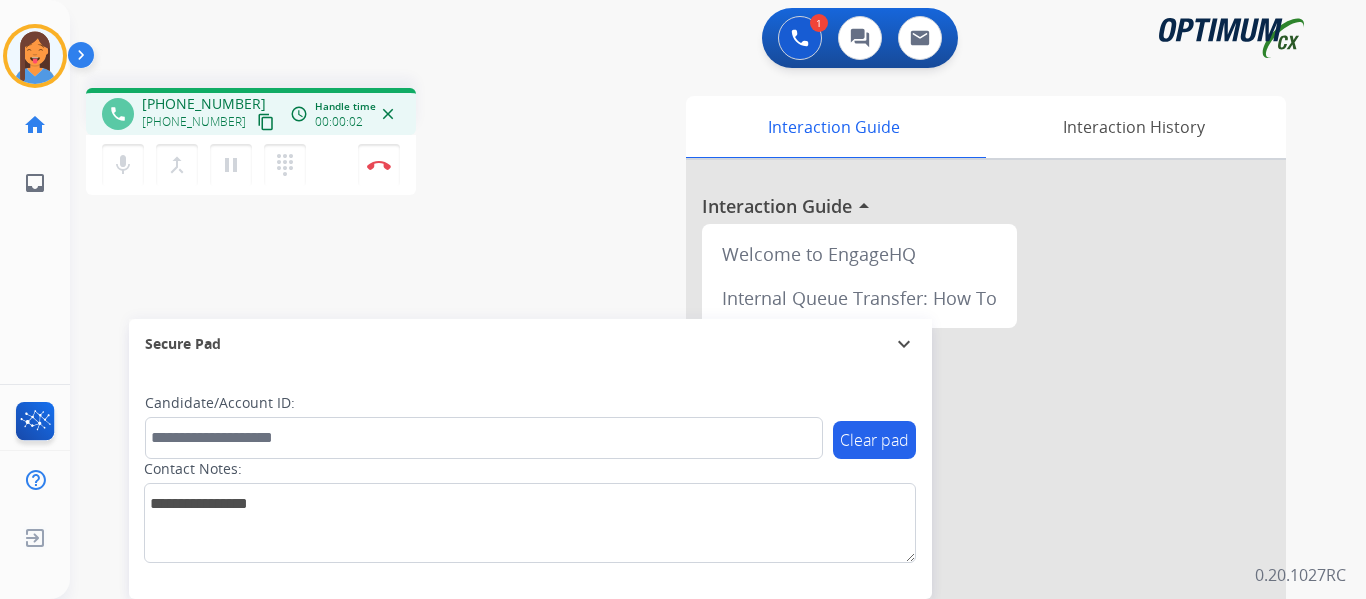 click on "content_copy" at bounding box center (266, 122) 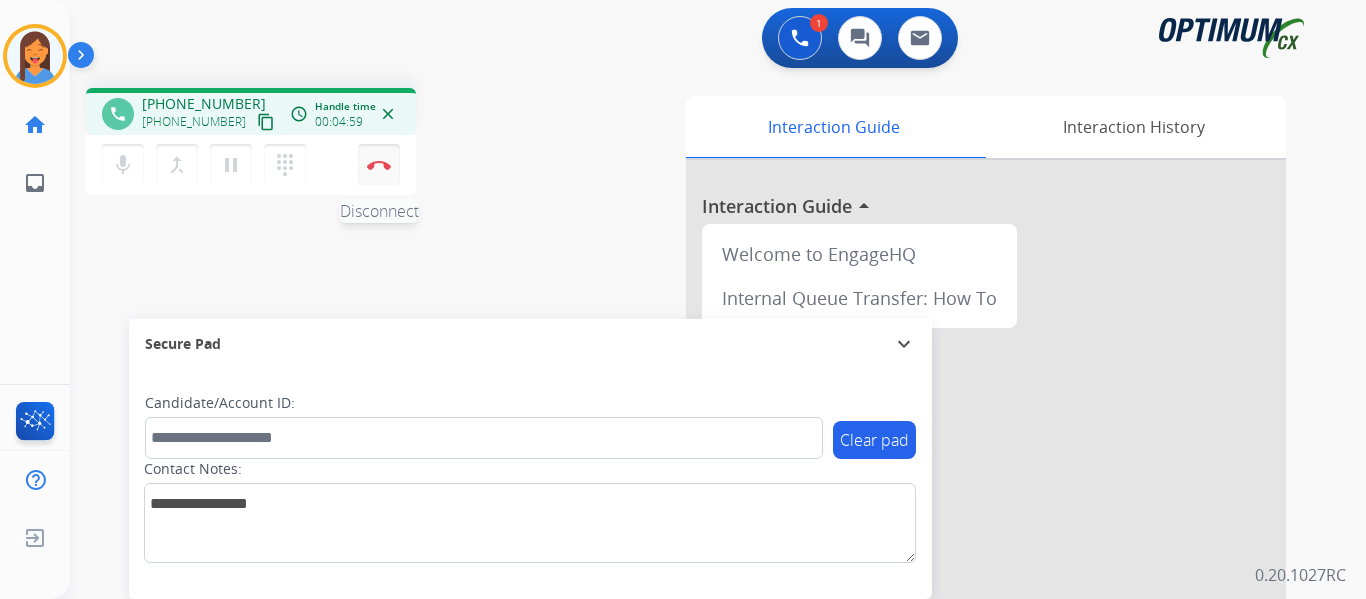 click at bounding box center (379, 165) 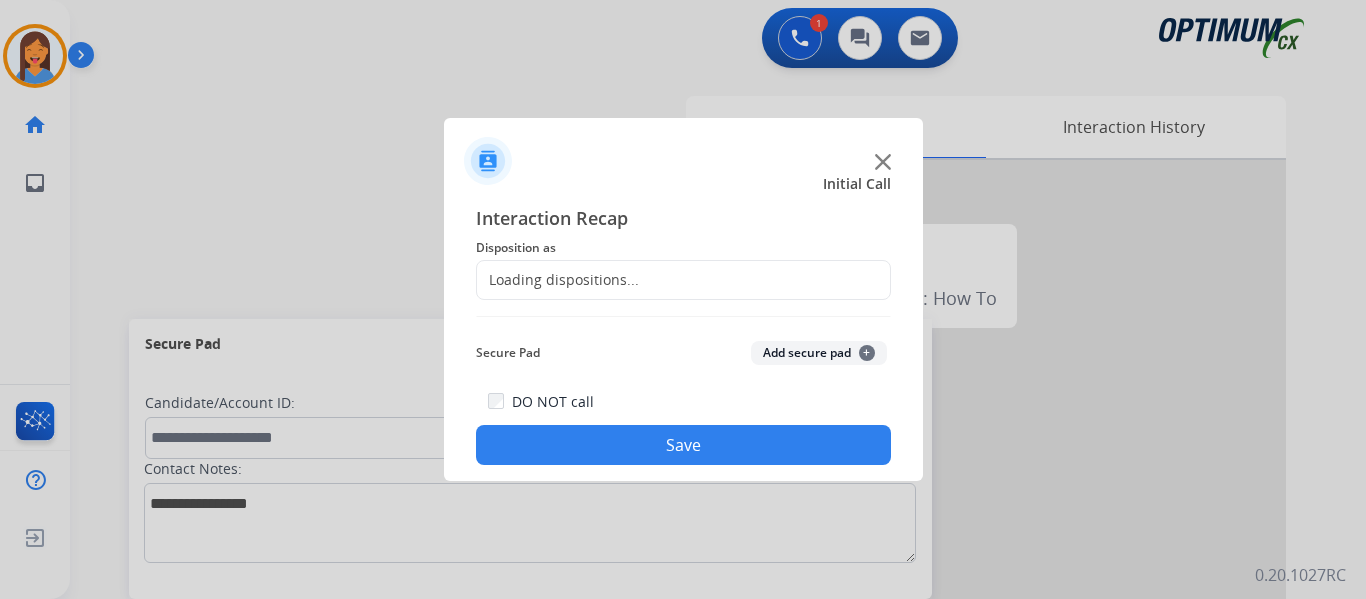 click on "Loading dispositions..." 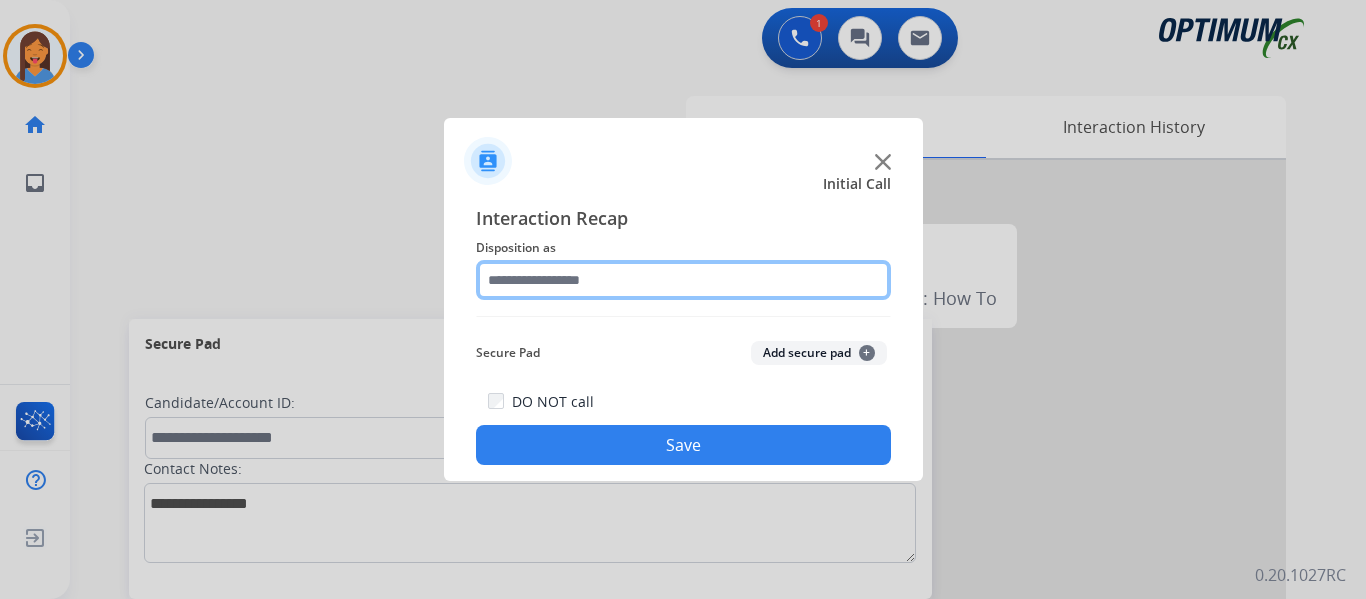 click 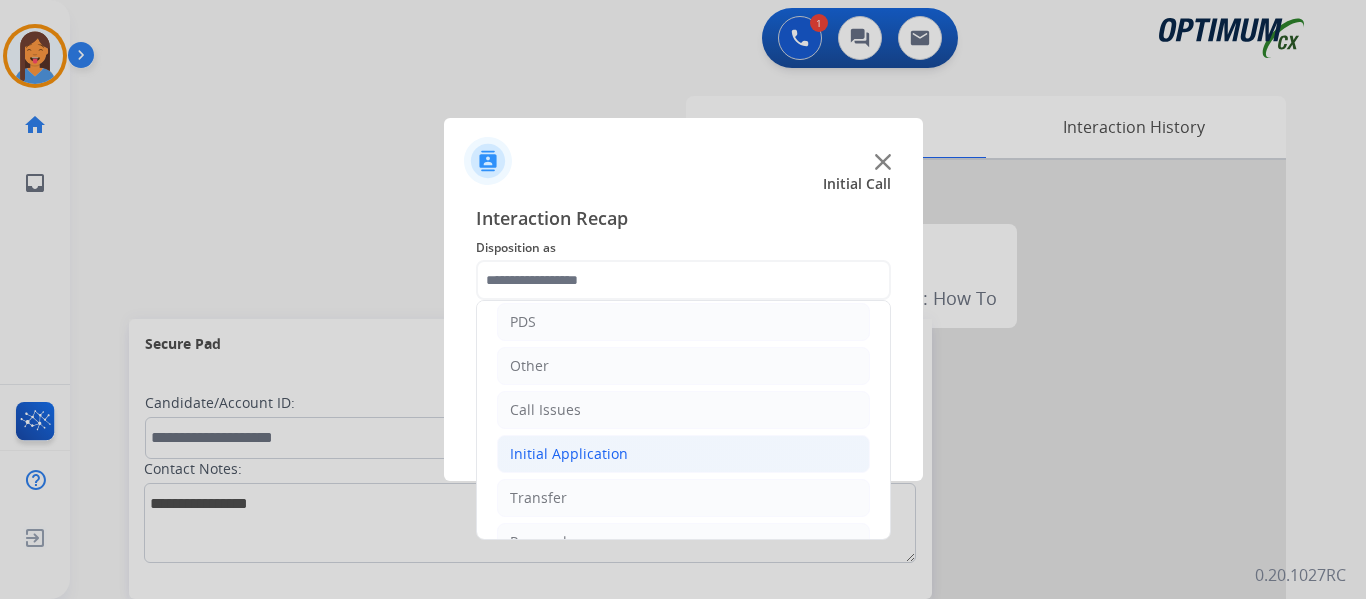 click on "Initial Application" 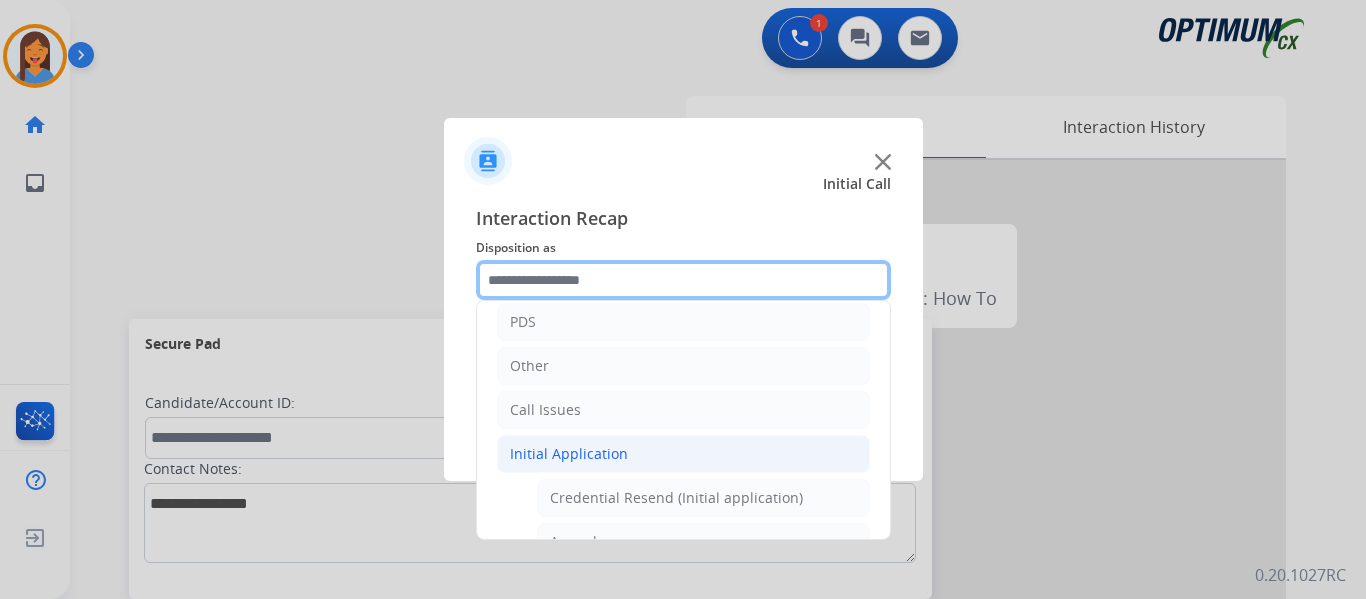 scroll, scrollTop: 200, scrollLeft: 0, axis: vertical 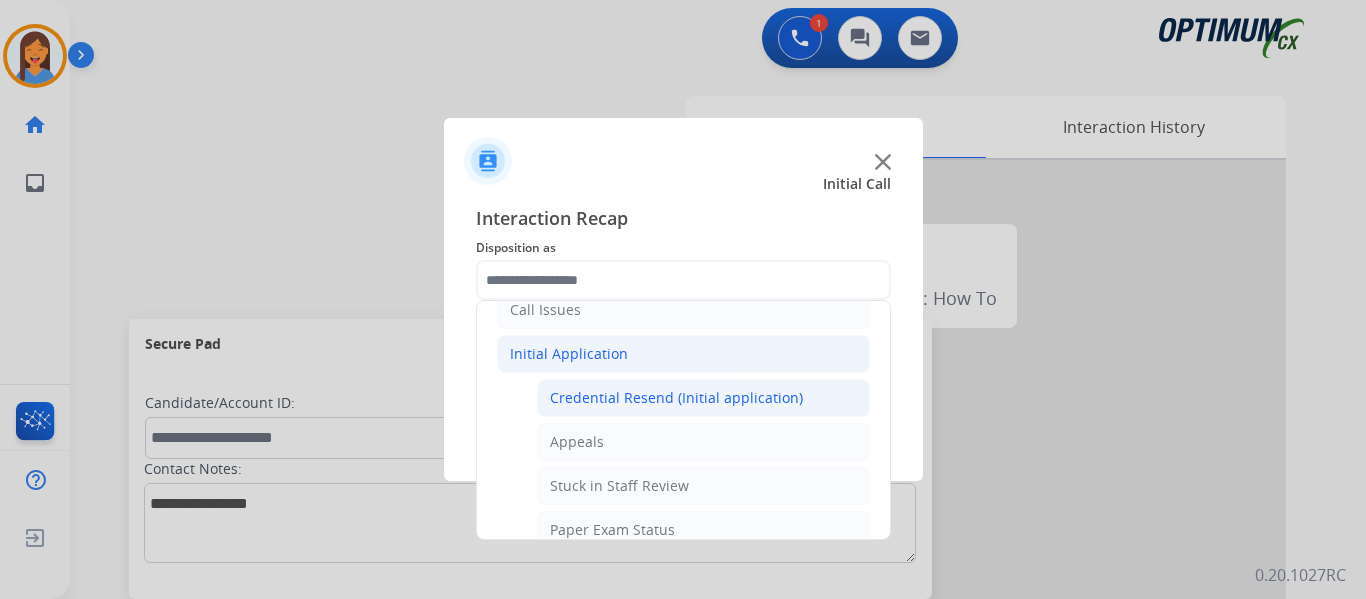 click on "Credential Resend (Initial application)" 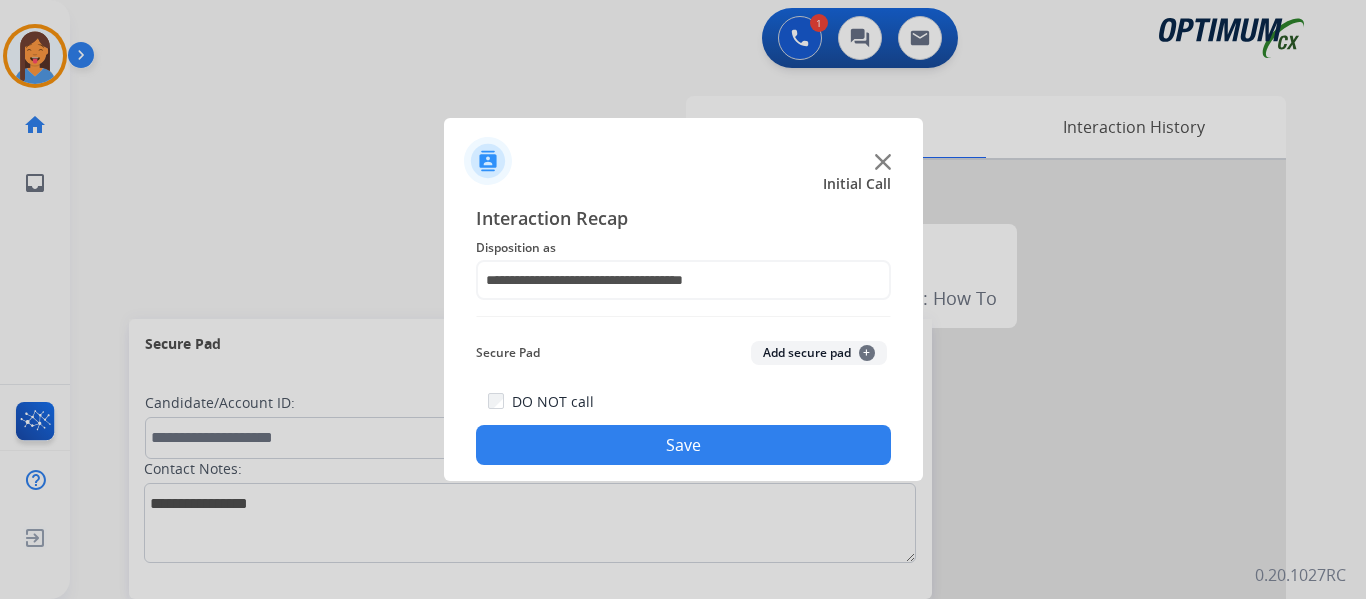 click on "Save" 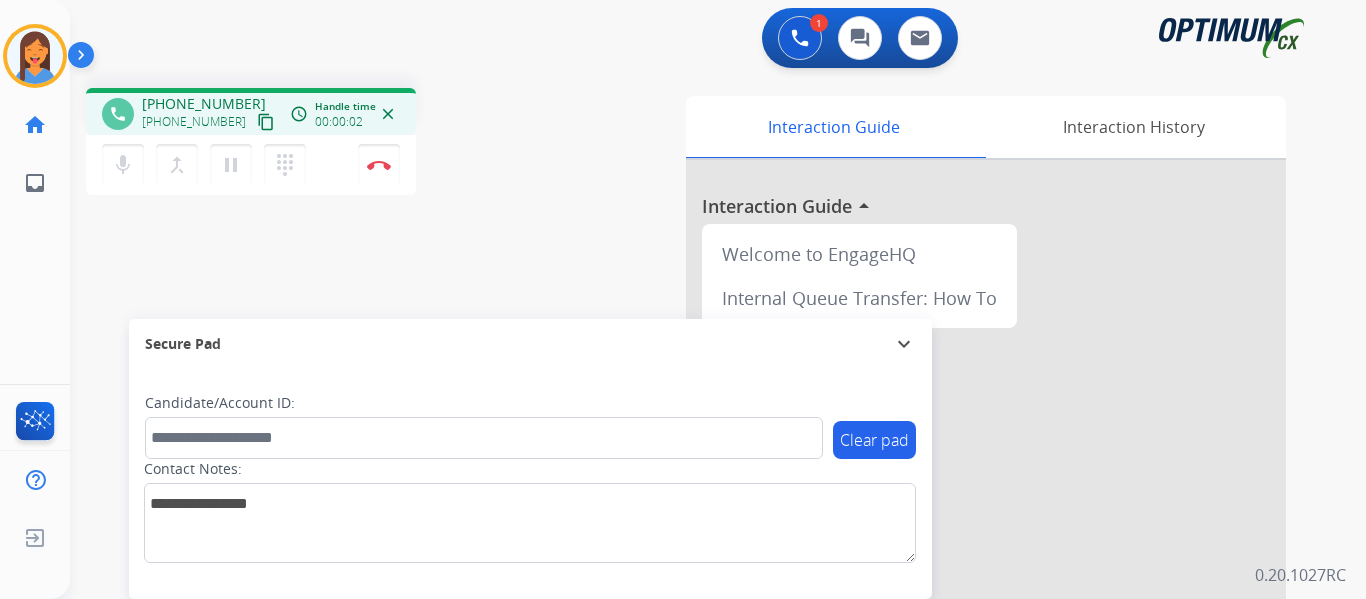 drag, startPoint x: 245, startPoint y: 121, endPoint x: 602, endPoint y: 414, distance: 461.84195 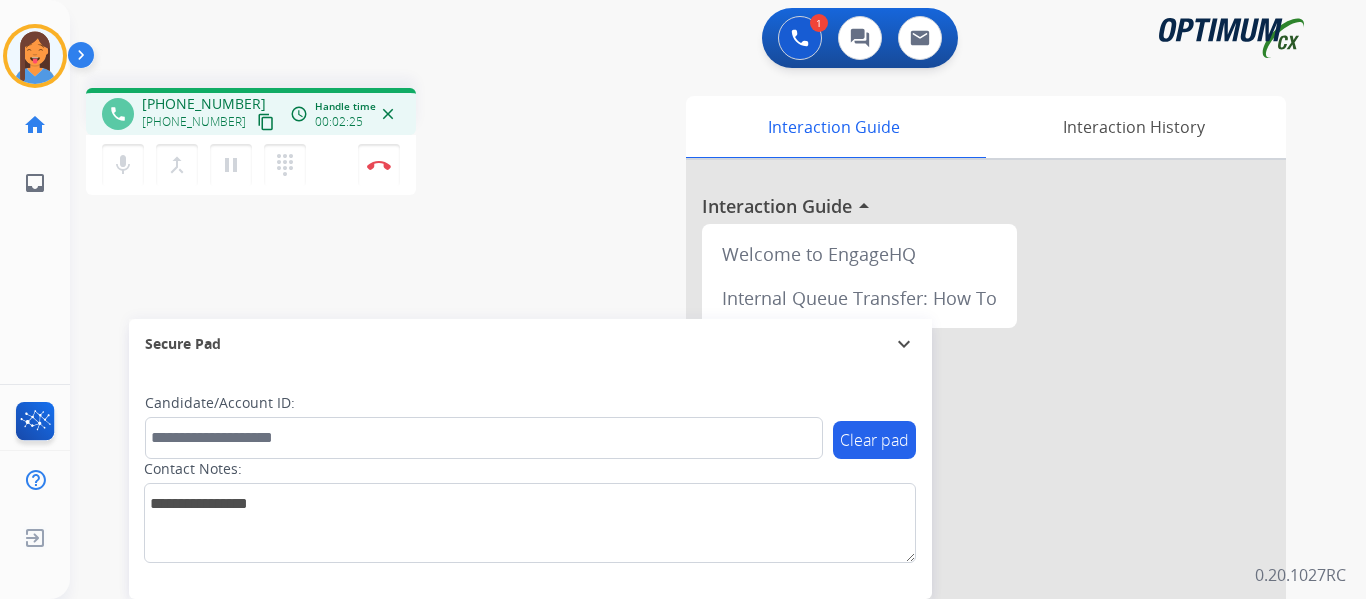 click on "content_copy" at bounding box center [266, 122] 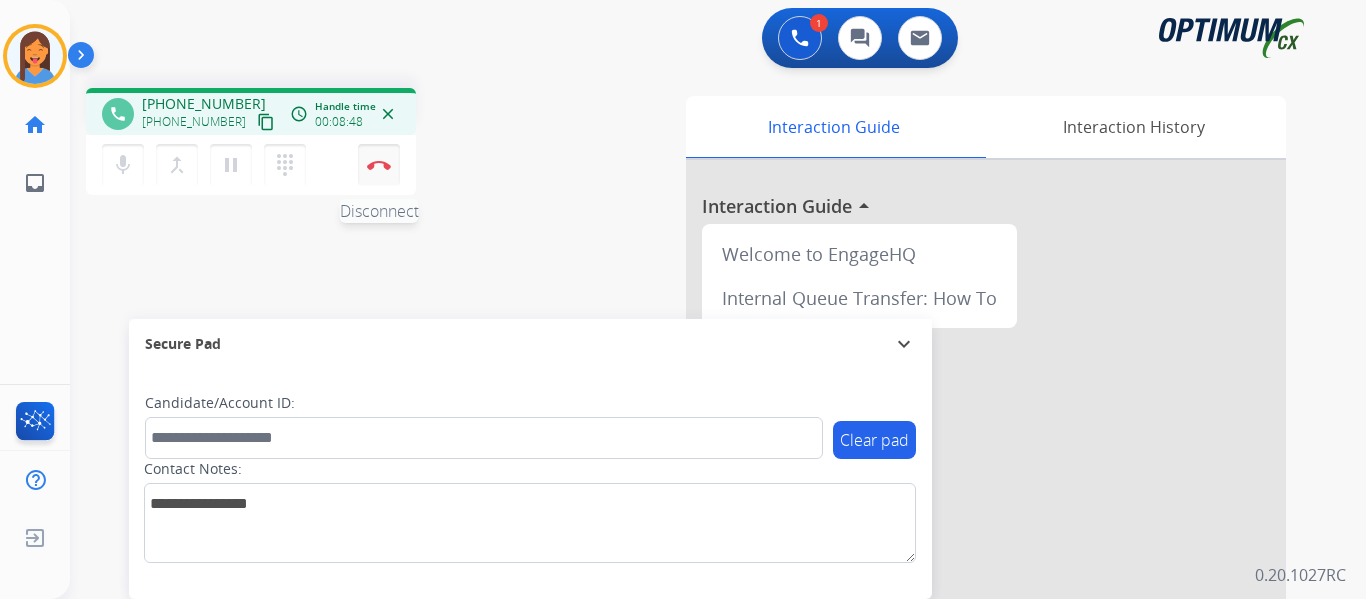 click at bounding box center [379, 165] 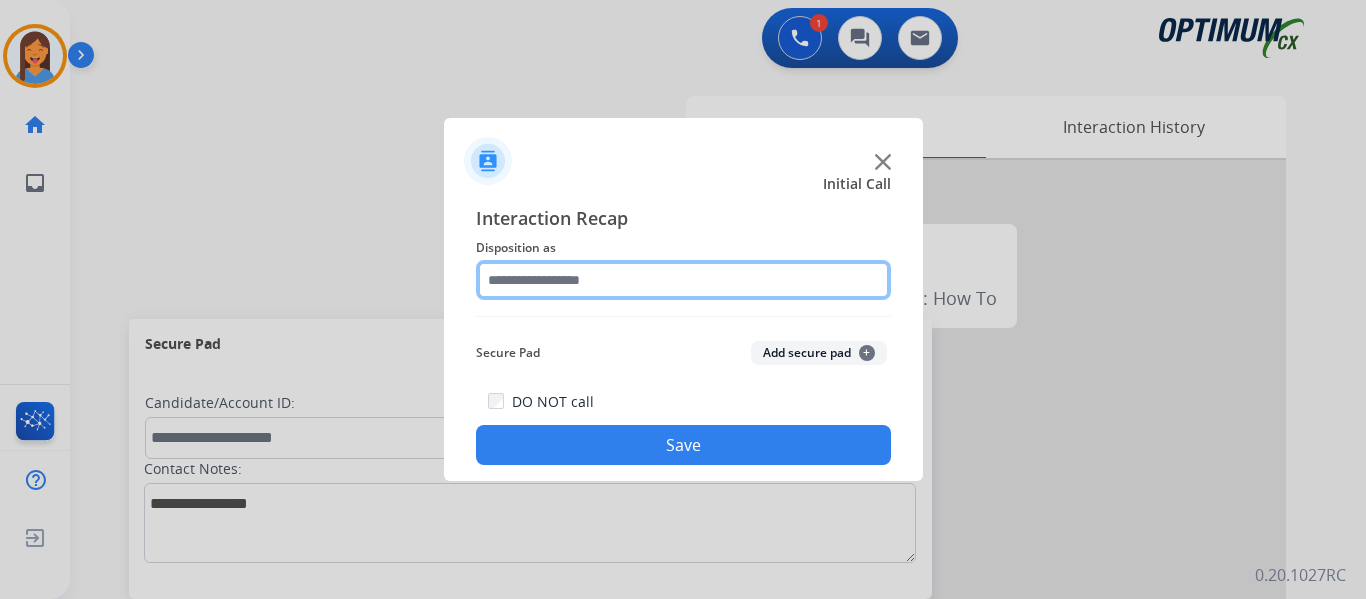 click 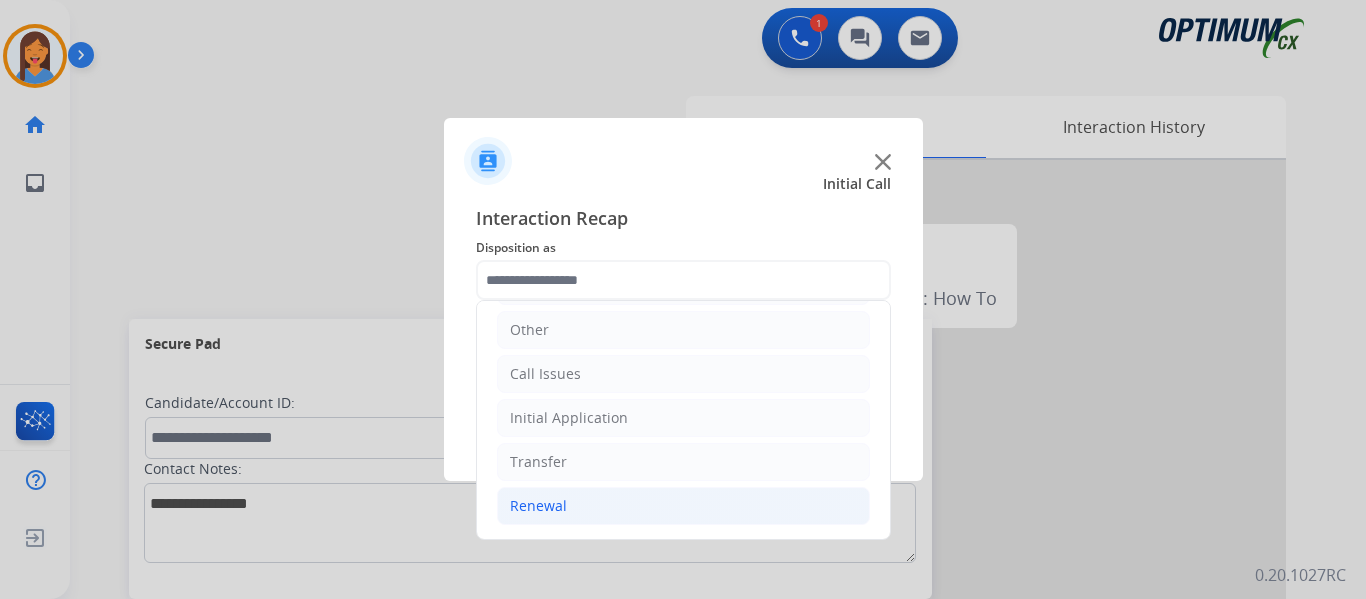 click on "Renewal" 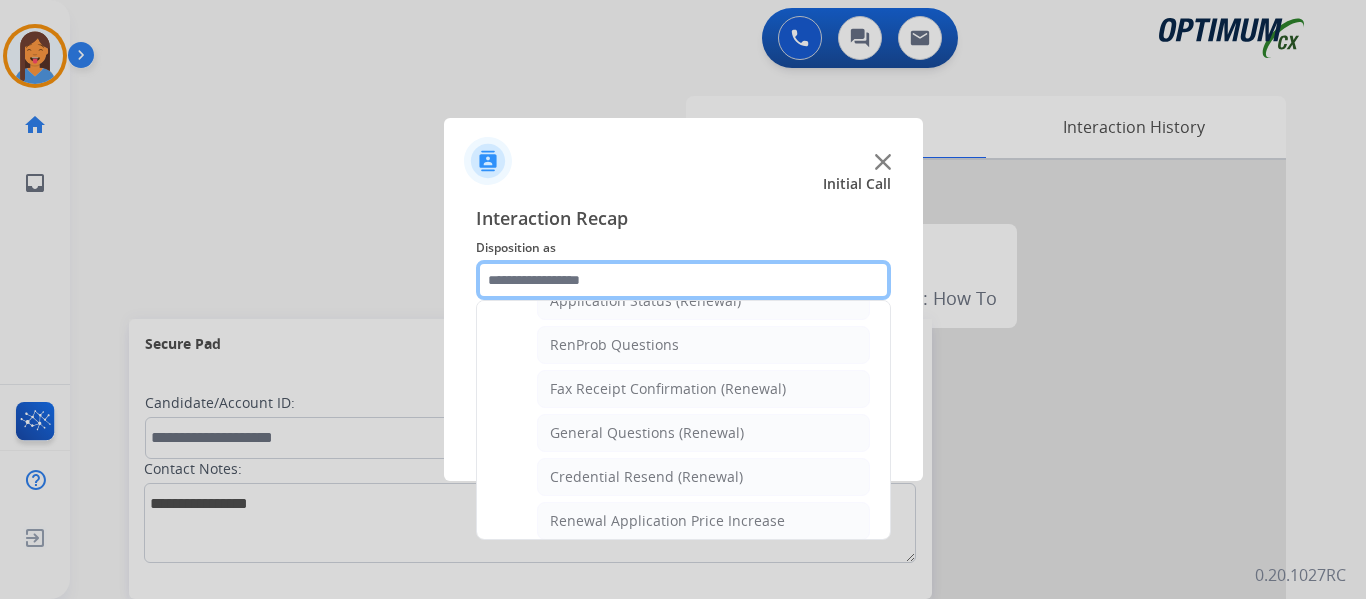scroll, scrollTop: 472, scrollLeft: 0, axis: vertical 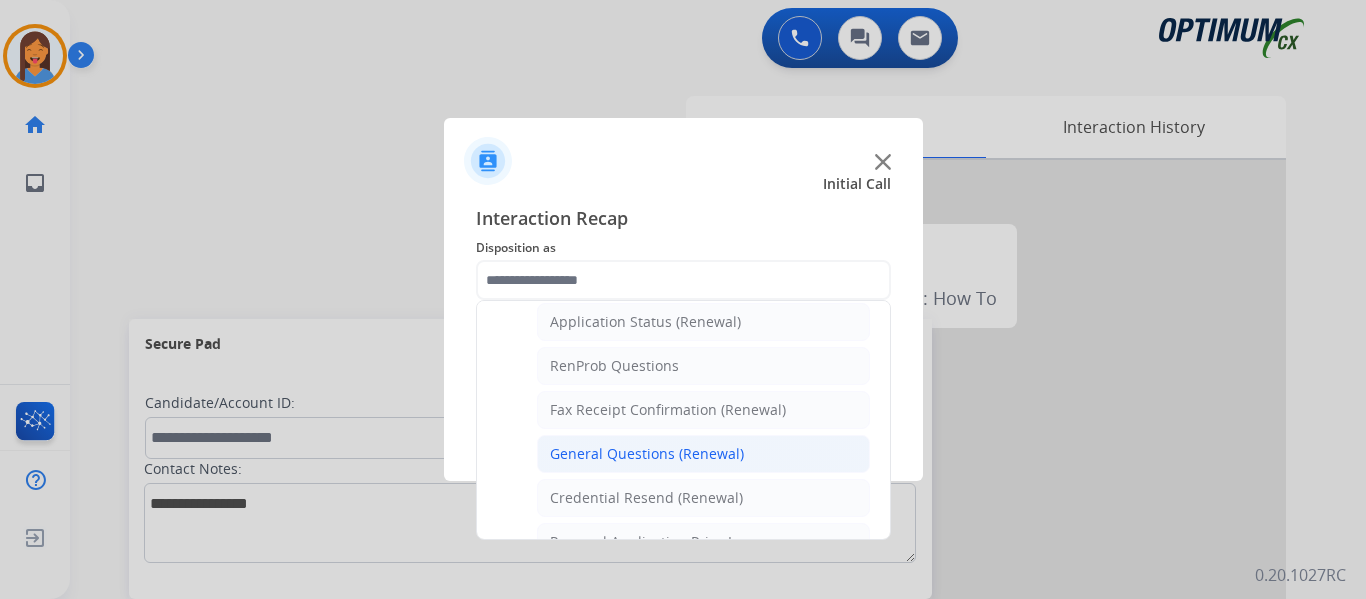 click on "General Questions (Renewal)" 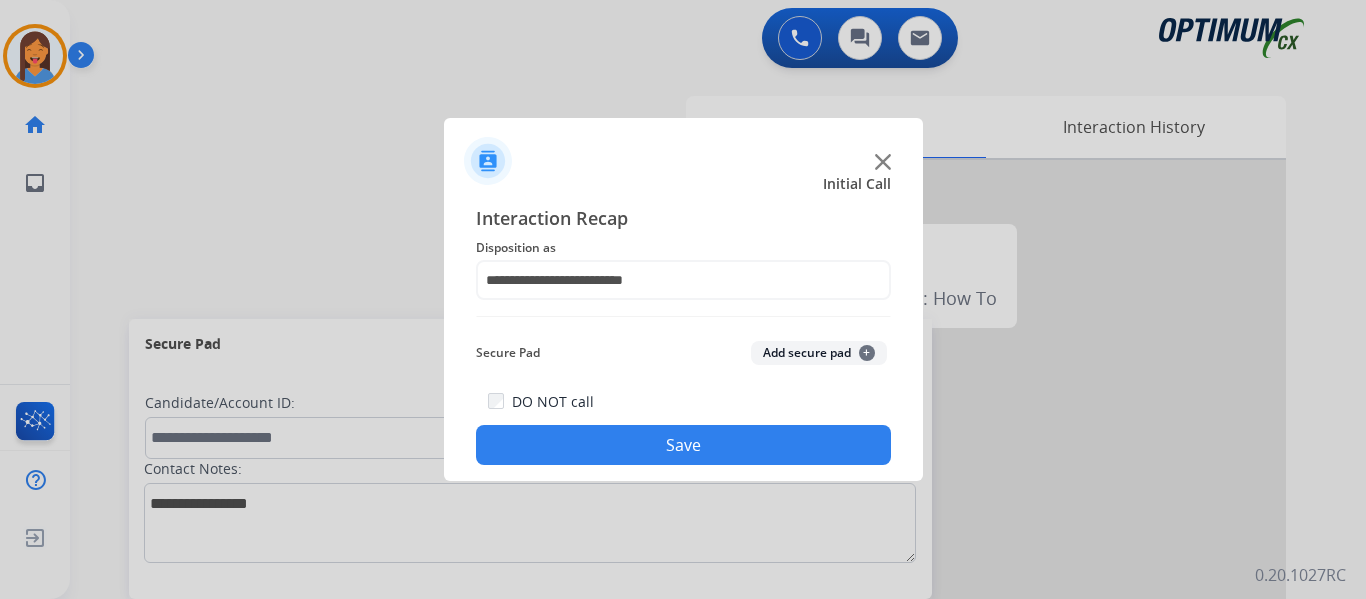 click on "Save" 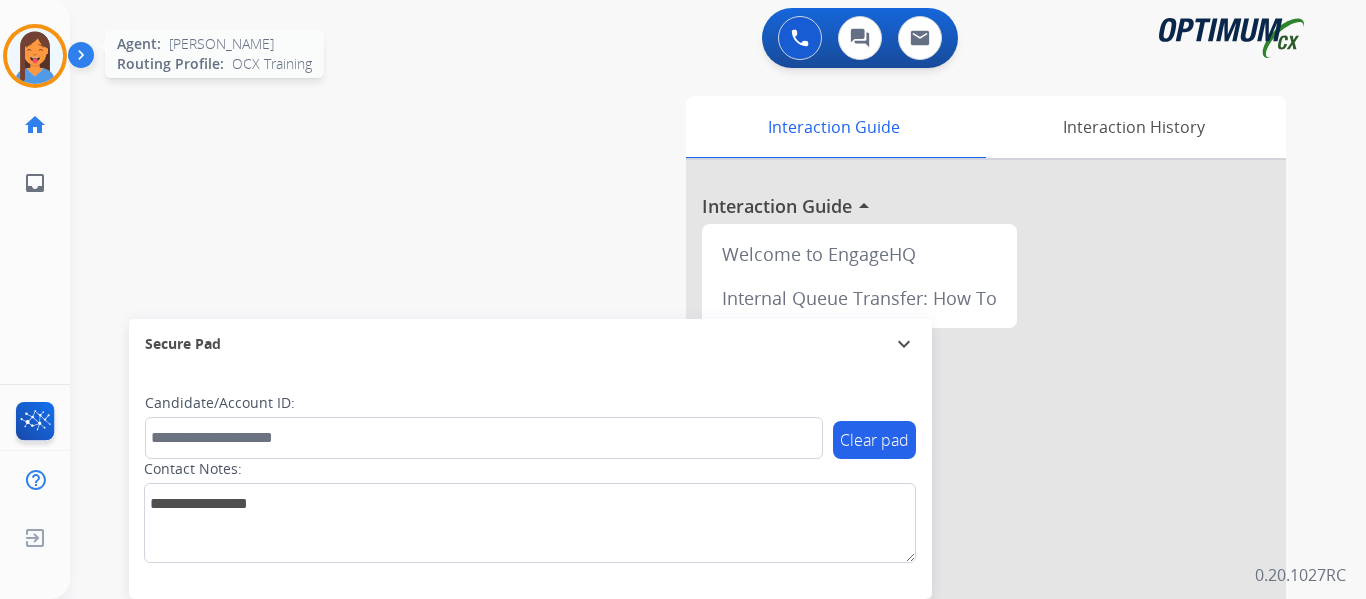 drag, startPoint x: 32, startPoint y: 71, endPoint x: 52, endPoint y: 72, distance: 20.024984 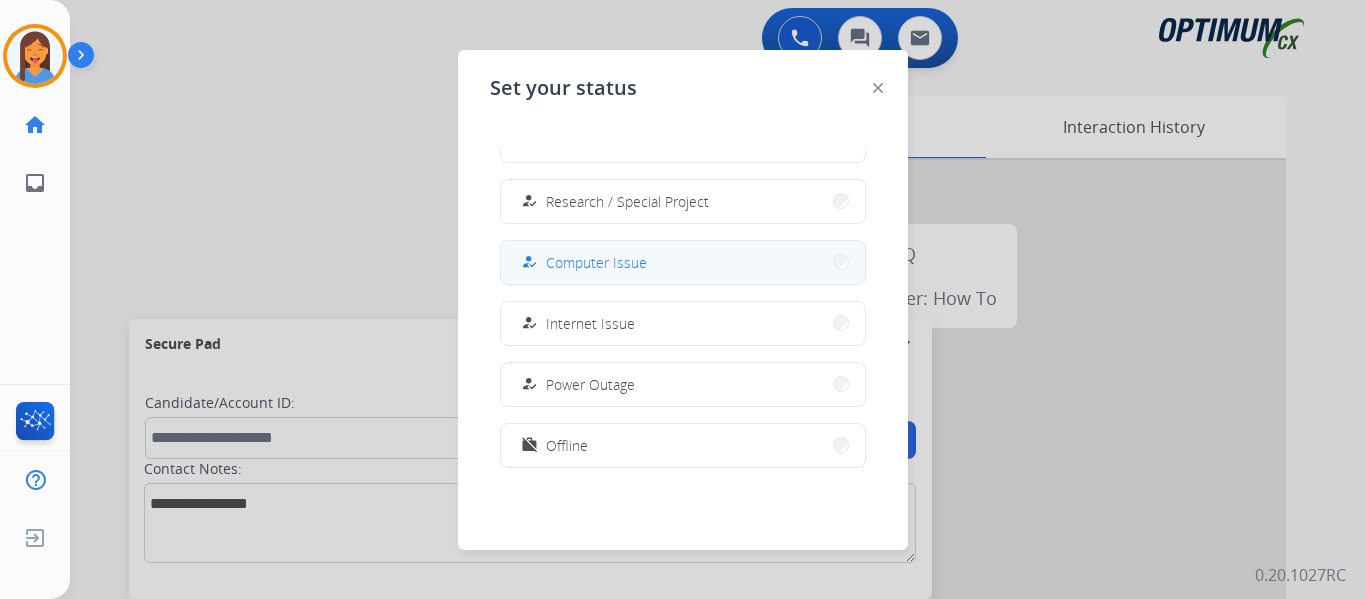 scroll, scrollTop: 499, scrollLeft: 0, axis: vertical 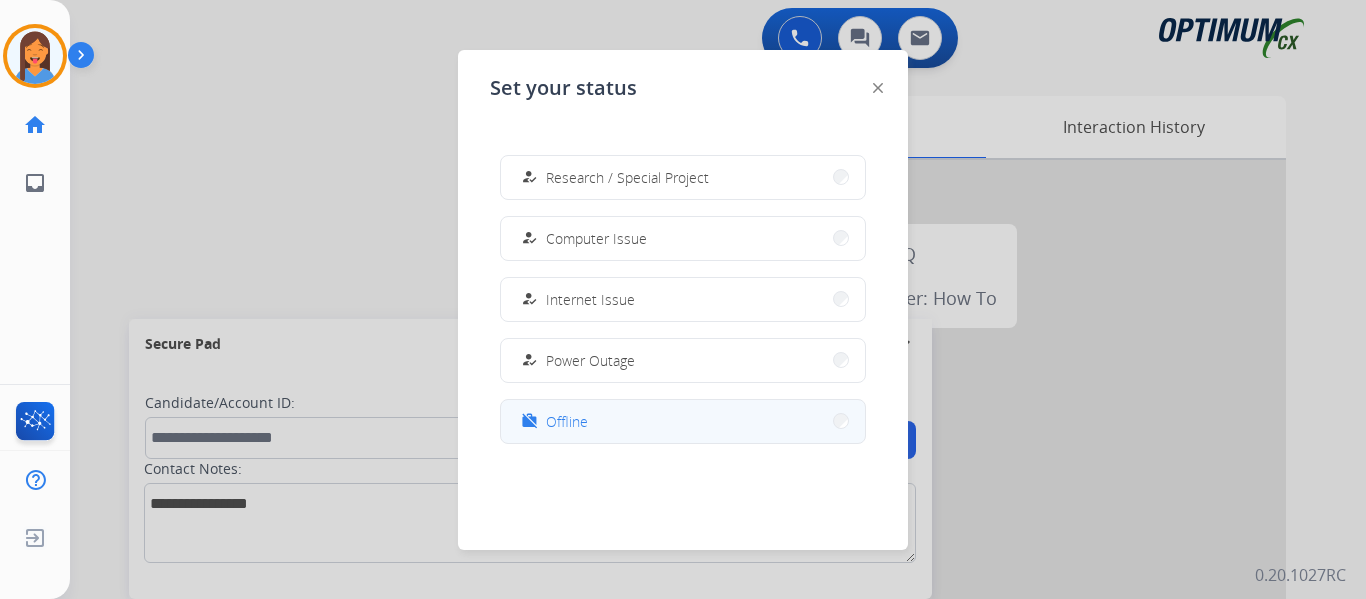 click on "work_off Offline" at bounding box center [683, 421] 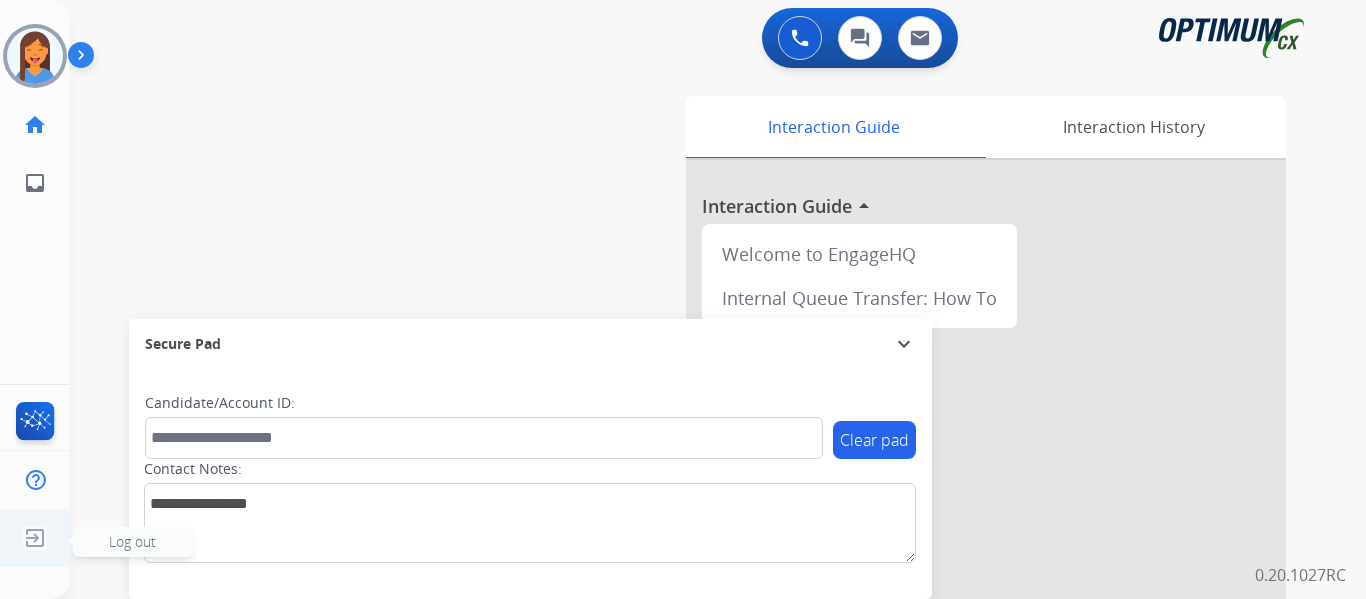 click 